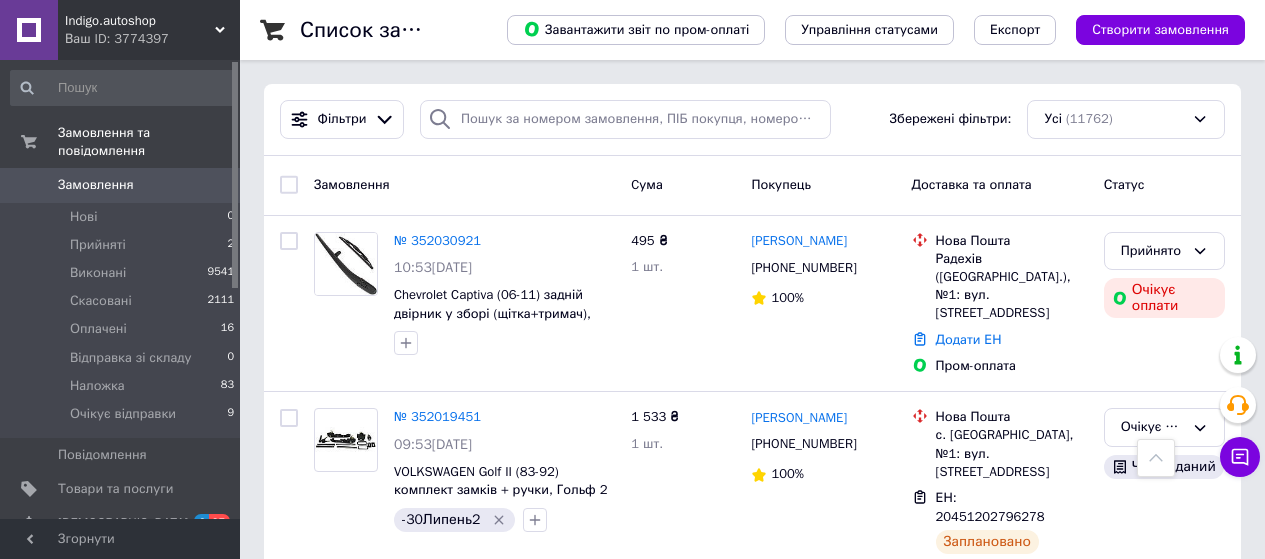 scroll, scrollTop: 700, scrollLeft: 0, axis: vertical 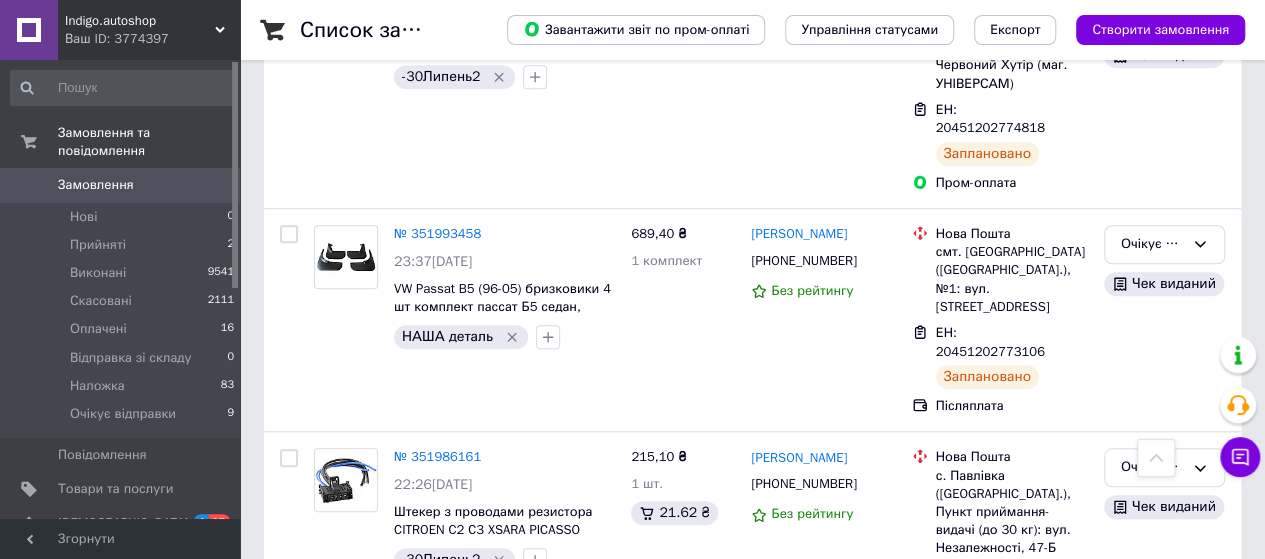 click on "Замовлення 0" at bounding box center [123, 185] 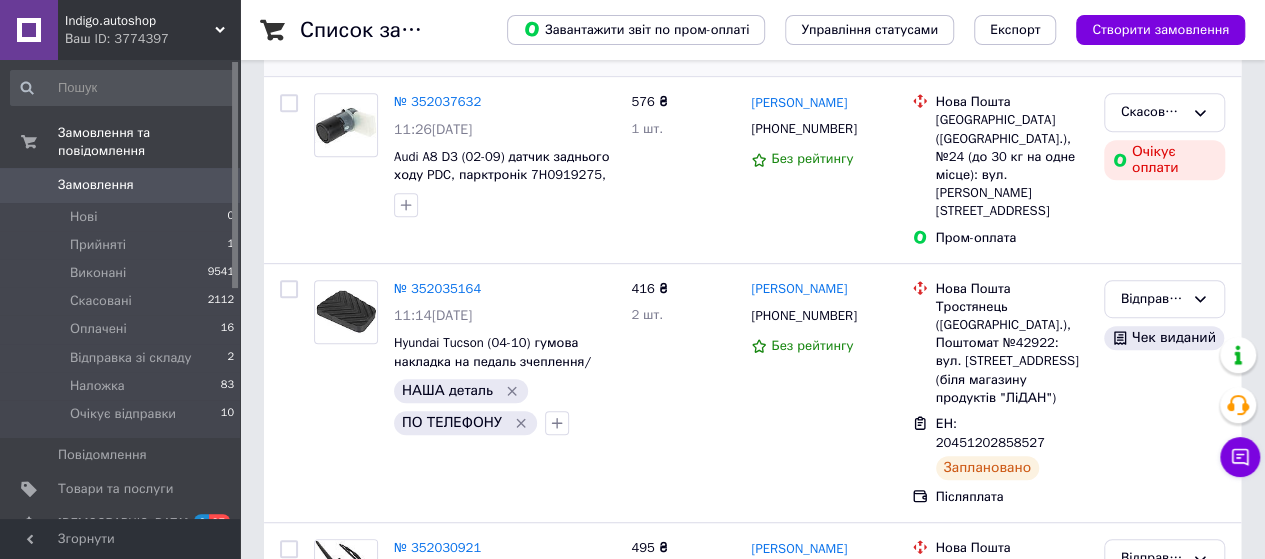 scroll, scrollTop: 400, scrollLeft: 0, axis: vertical 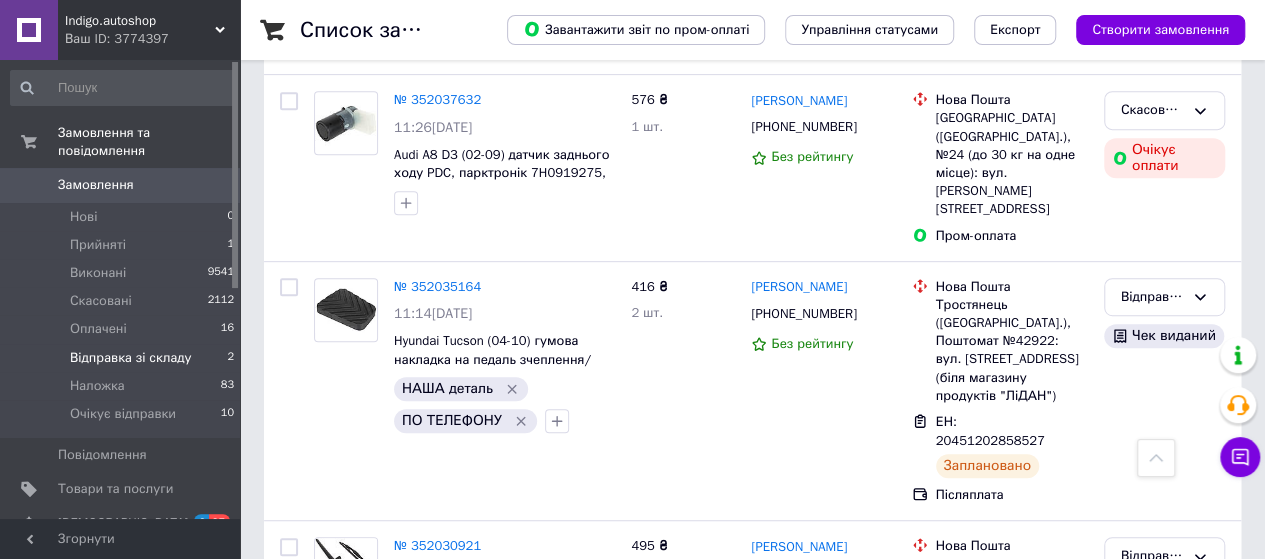 click on "Відправка зі складу" at bounding box center [131, 358] 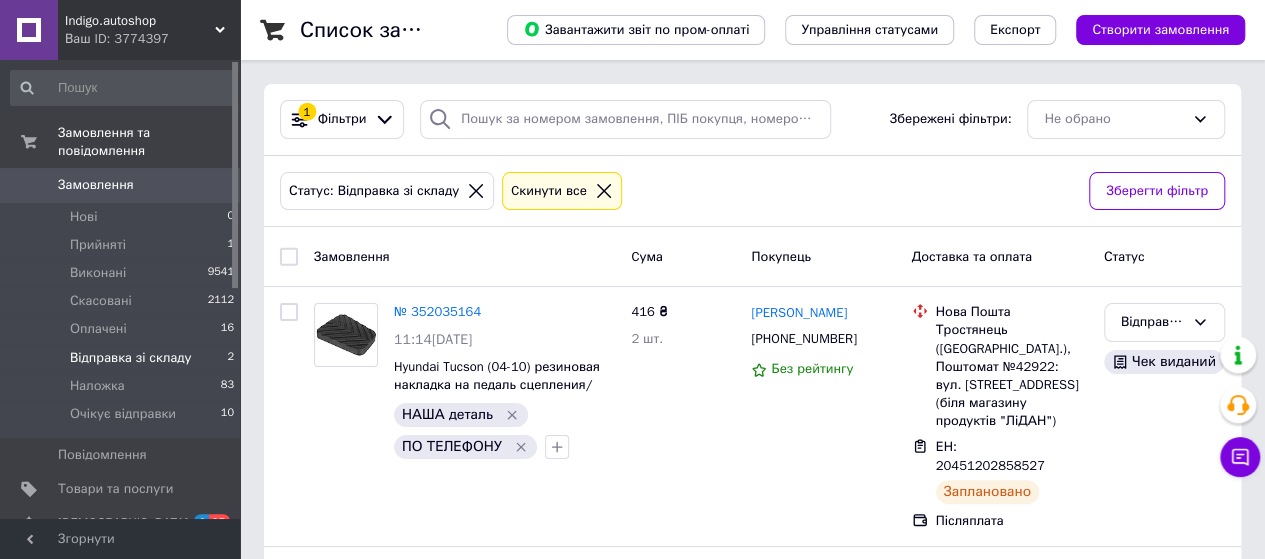 scroll, scrollTop: 176, scrollLeft: 0, axis: vertical 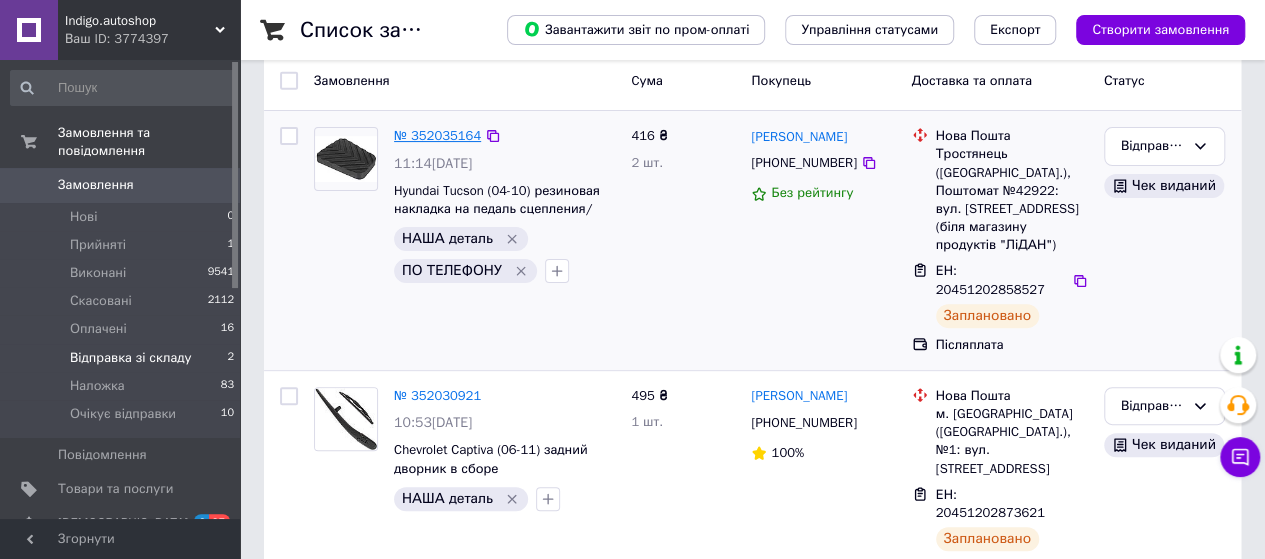 click on "№ 352035164" at bounding box center [437, 135] 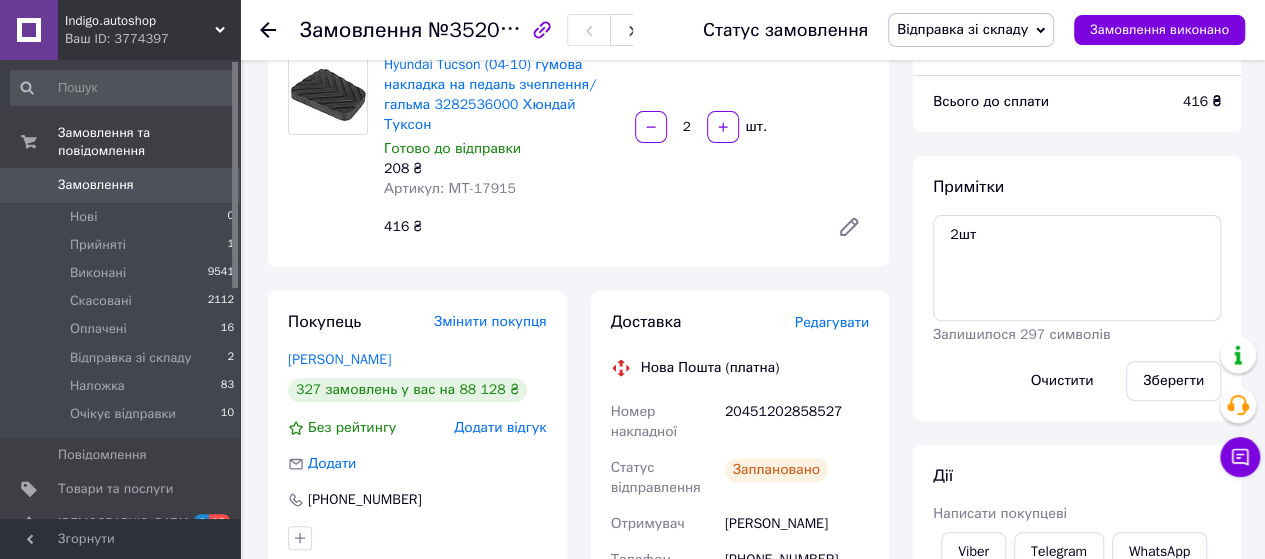 scroll, scrollTop: 8, scrollLeft: 0, axis: vertical 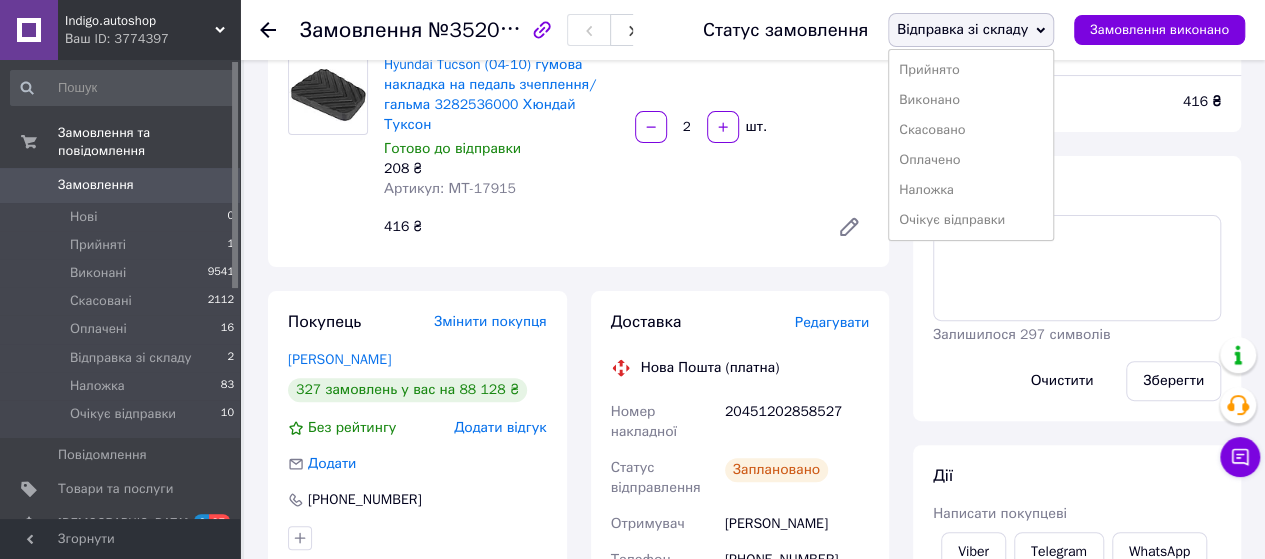 click on "Очікує відправки" at bounding box center [971, 220] 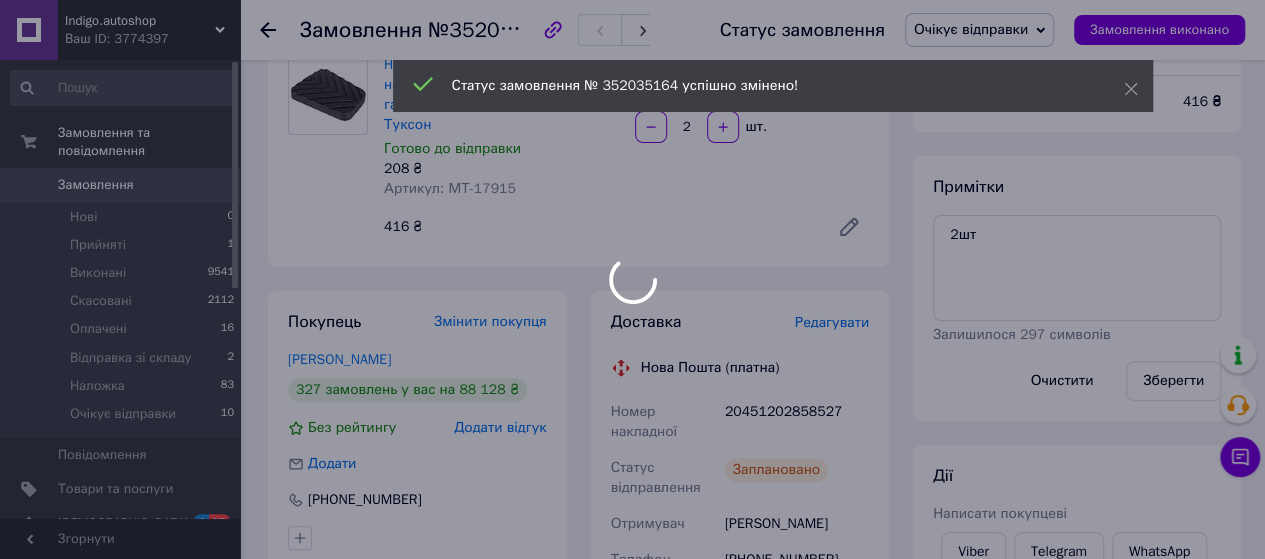 click on "Артикул: МТ-17915" at bounding box center (450, 188) 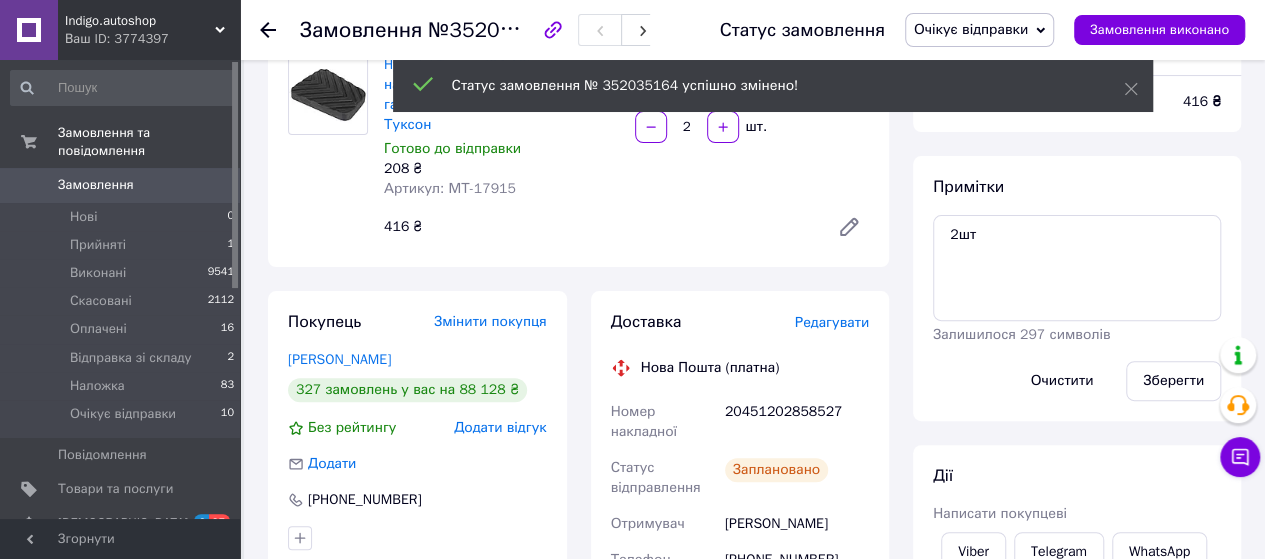 scroll, scrollTop: 56, scrollLeft: 0, axis: vertical 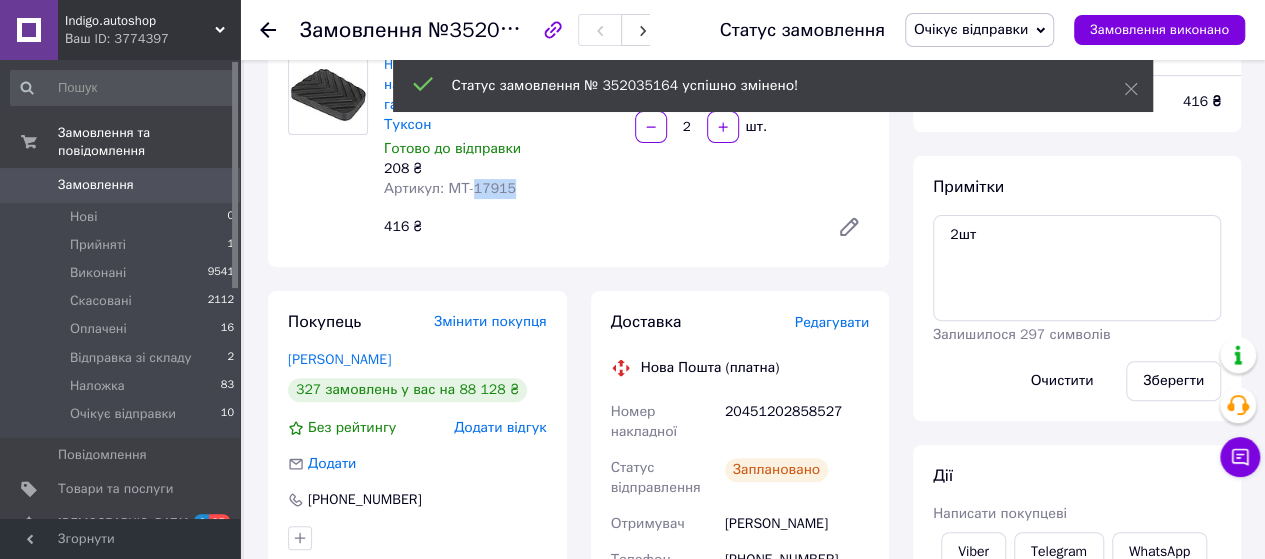 click on "Артикул: МТ-17915" at bounding box center [450, 188] 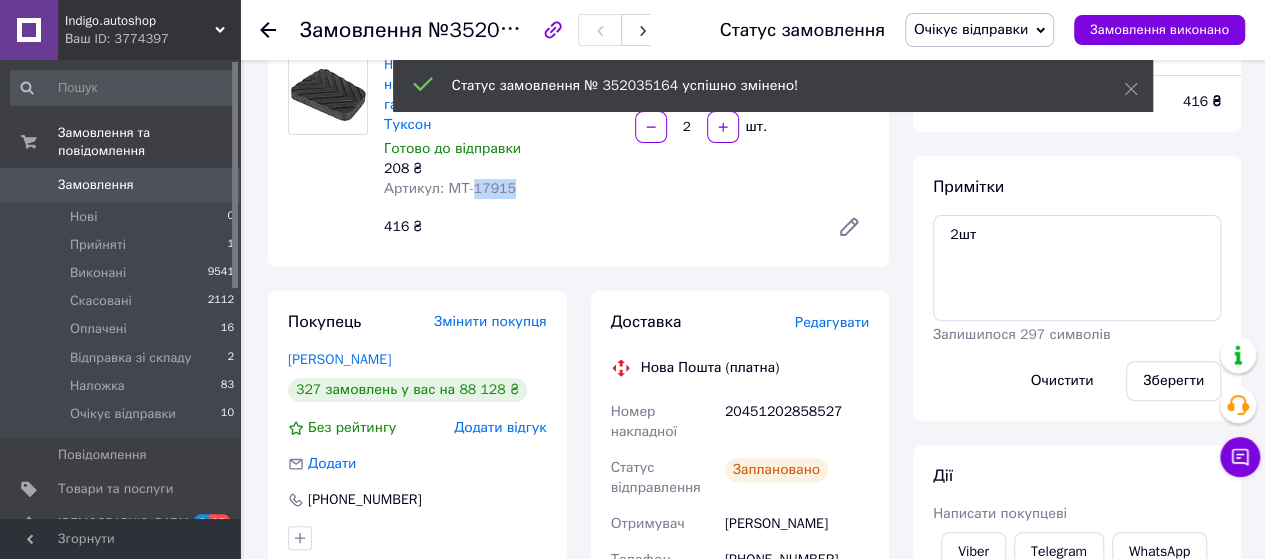 copy on "17915" 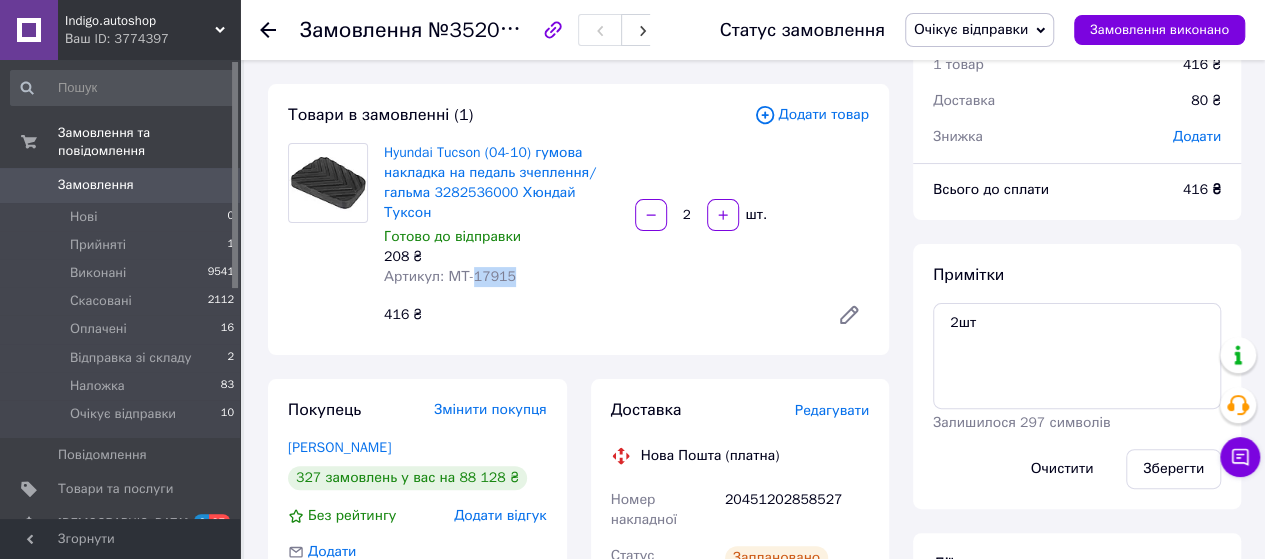 scroll, scrollTop: 76, scrollLeft: 0, axis: vertical 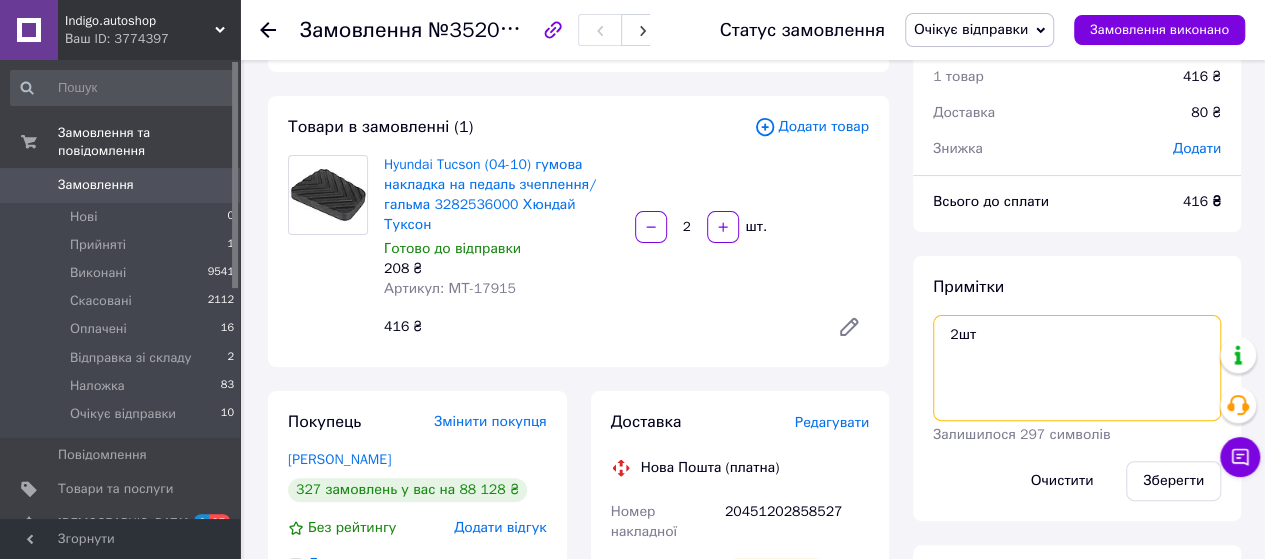 click on "2шт" at bounding box center [1077, 368] 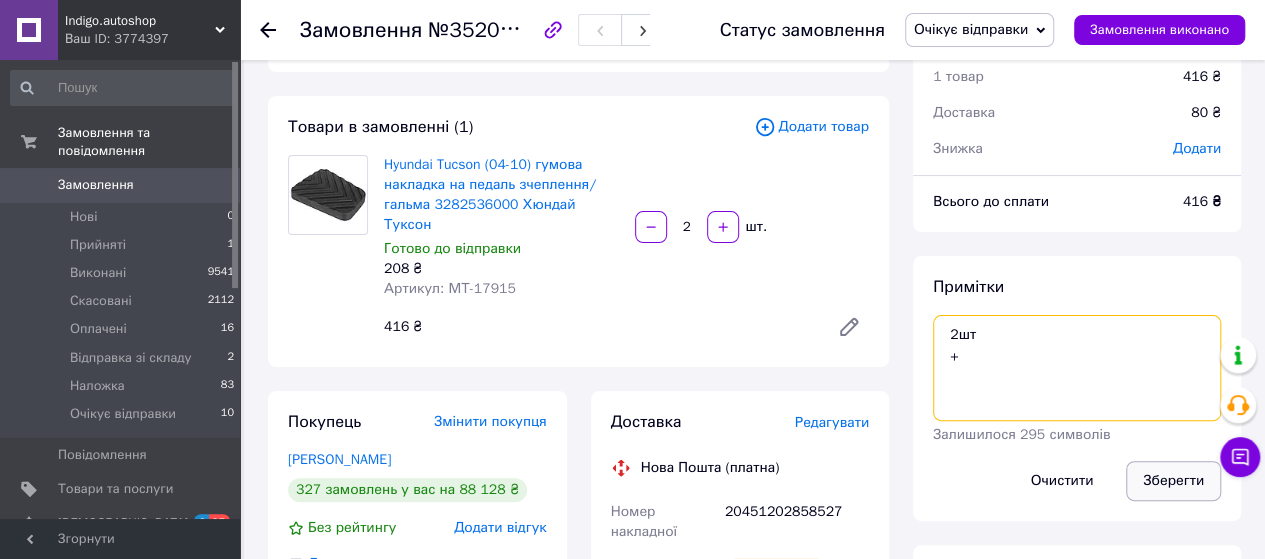 type on "2шт
+" 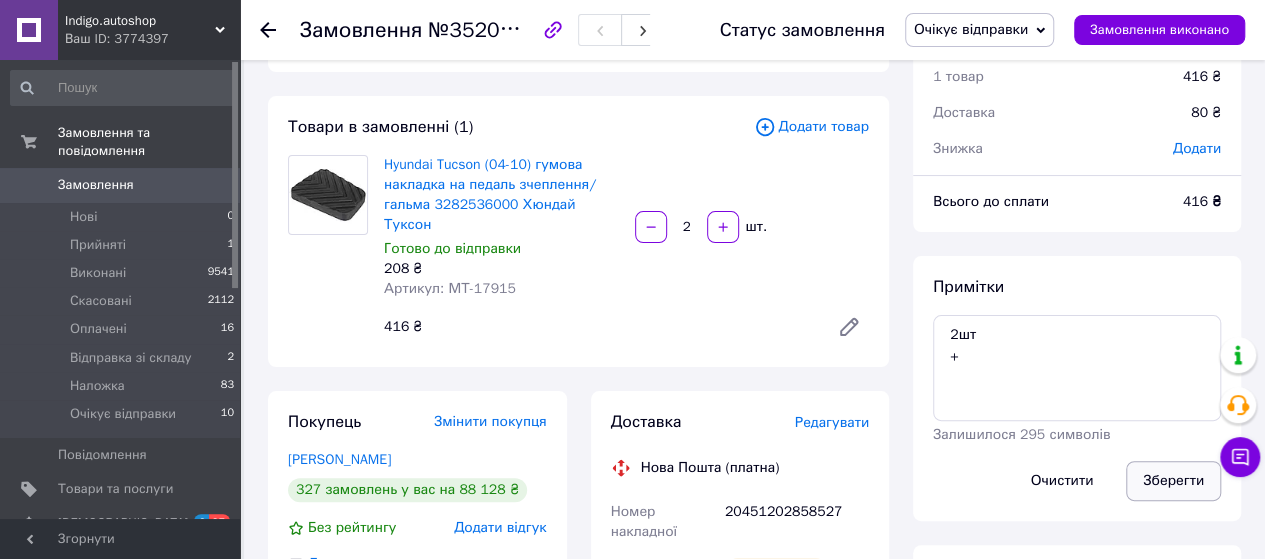 click on "Зберегти" at bounding box center (1173, 481) 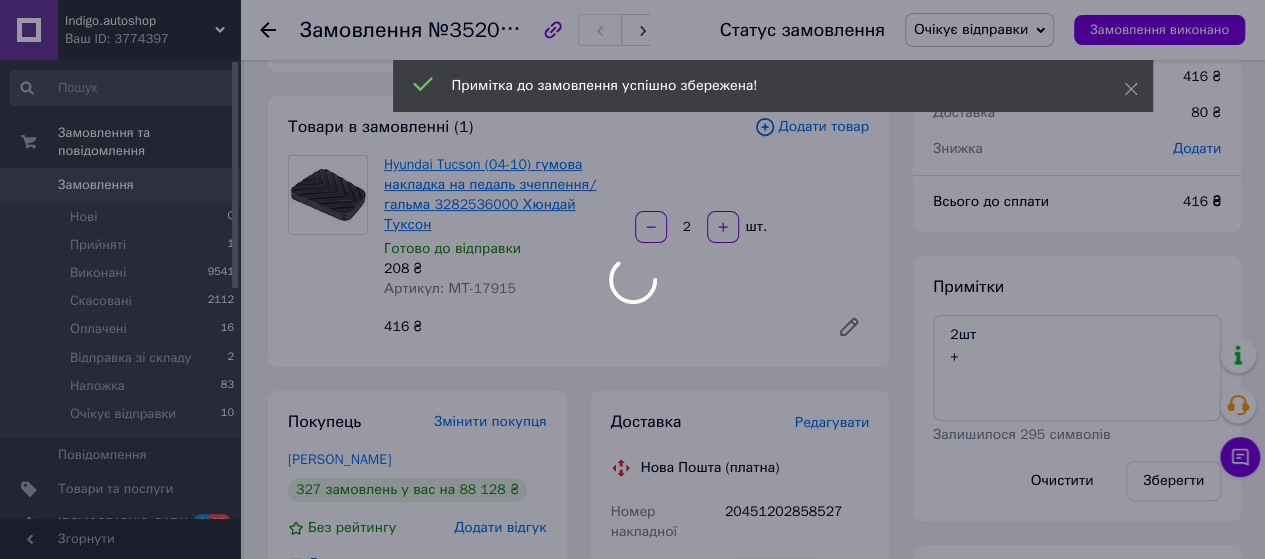 scroll, scrollTop: 105, scrollLeft: 0, axis: vertical 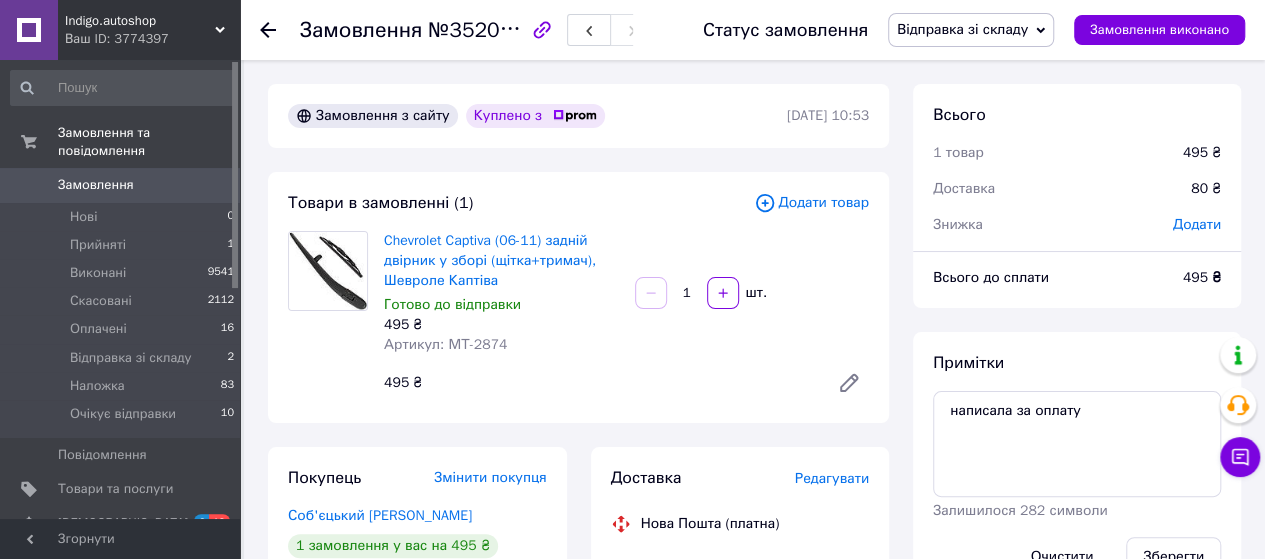 click on "Відправка зі складу" at bounding box center (962, 29) 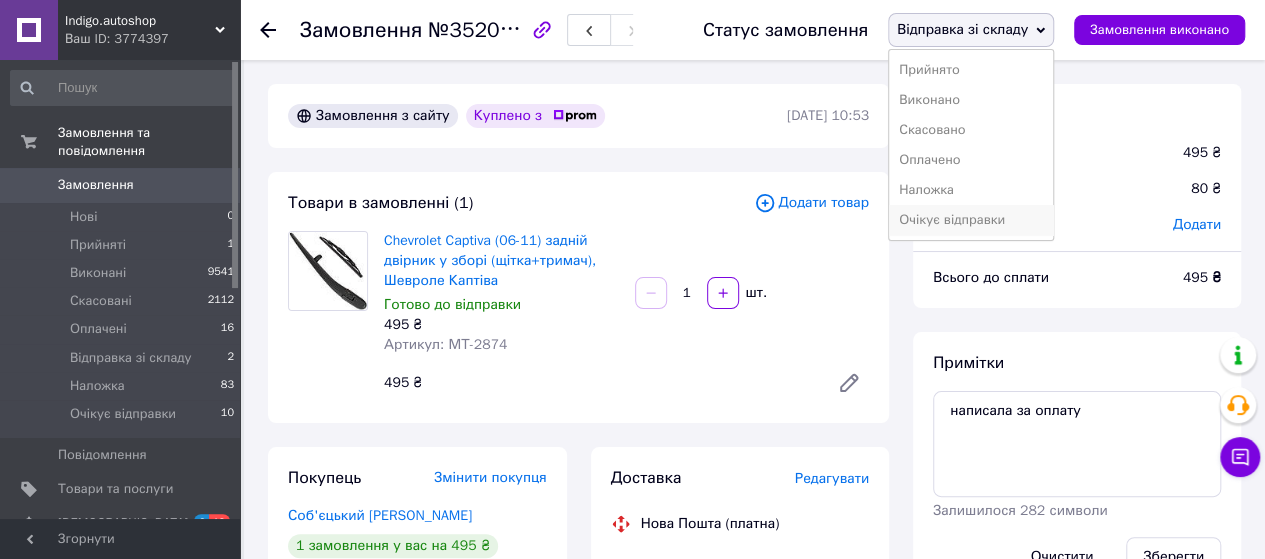 click on "Очікує відправки" at bounding box center [971, 220] 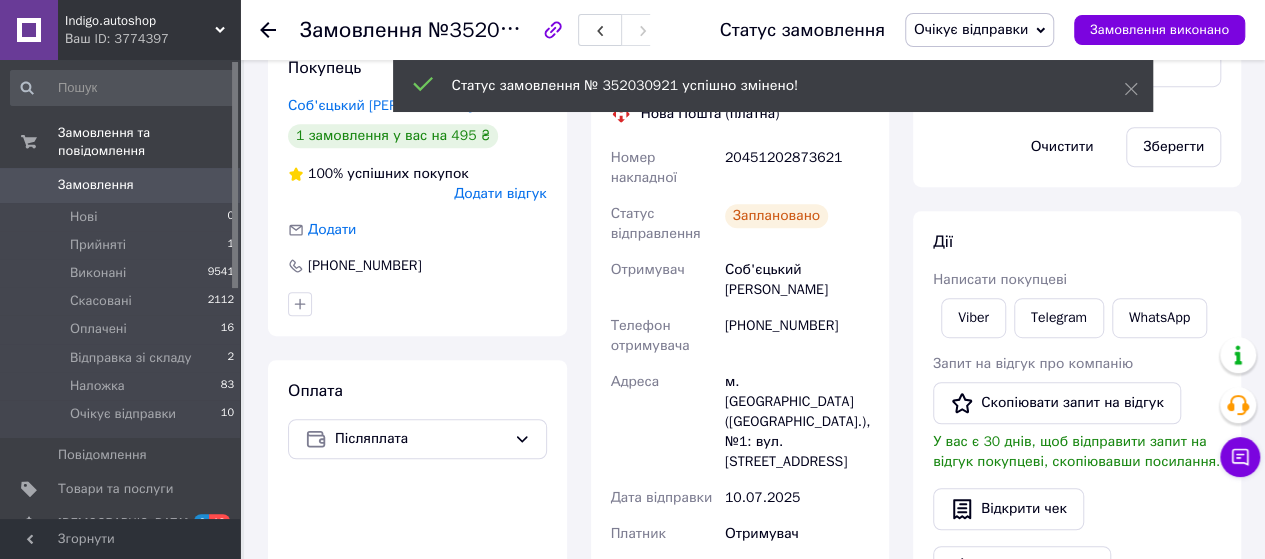scroll, scrollTop: 500, scrollLeft: 0, axis: vertical 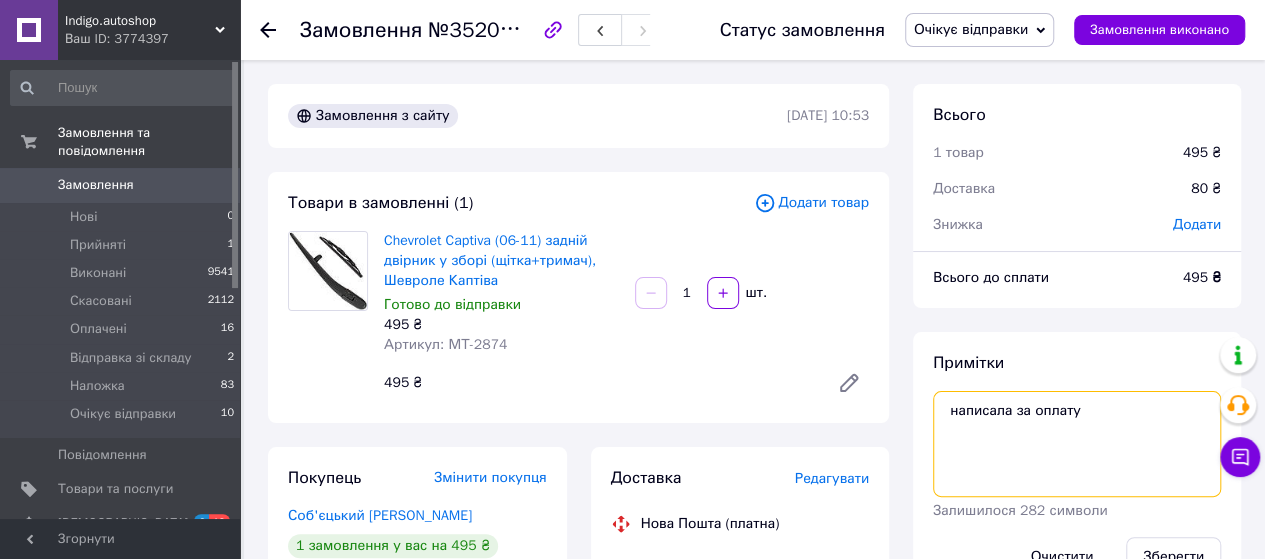 drag, startPoint x: 966, startPoint y: 418, endPoint x: 1093, endPoint y: 429, distance: 127.47549 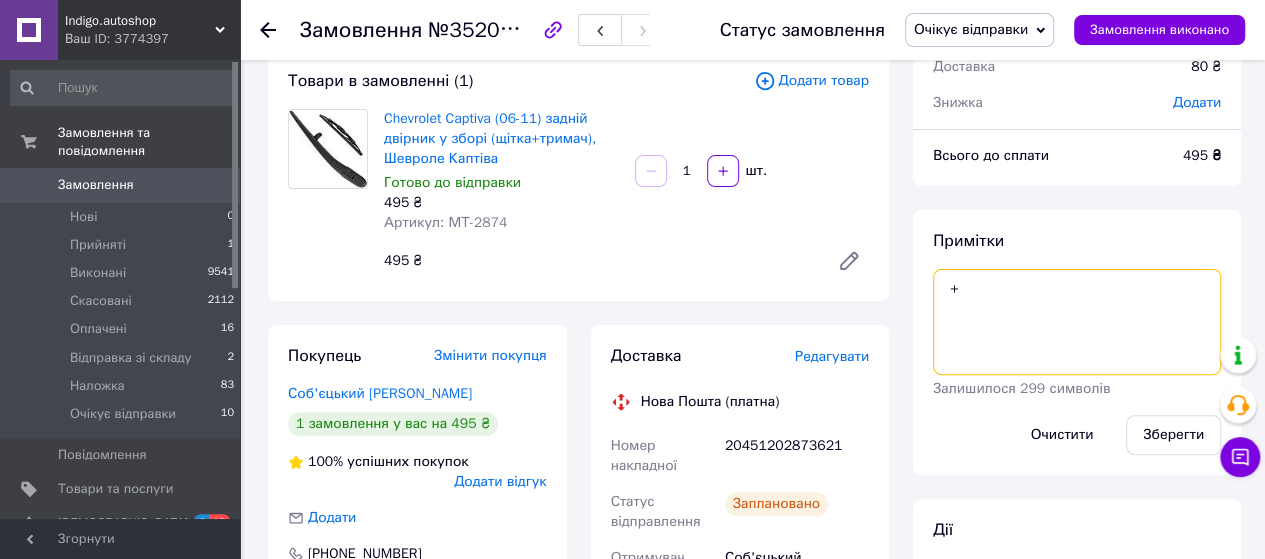 scroll, scrollTop: 300, scrollLeft: 0, axis: vertical 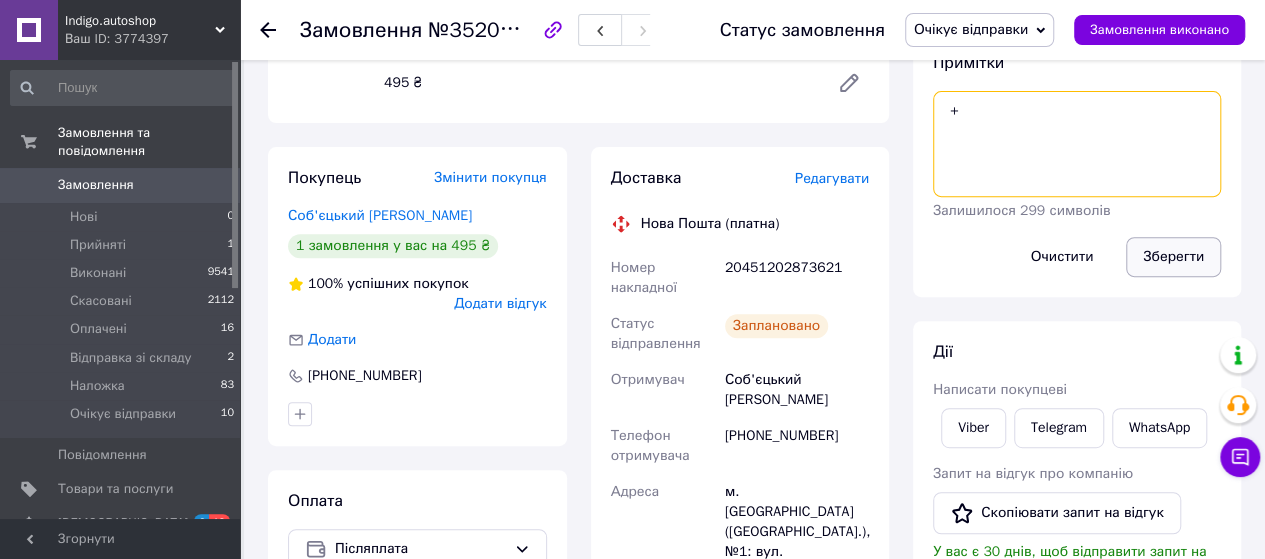 type on "+" 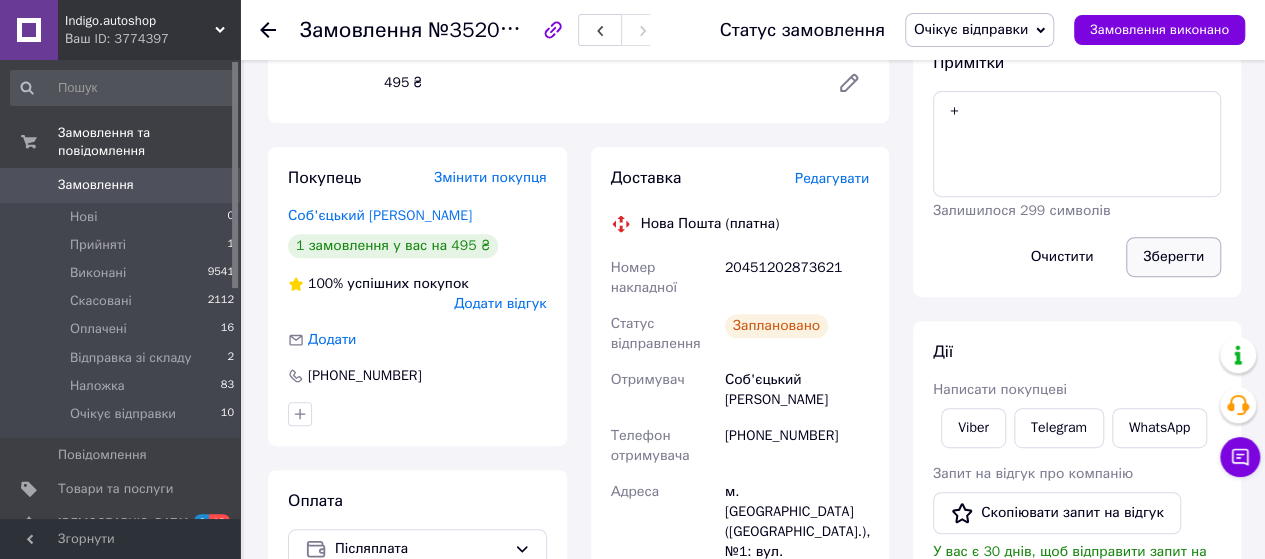 click on "Зберегти" at bounding box center (1173, 257) 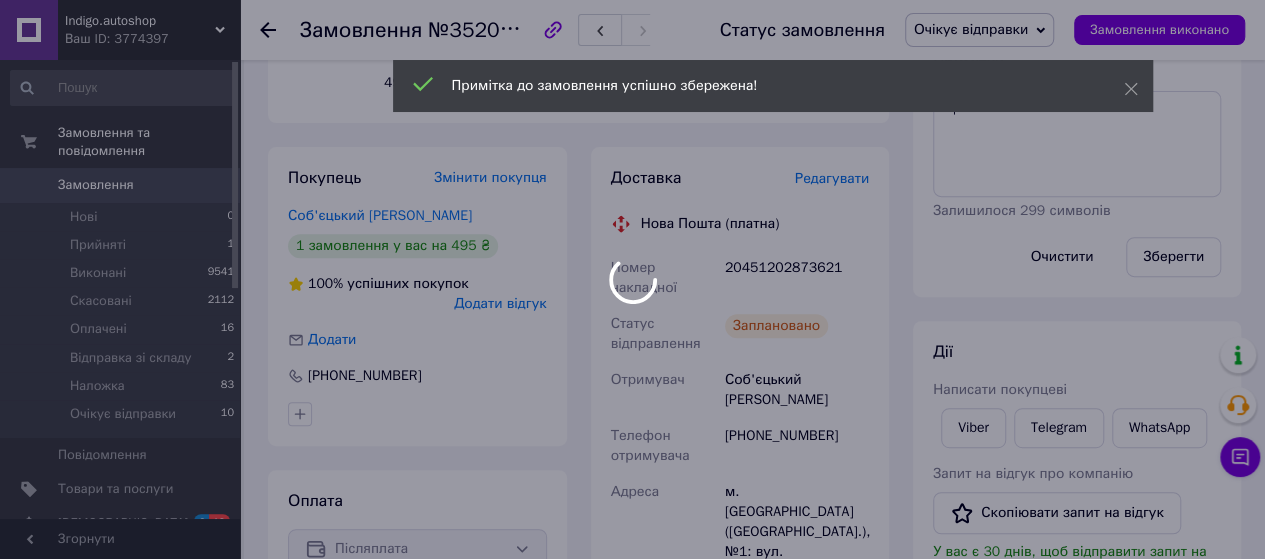 scroll, scrollTop: 125, scrollLeft: 0, axis: vertical 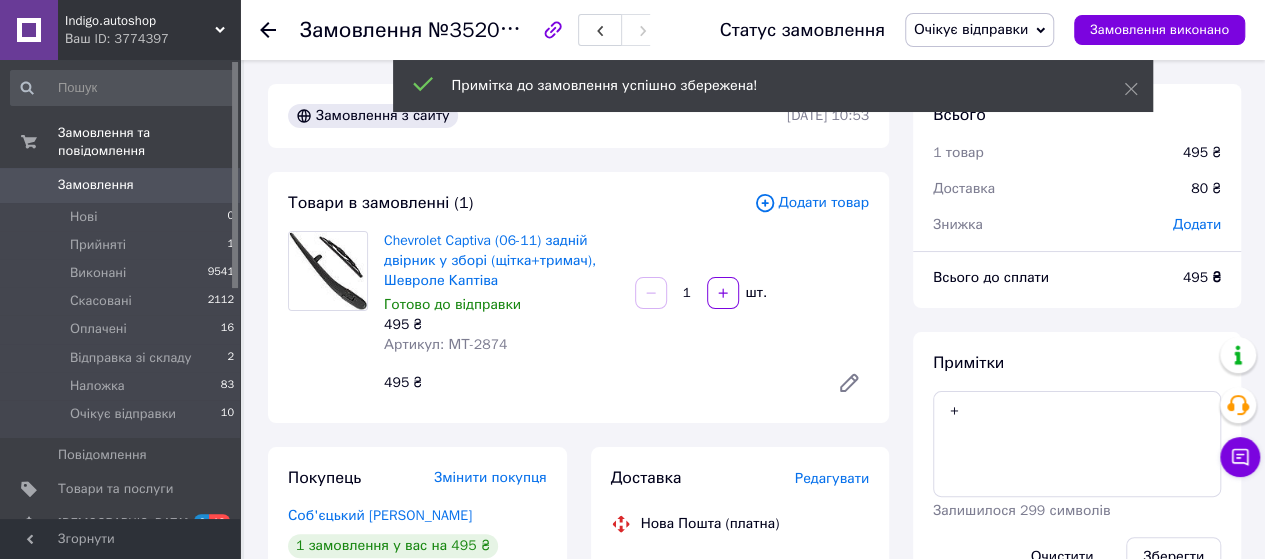 click on "Артикул: МТ-2874" at bounding box center (445, 344) 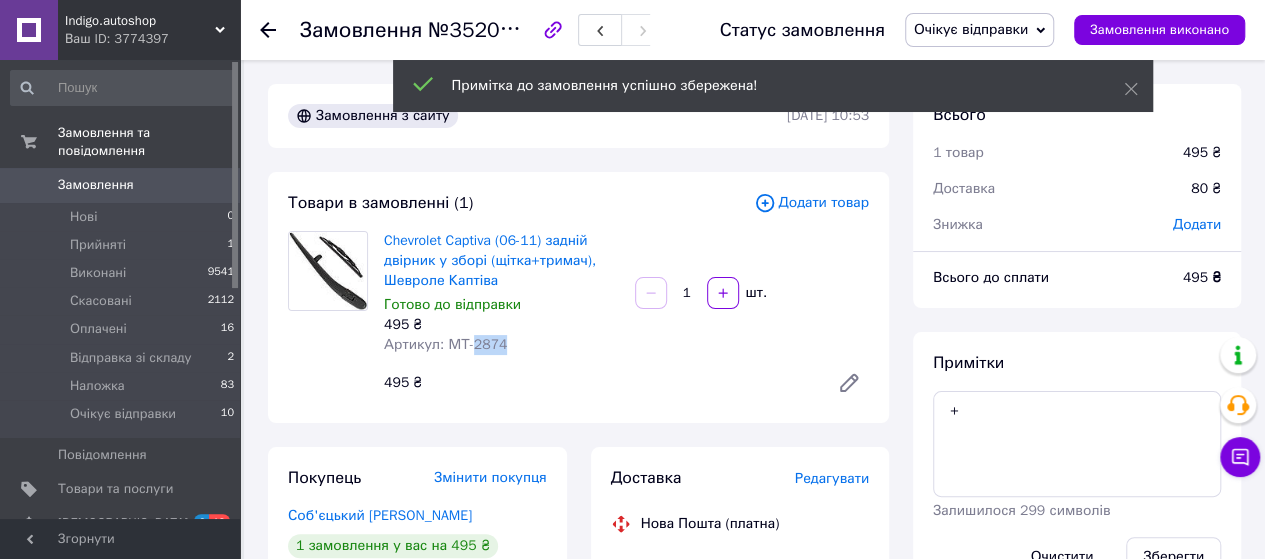click on "Артикул: МТ-2874" at bounding box center (445, 344) 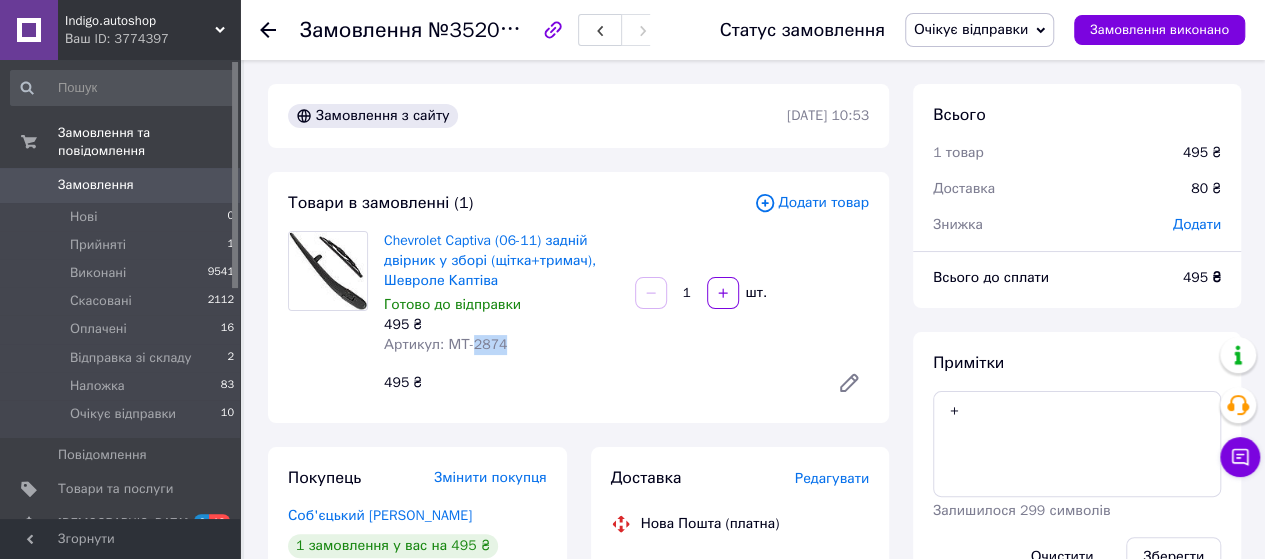 copy on "2874" 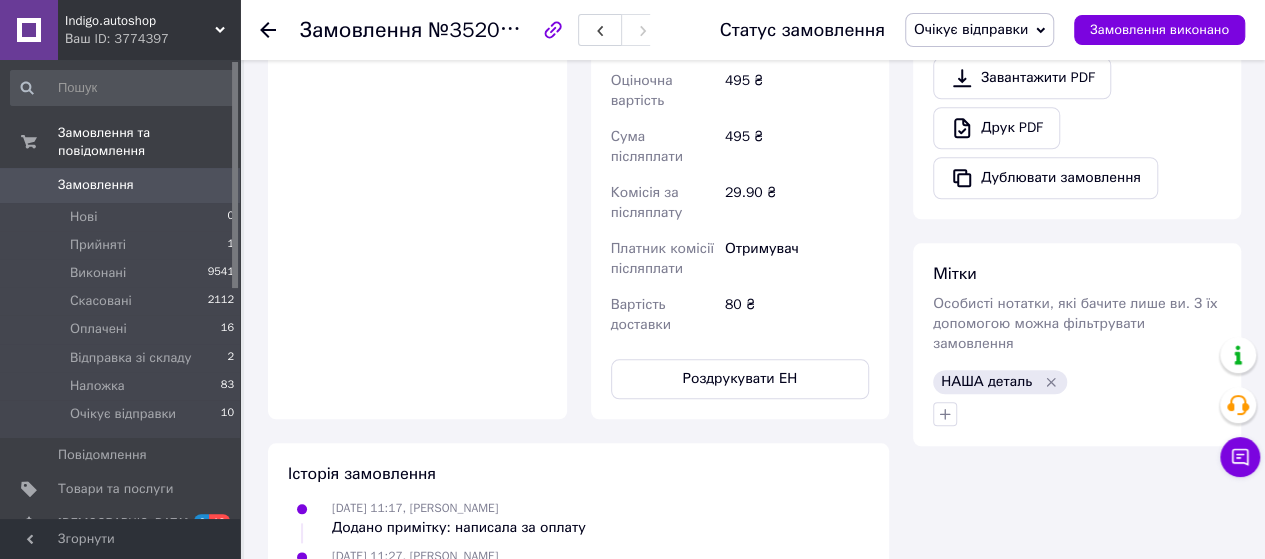 scroll, scrollTop: 900, scrollLeft: 0, axis: vertical 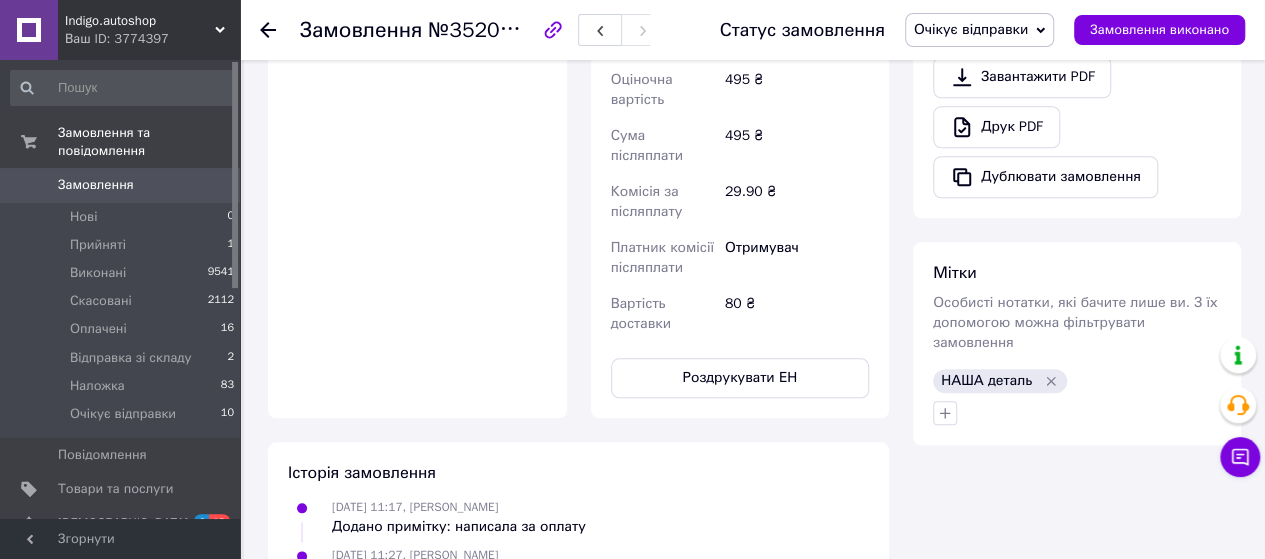 click on "Замовлення" at bounding box center [96, 185] 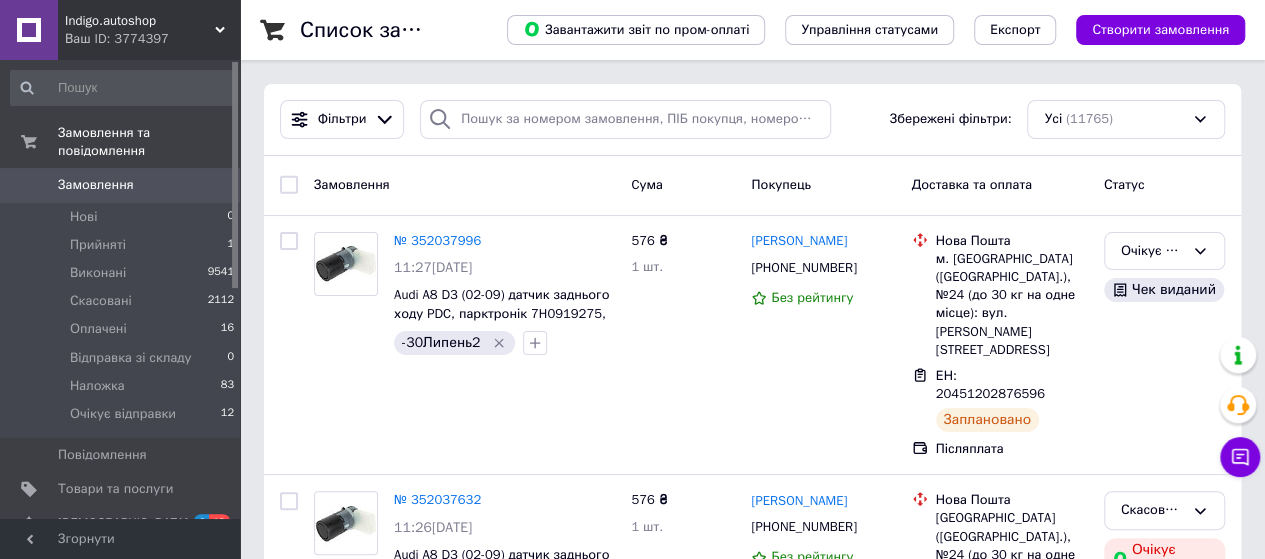 click on "Замовлення" at bounding box center (121, 185) 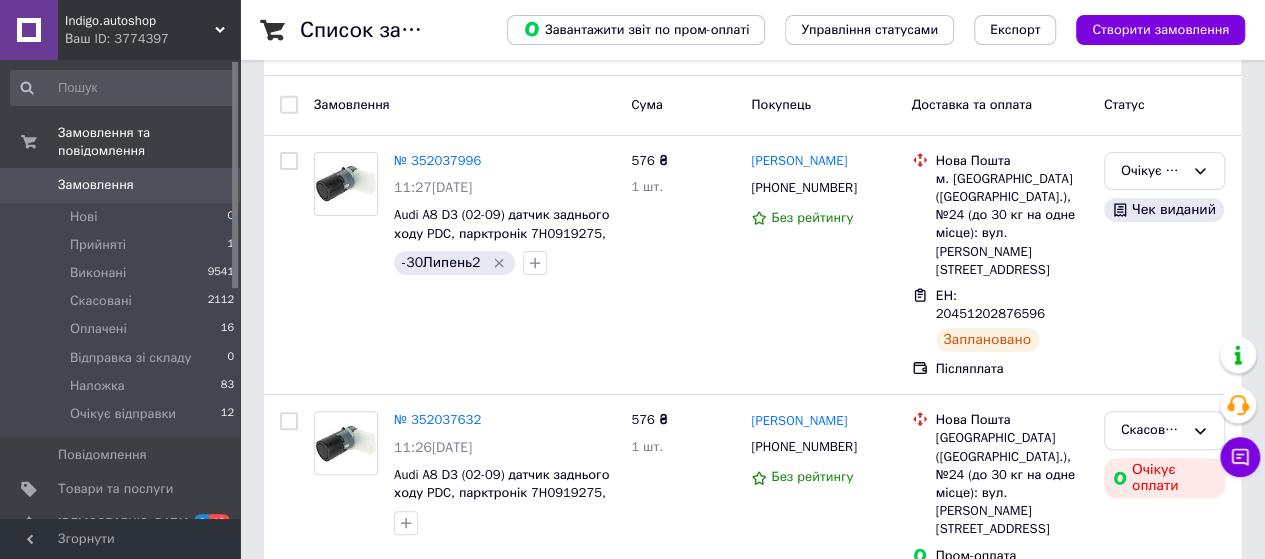 scroll, scrollTop: 200, scrollLeft: 0, axis: vertical 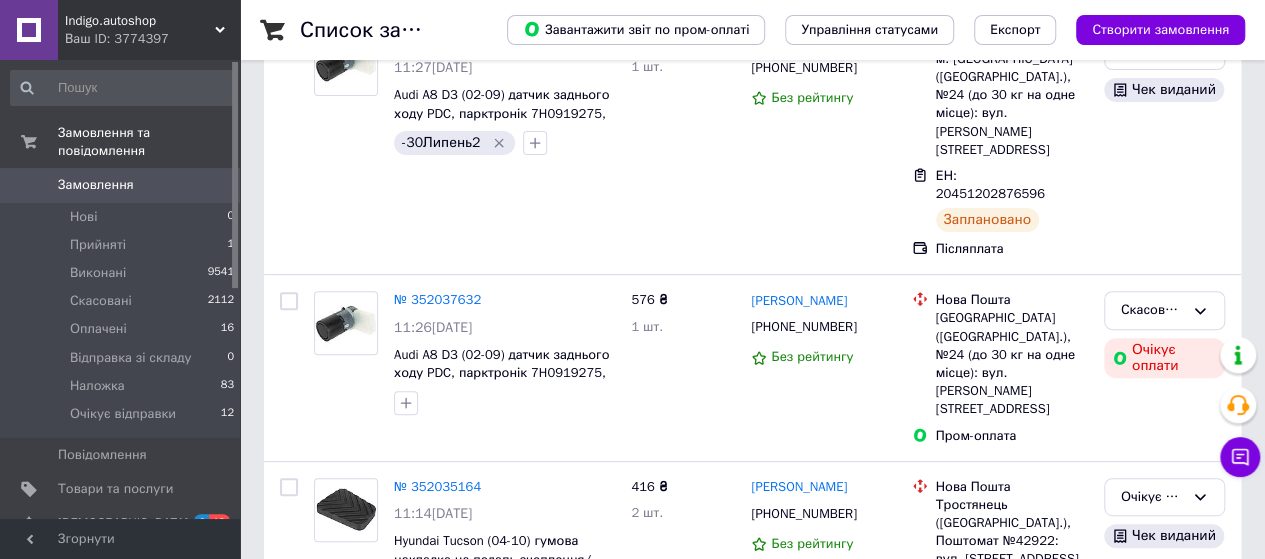 click on "Замовлення 0" at bounding box center (123, 185) 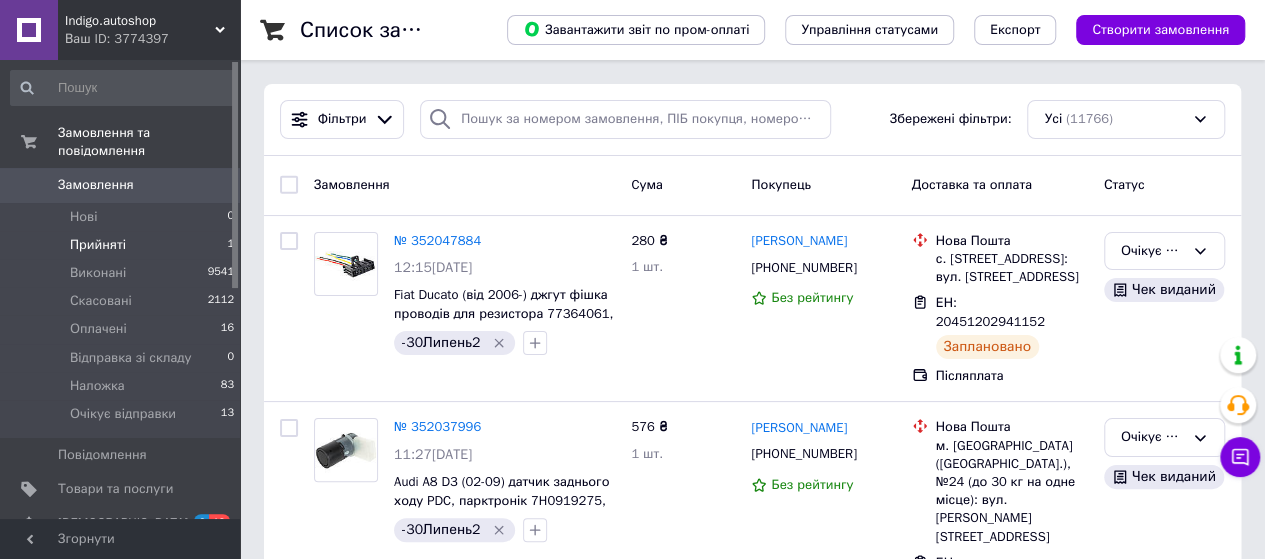 click on "Прийняті" at bounding box center [98, 245] 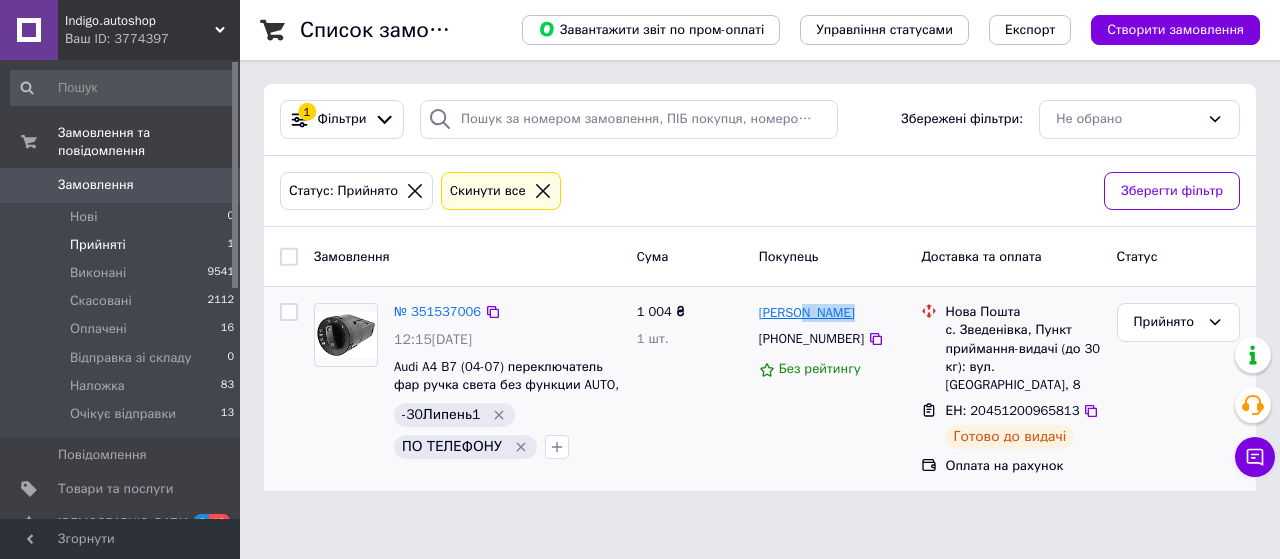 drag, startPoint x: 839, startPoint y: 310, endPoint x: 806, endPoint y: 309, distance: 33.01515 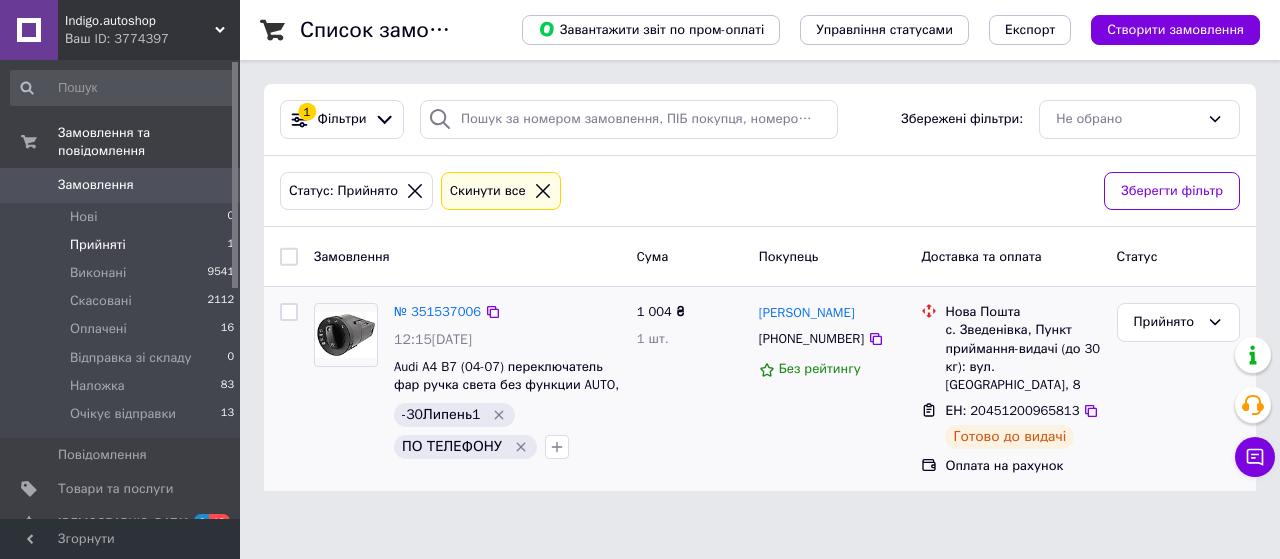 click on "Дмитро Бартко" at bounding box center (832, 312) 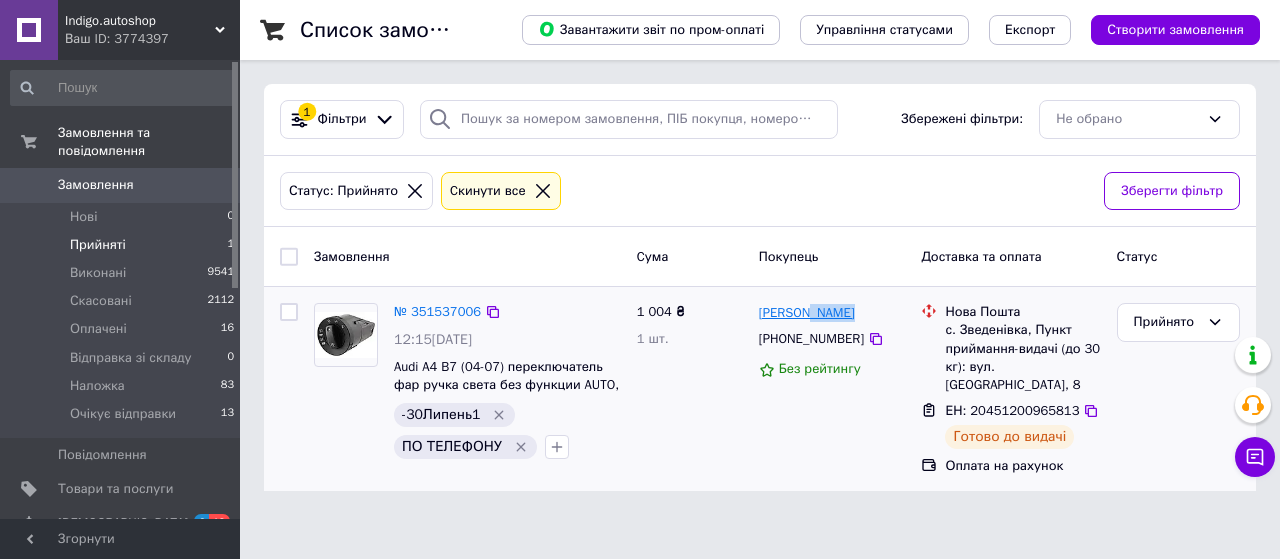 drag, startPoint x: 856, startPoint y: 311, endPoint x: 810, endPoint y: 311, distance: 46 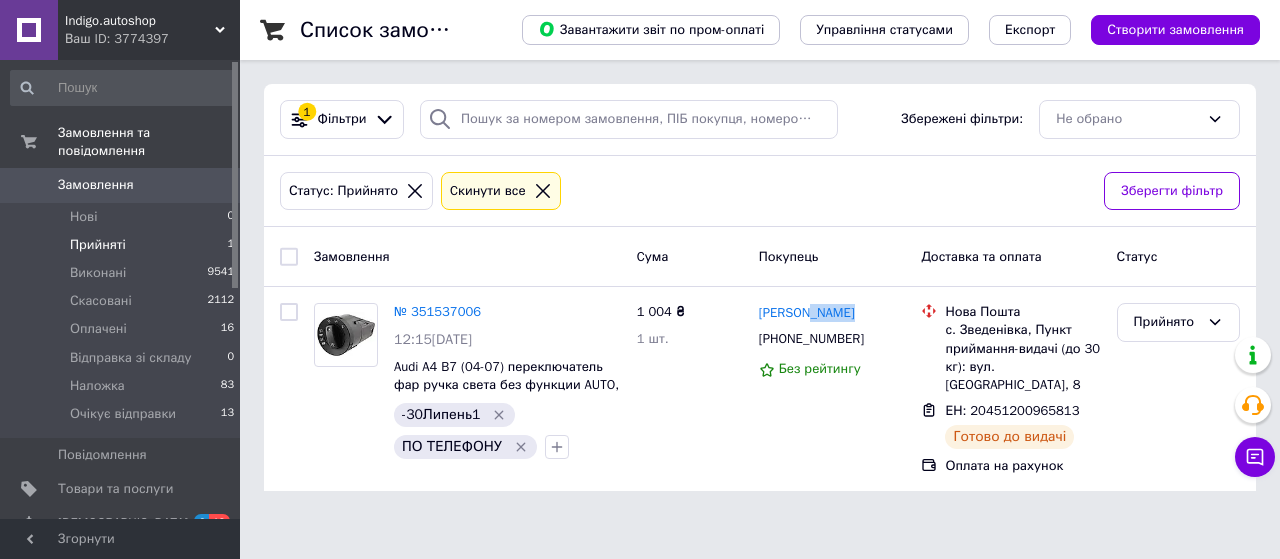 copy on "Бартко" 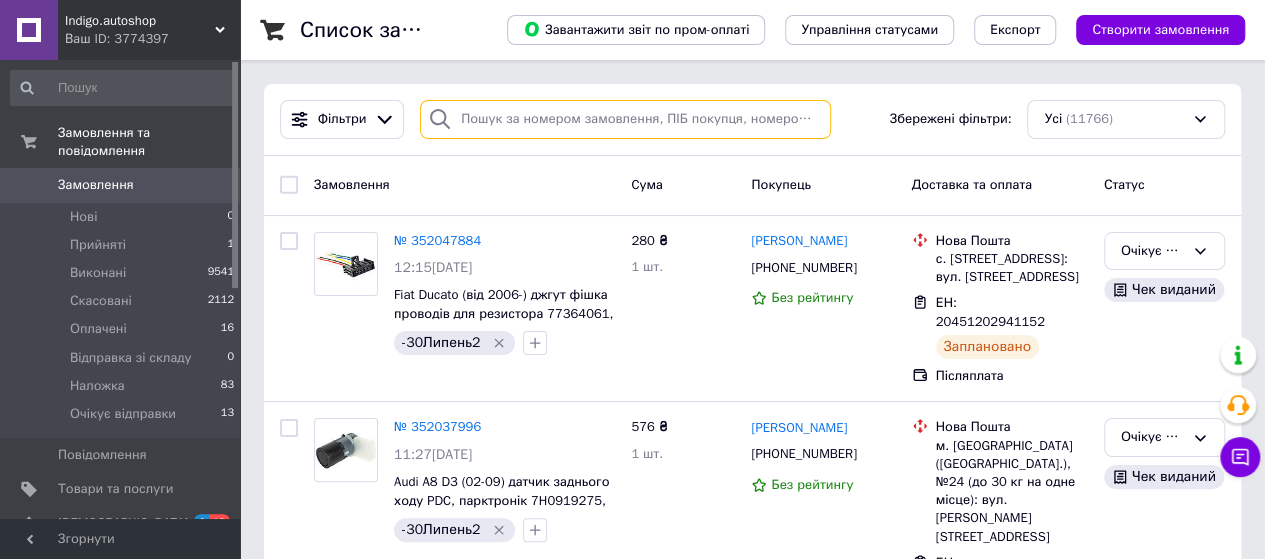 click at bounding box center (625, 119) 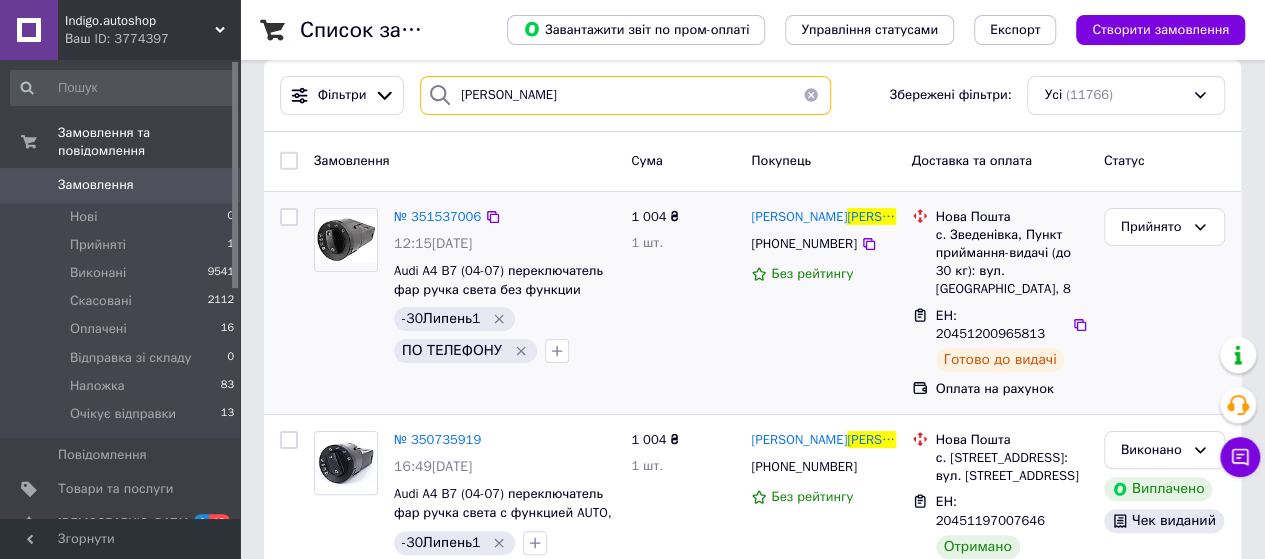 scroll, scrollTop: 35, scrollLeft: 0, axis: vertical 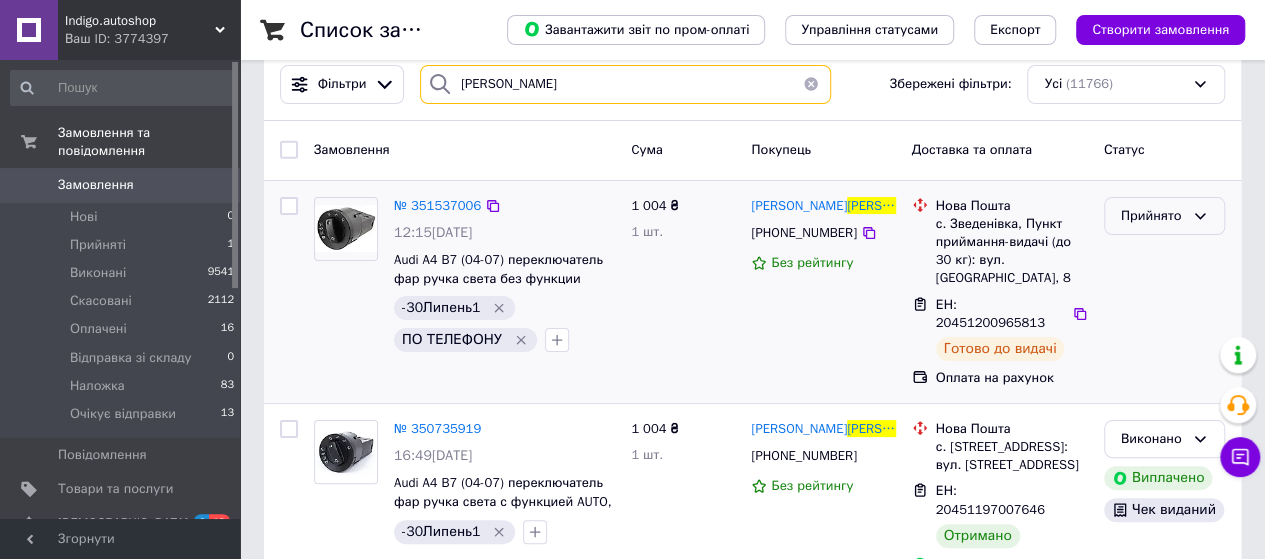 type on "Бартко" 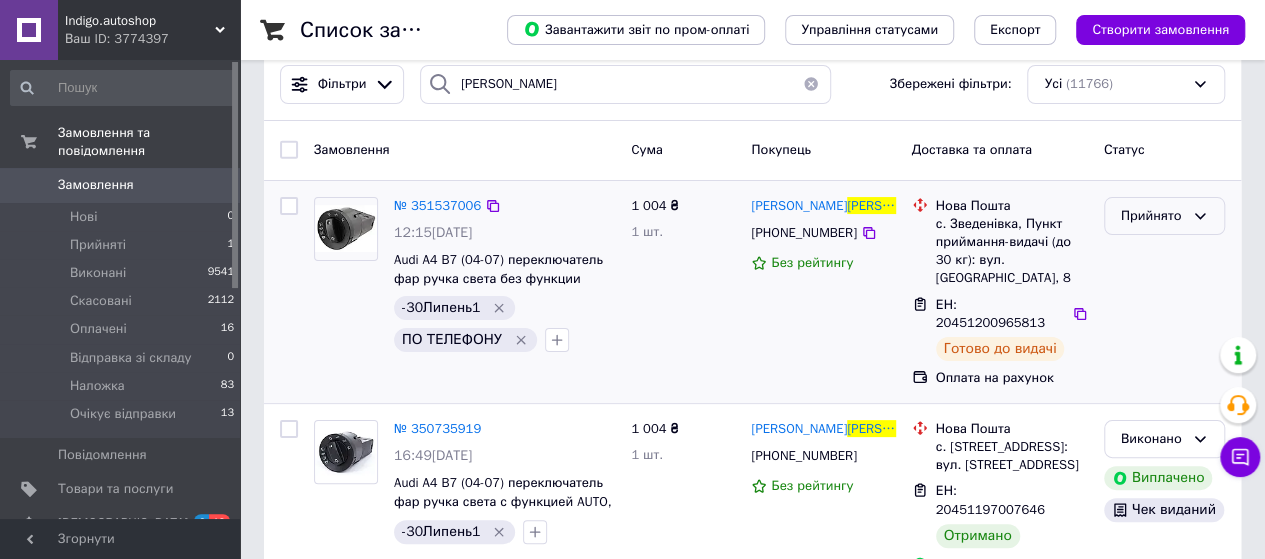 click on "Прийнято" at bounding box center [1152, 216] 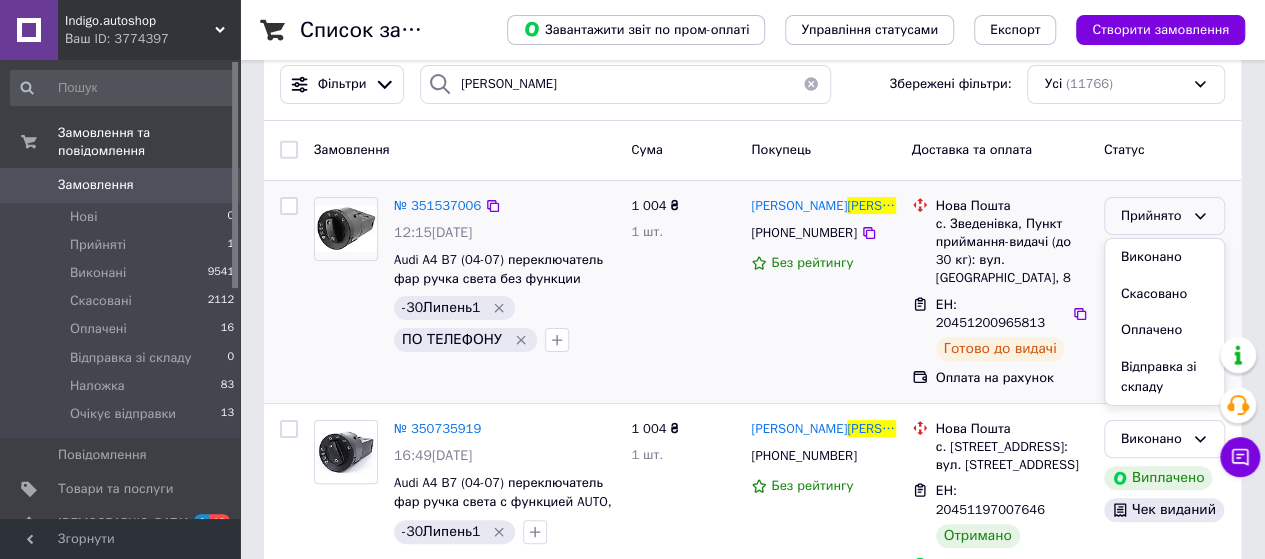 click on "1 004 ₴ 1 шт." at bounding box center [683, 292] 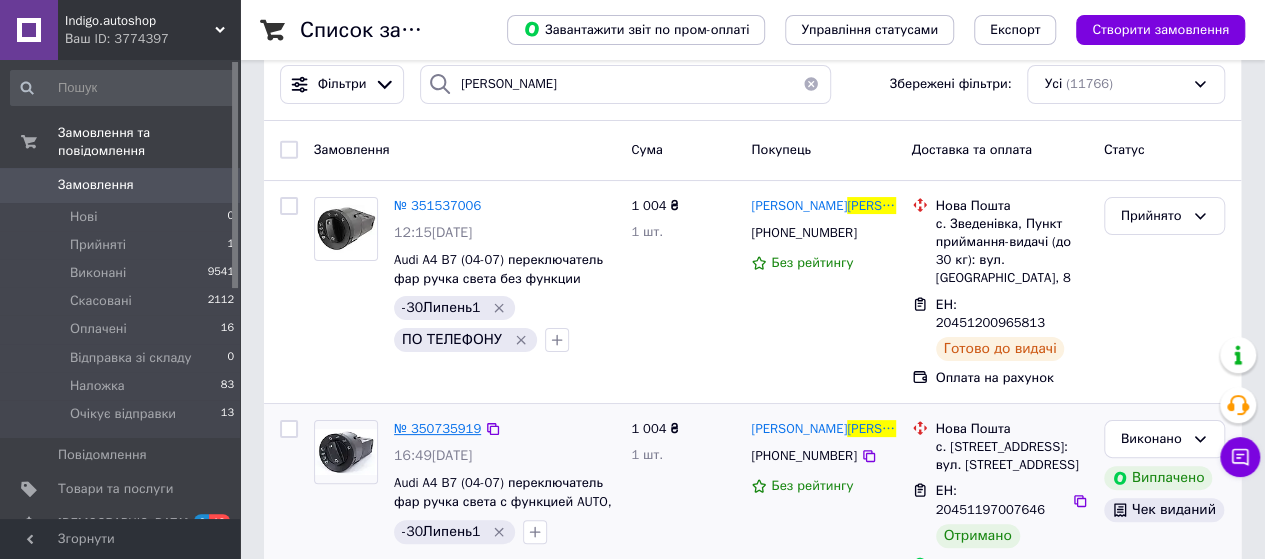 click on "№ 350735919" at bounding box center [437, 428] 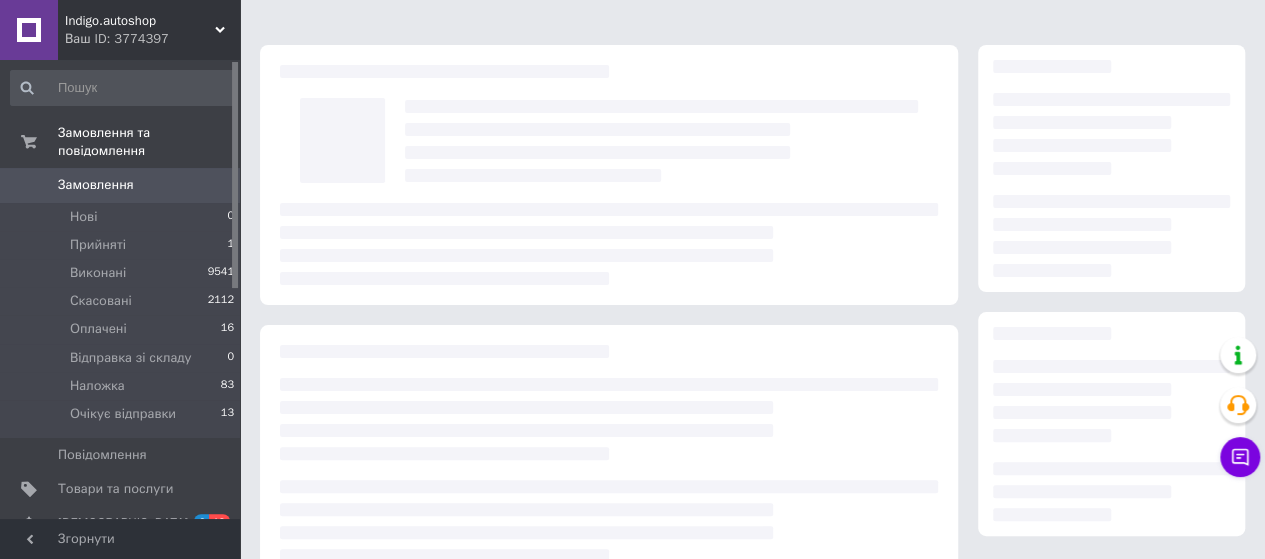 scroll, scrollTop: 0, scrollLeft: 0, axis: both 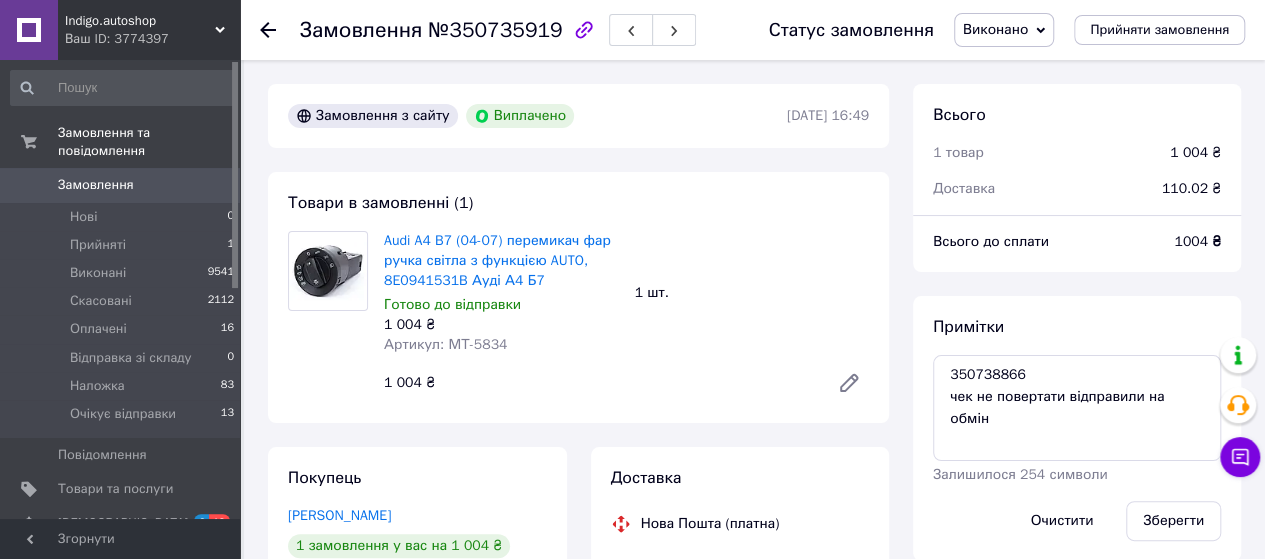 click on "Артикул: МТ-5834" at bounding box center [445, 344] 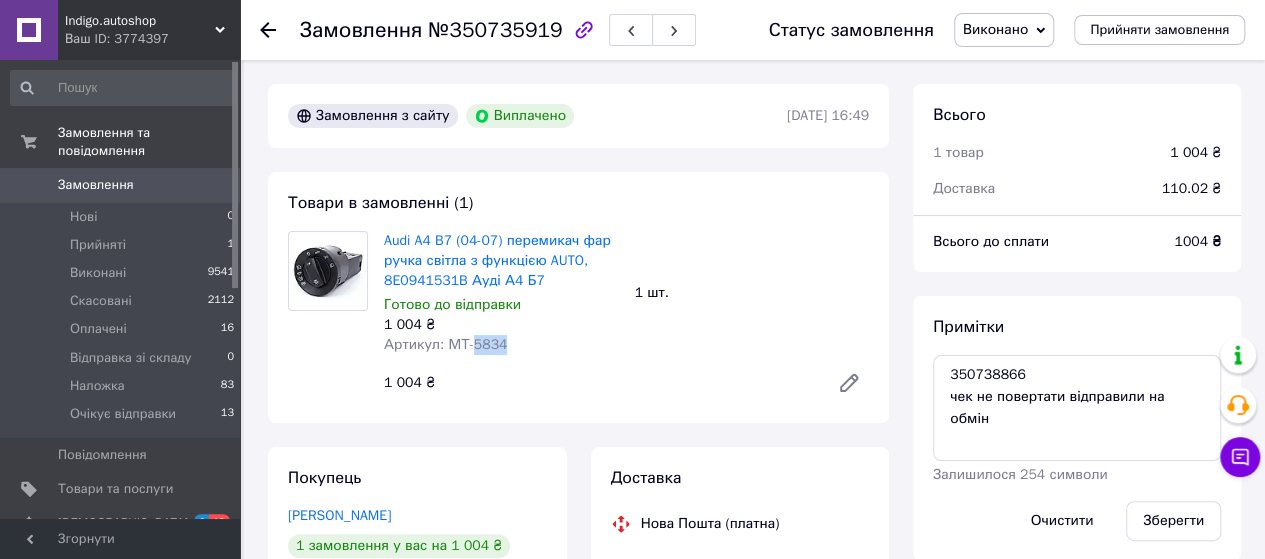 click on "Артикул: МТ-5834" at bounding box center [445, 344] 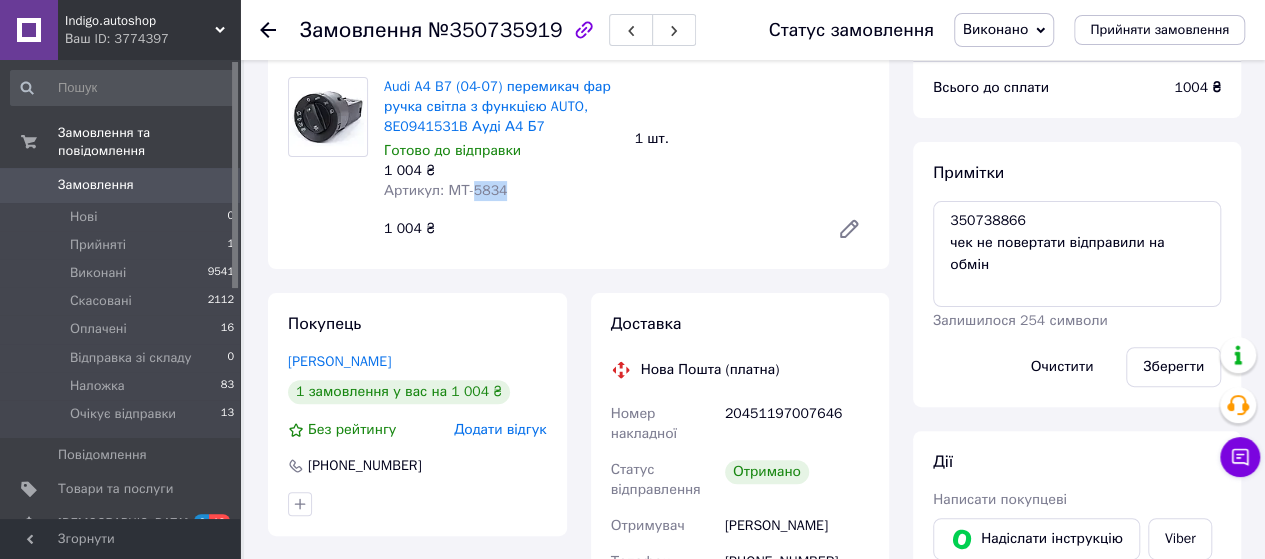 scroll, scrollTop: 400, scrollLeft: 0, axis: vertical 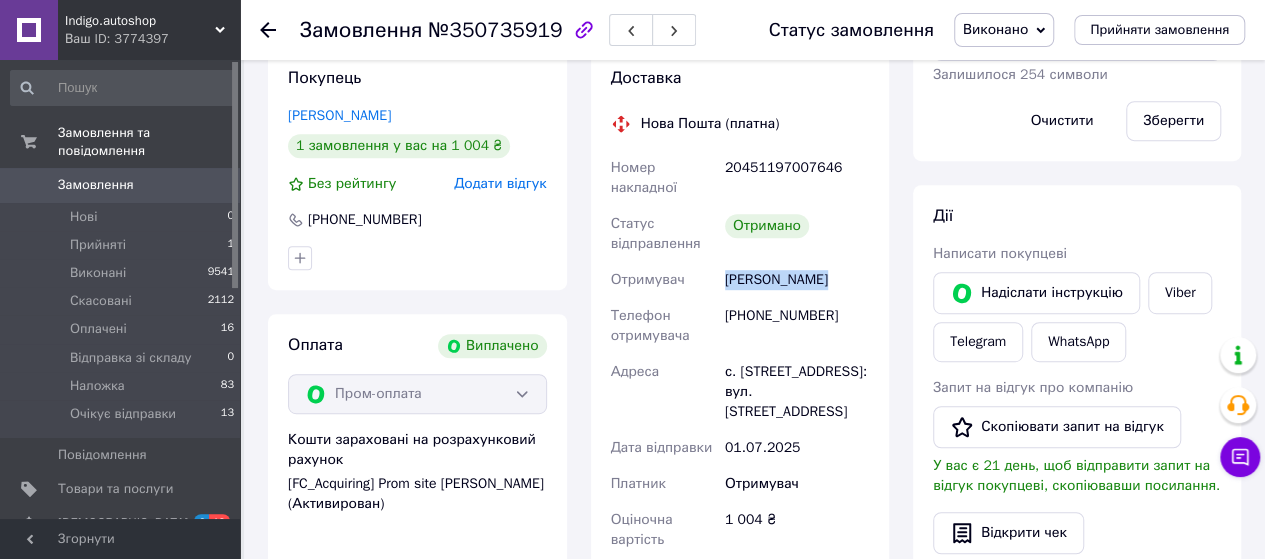 drag, startPoint x: 725, startPoint y: 283, endPoint x: 842, endPoint y: 295, distance: 117.61378 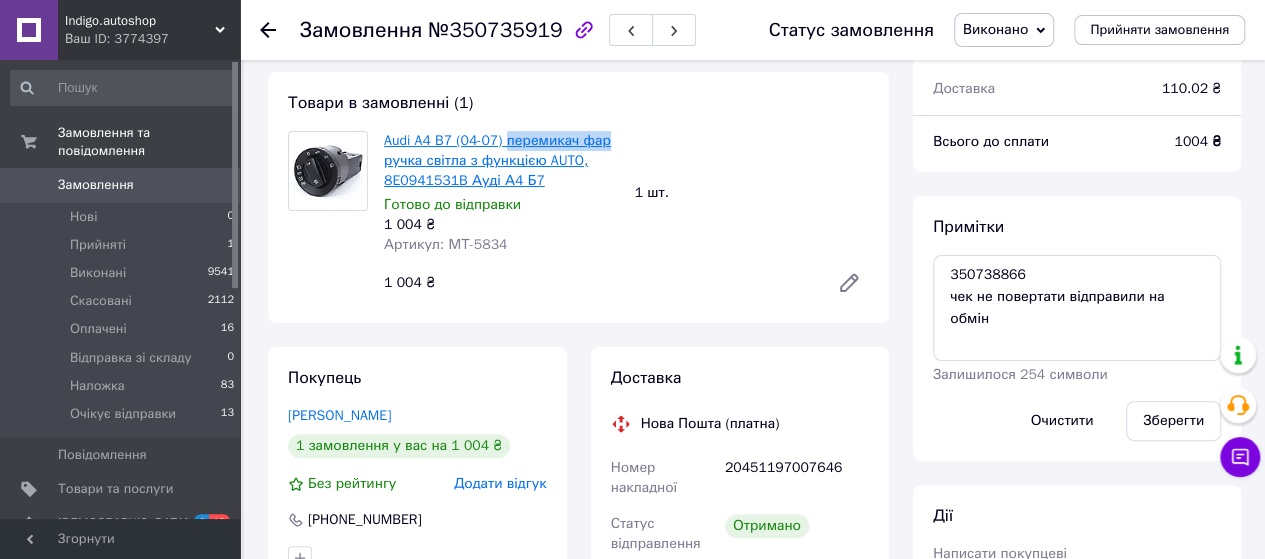 drag, startPoint x: 606, startPoint y: 143, endPoint x: 506, endPoint y: 147, distance: 100.07997 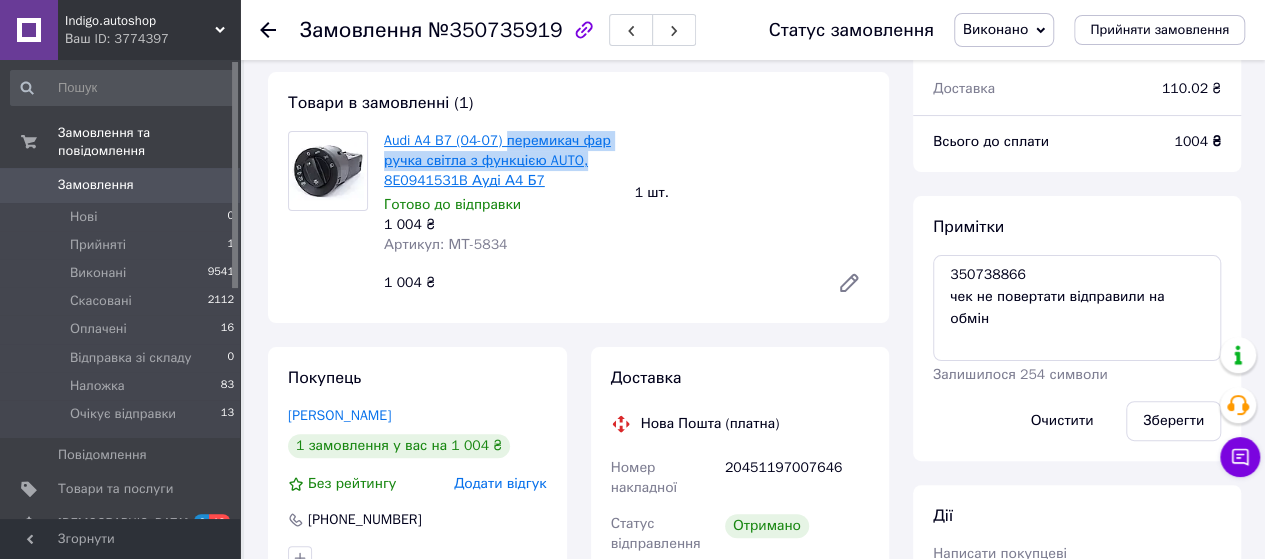 drag, startPoint x: 585, startPoint y: 157, endPoint x: 593, endPoint y: 183, distance: 27.202942 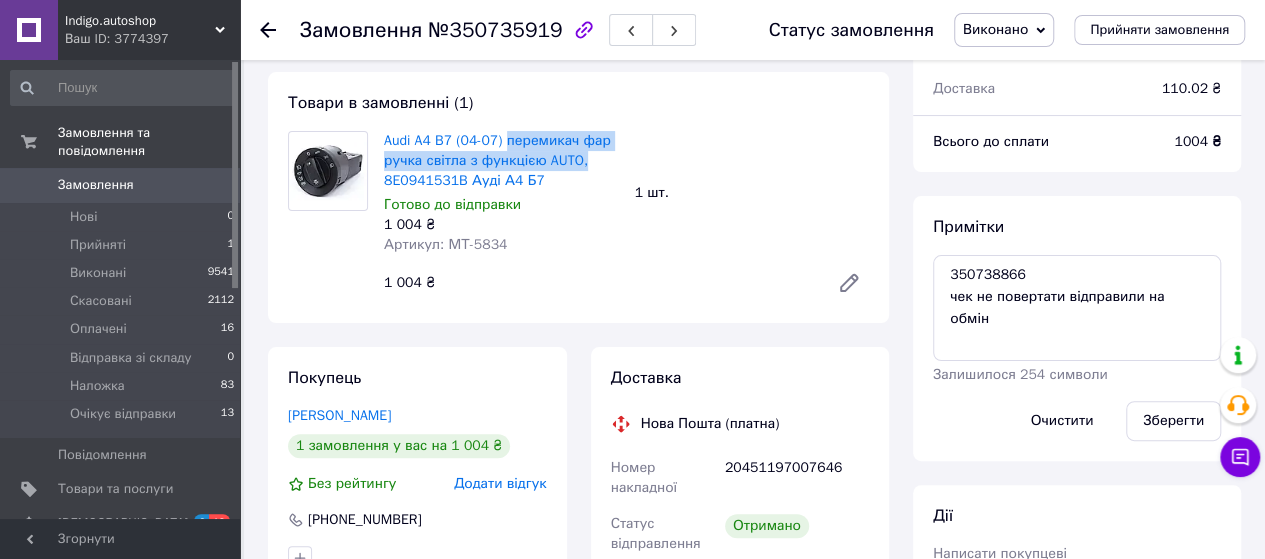 click on "Audi A4 B7 (04-07) перемикач фар ручка світла з функцією AUTO, 8E0941531B Ауді А4 Б7" at bounding box center [501, 161] 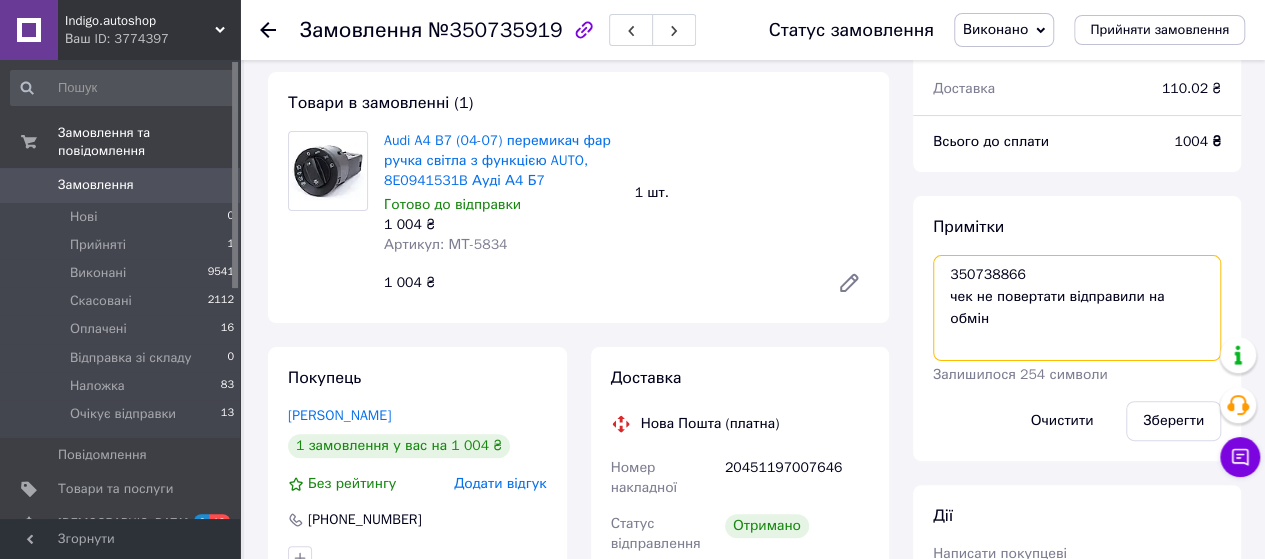 click on "350738866
чек не повертати відправили на обмін" at bounding box center [1077, 308] 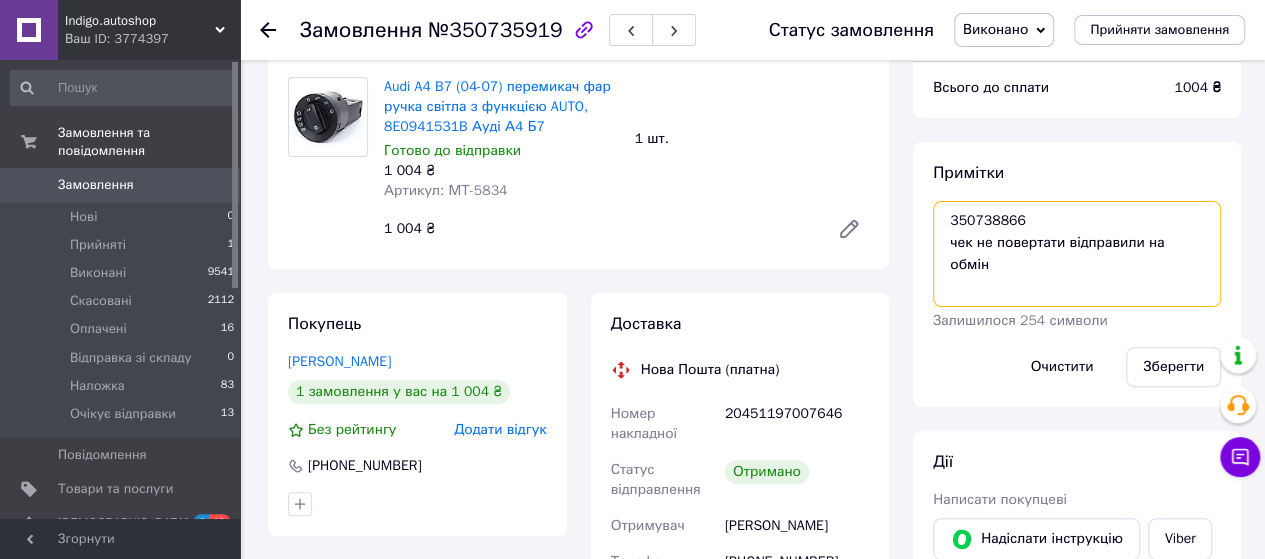 scroll, scrollTop: 200, scrollLeft: 0, axis: vertical 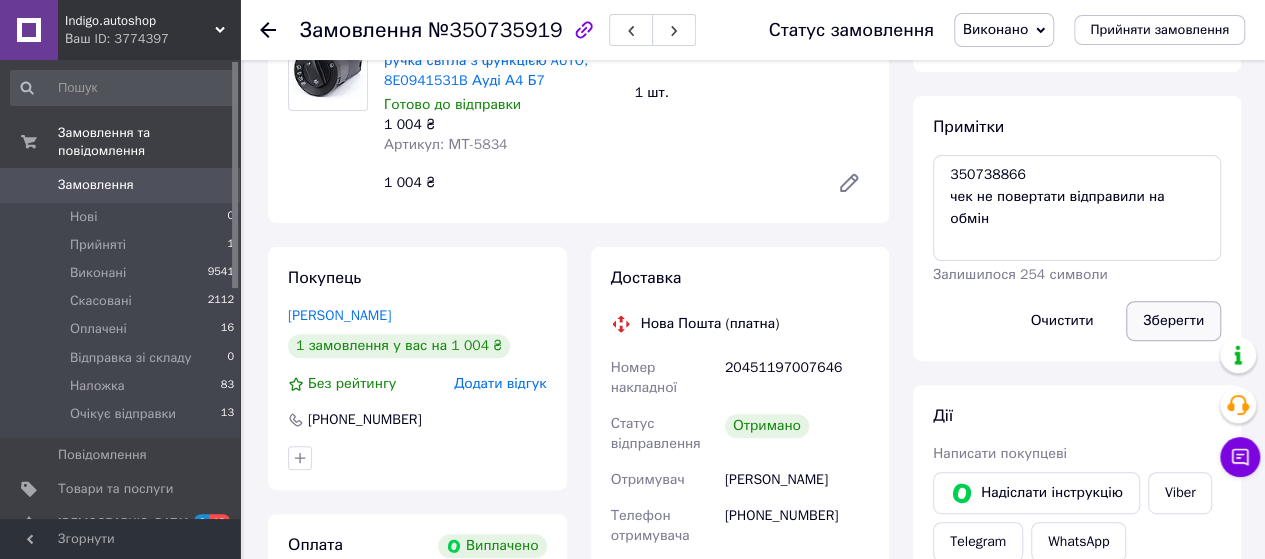 click on "Зберегти" at bounding box center [1173, 321] 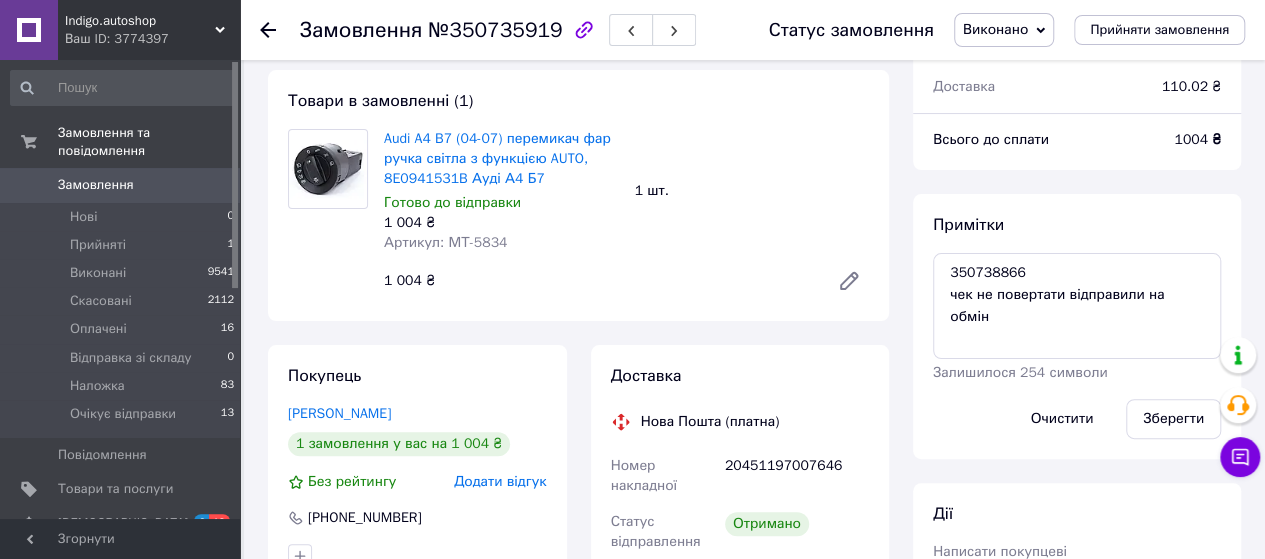 scroll, scrollTop: 0, scrollLeft: 0, axis: both 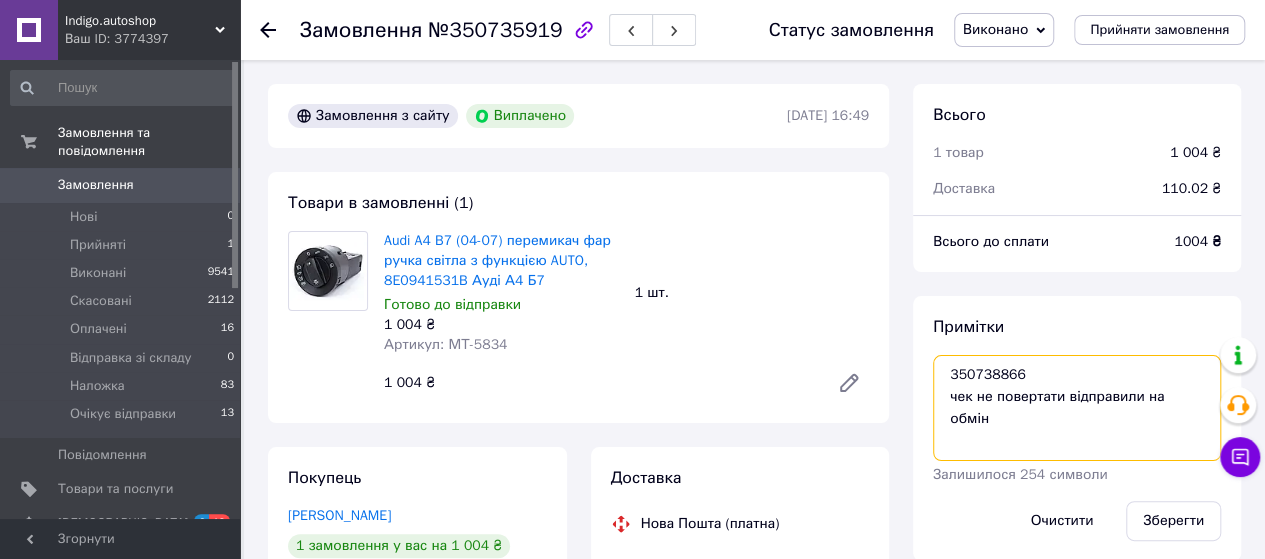 drag, startPoint x: 973, startPoint y: 373, endPoint x: 994, endPoint y: 373, distance: 21 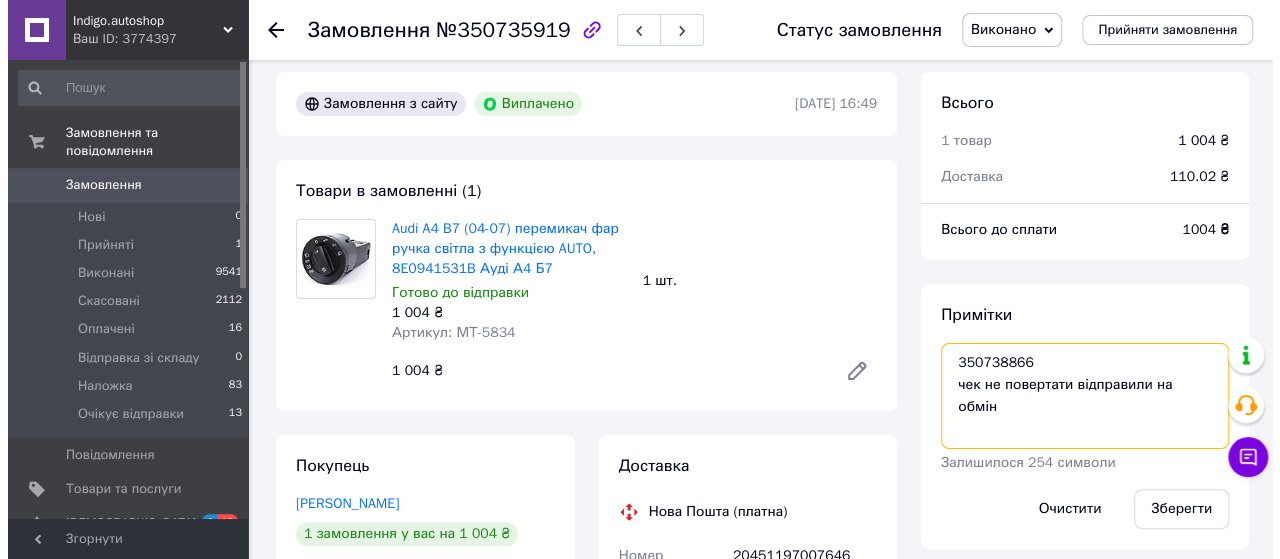 scroll, scrollTop: 0, scrollLeft: 0, axis: both 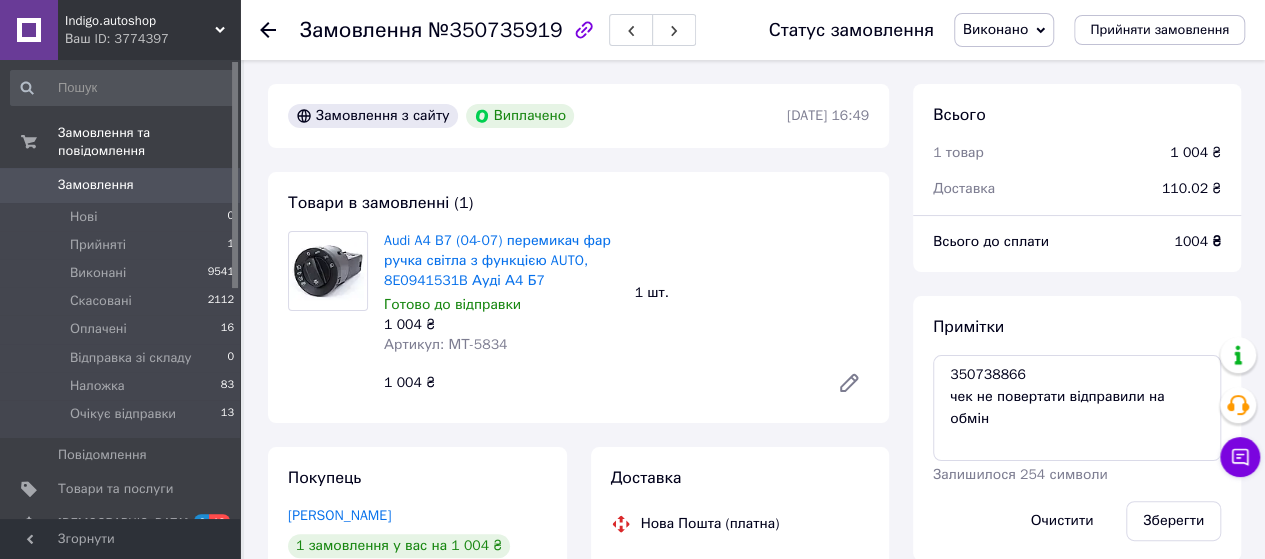 click on "Всього 1 товар 1 004 ₴ Доставка 110.02 ₴ Всього до сплати 1004 ₴ Примітки 350738866
чек не повертати відправили на обмін Залишилося 254 символи Очистити Зберегти Дії Написати покупцеві   Надіслати інструкцію Viber Telegram WhatsApp Запит на відгук про компанію   Скопіювати запит на відгук У вас є 21 день, щоб відправити запит на відгук покупцеві, скопіювавши посилання.   Відкрити чек   Завантажити PDF   Друк PDF Мітки Особисті нотатки, які бачите лише ви. З їх допомогою можна фільтрувати замовлення -30Липень1" at bounding box center (1077, 938) 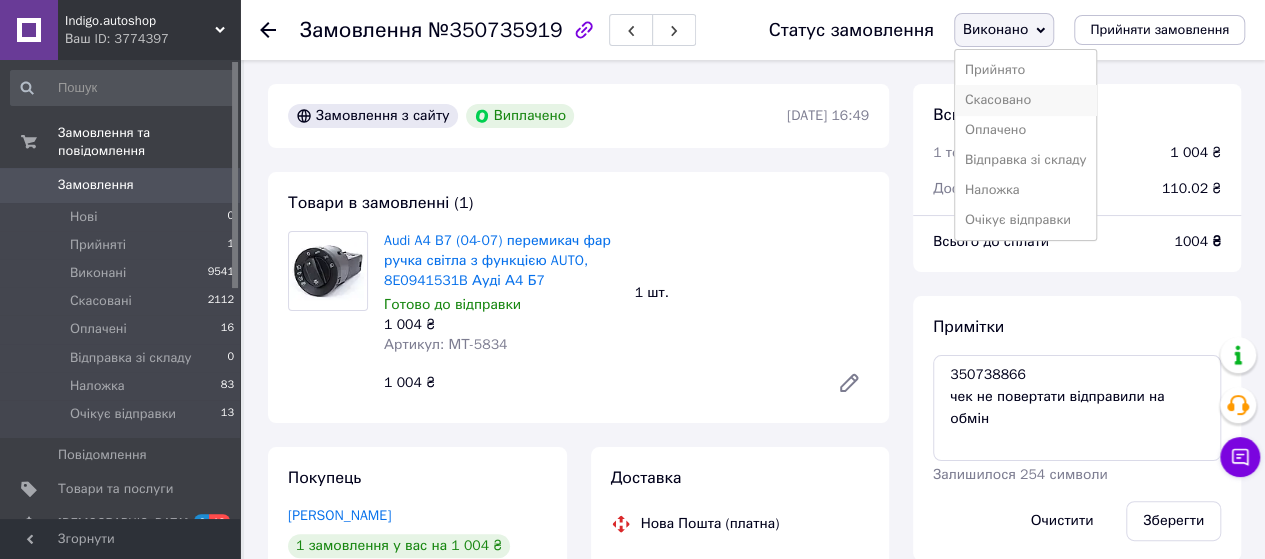 click on "Скасовано" at bounding box center [1026, 100] 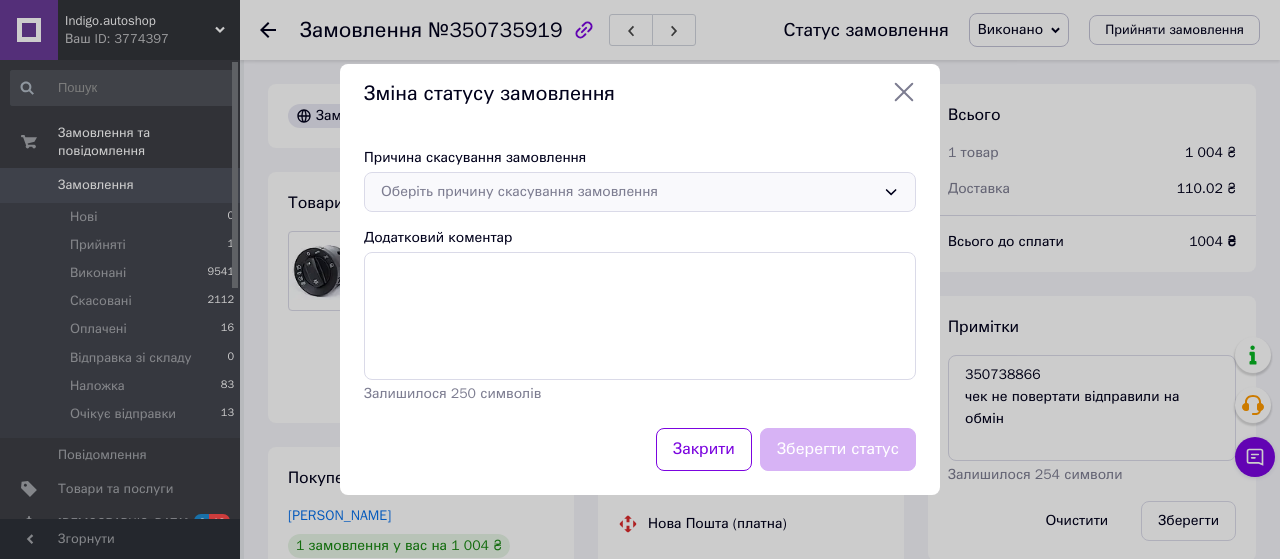 click on "Оберіть причину скасування замовлення" at bounding box center [628, 192] 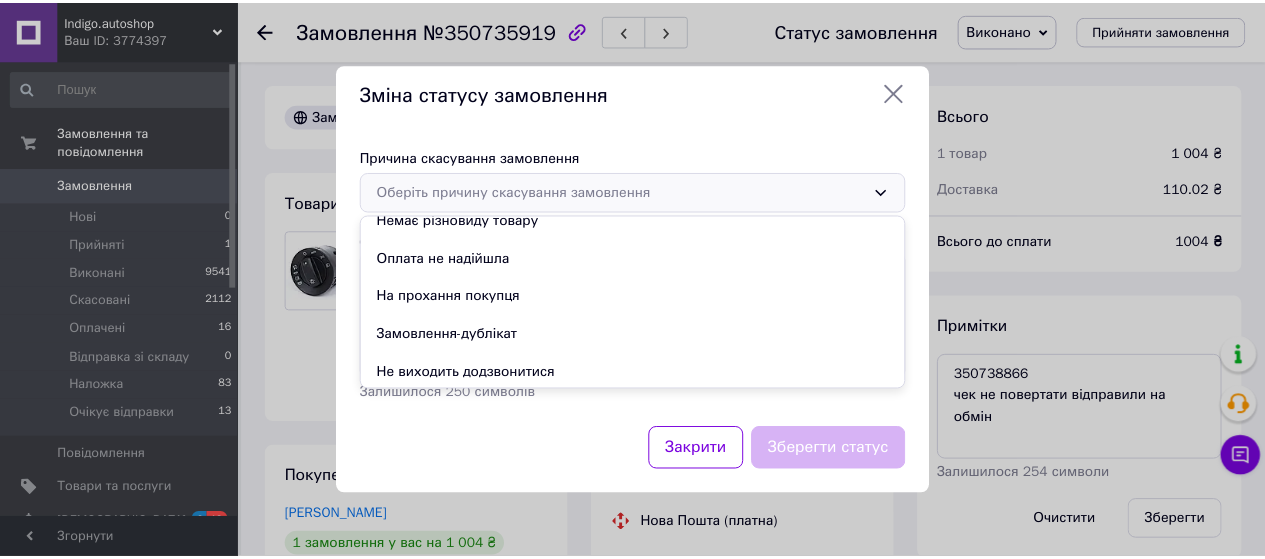 scroll, scrollTop: 93, scrollLeft: 0, axis: vertical 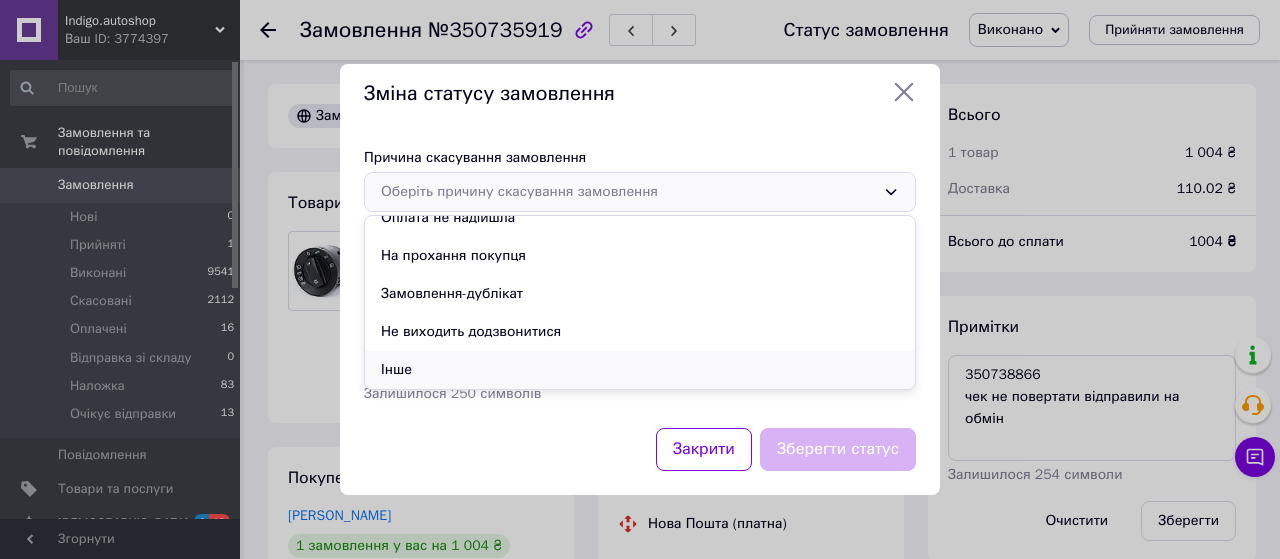 click on "Інше" at bounding box center [640, 370] 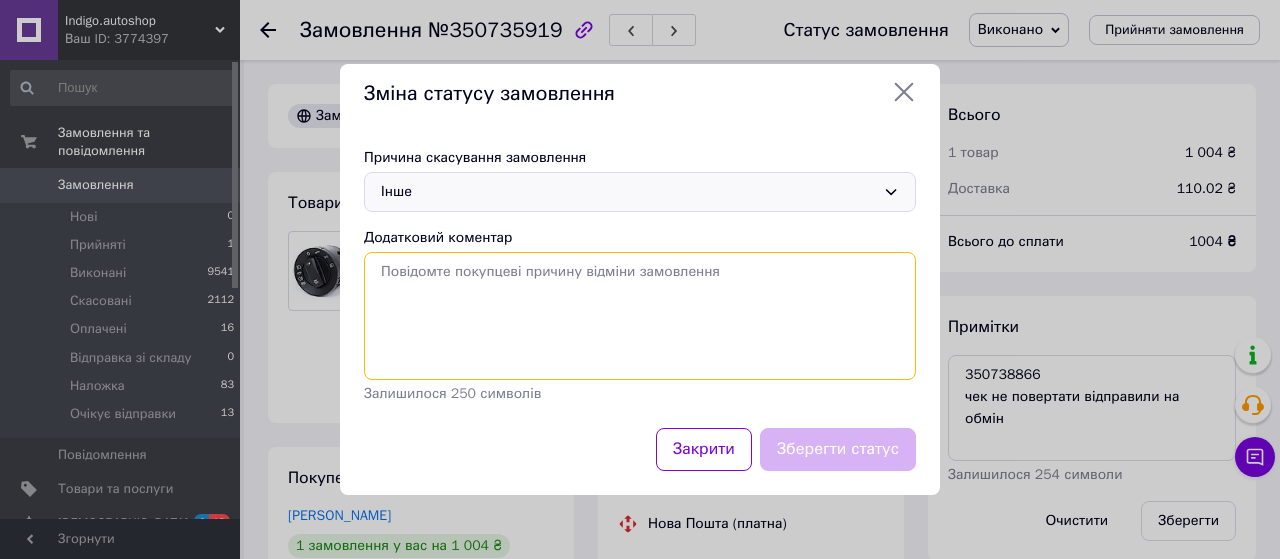 click on "Додатковий коментар" at bounding box center [640, 316] 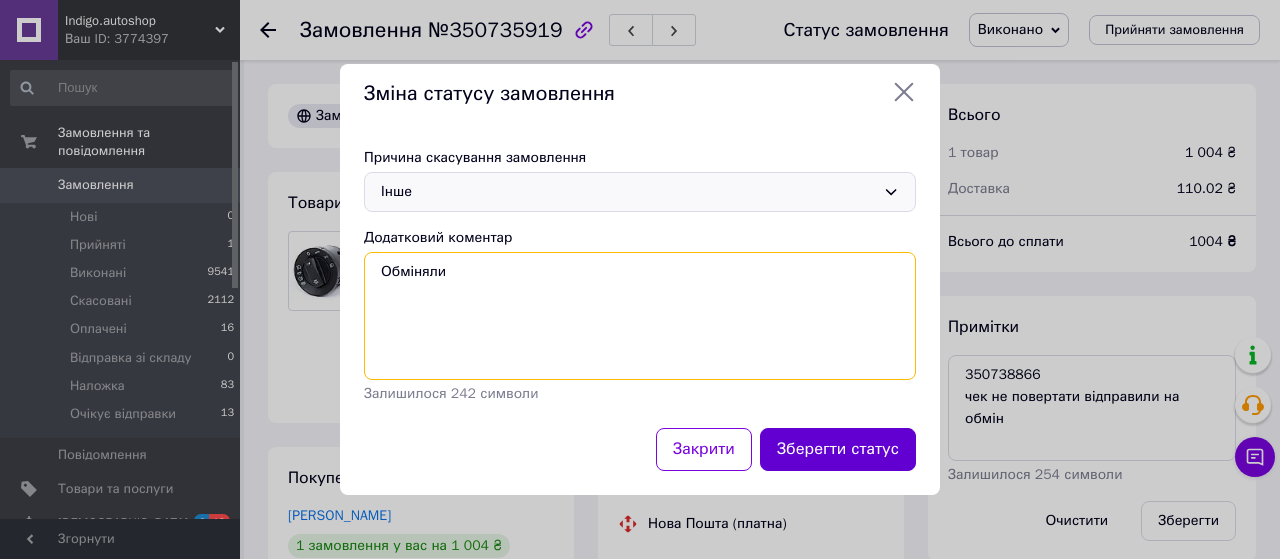type on "Обміняли" 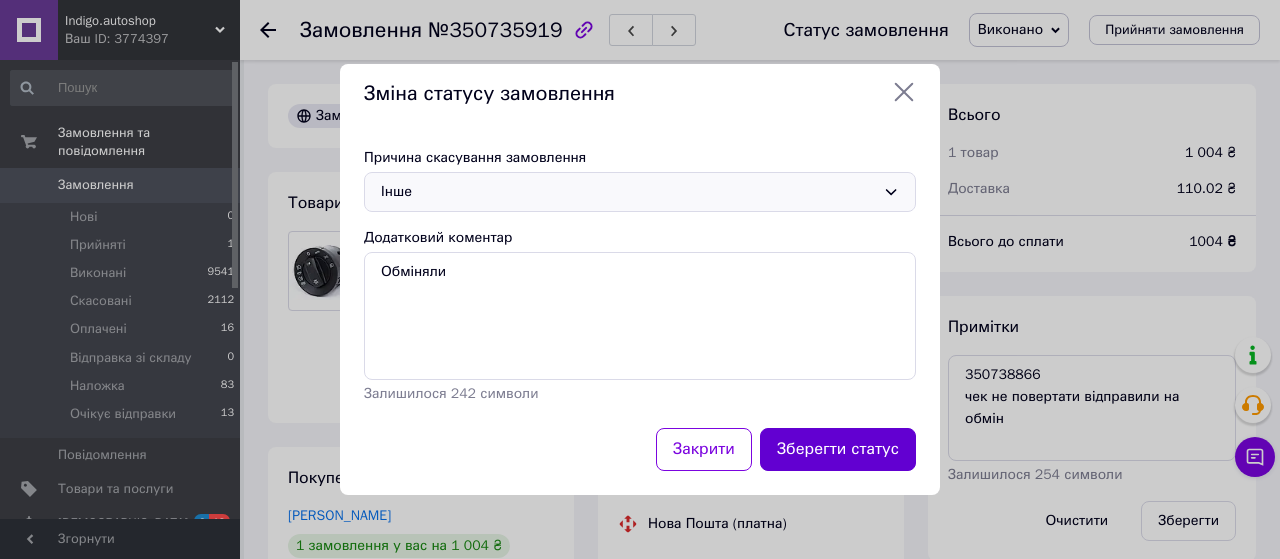 click on "Зберегти статус" at bounding box center [838, 449] 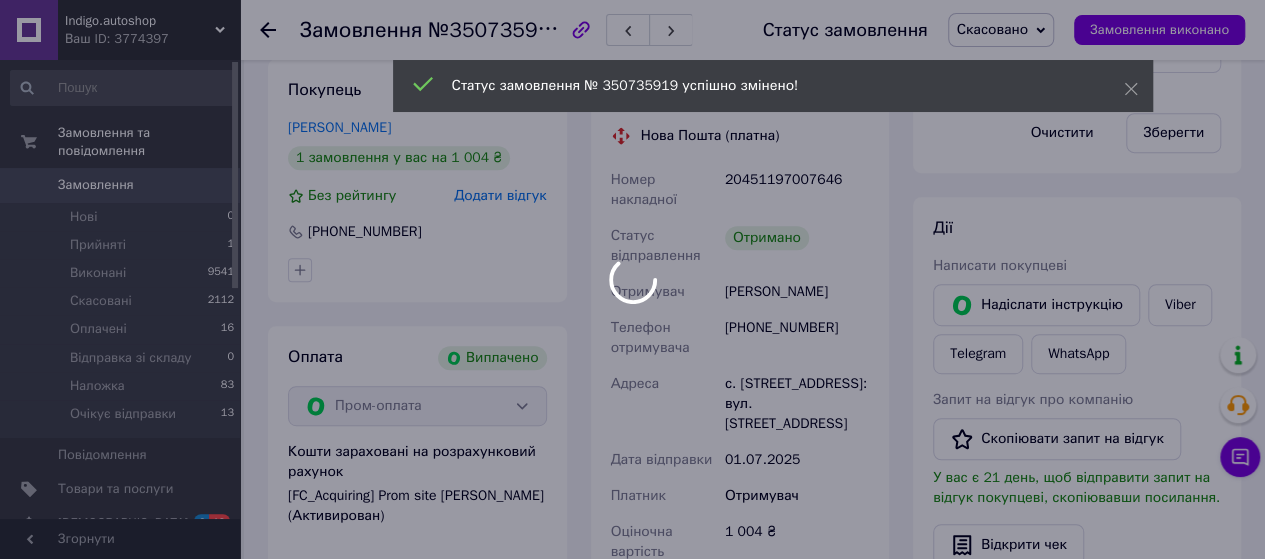 scroll, scrollTop: 400, scrollLeft: 0, axis: vertical 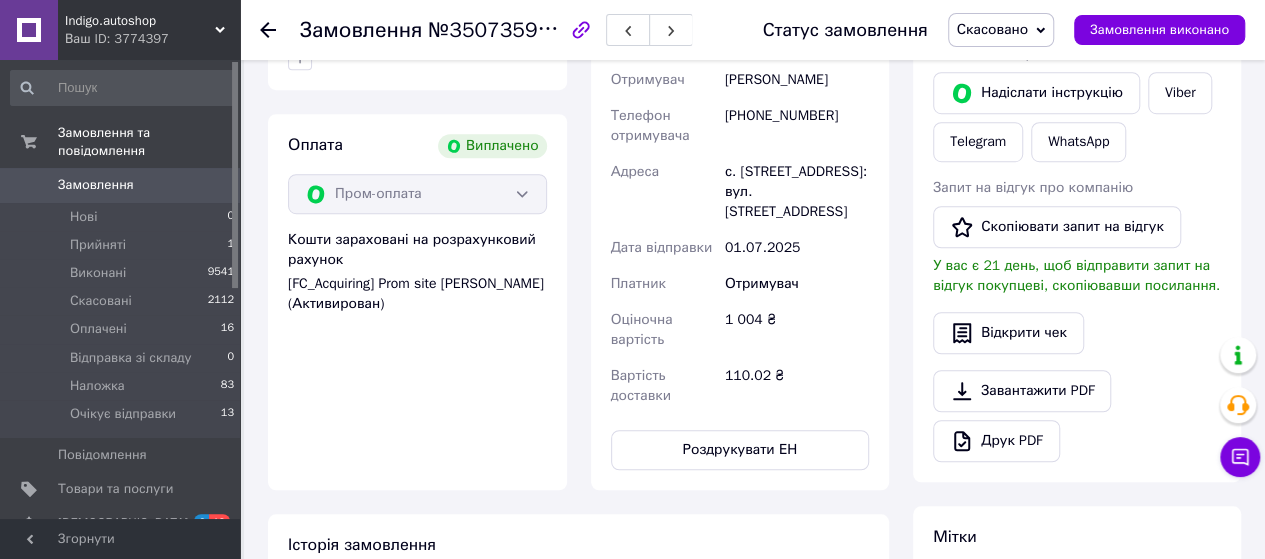 click on "Замовлення" at bounding box center (96, 185) 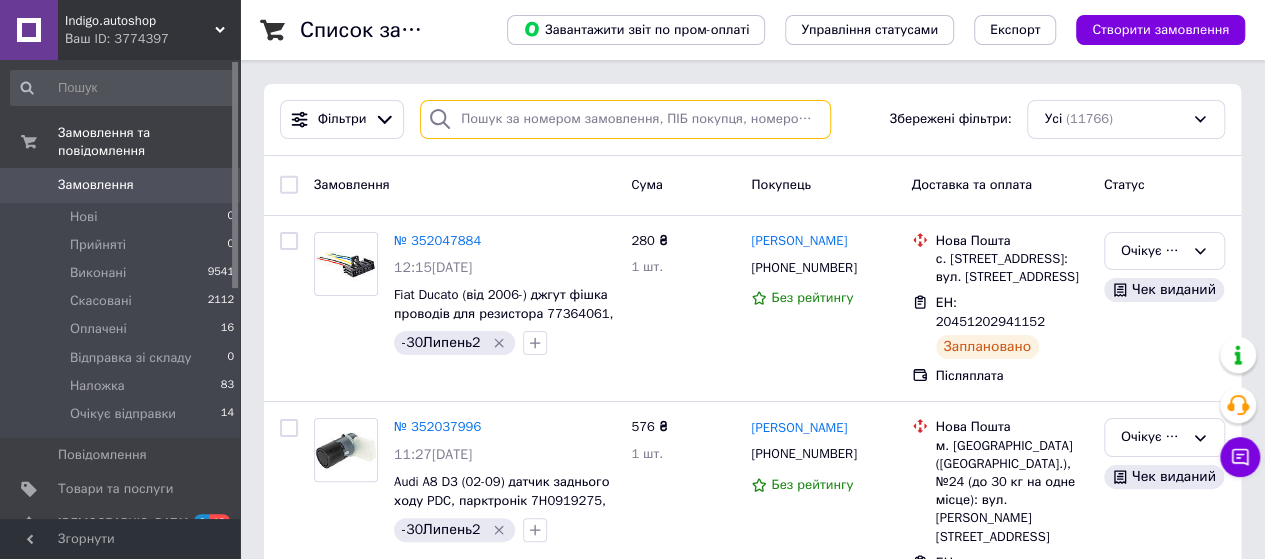 click at bounding box center (625, 119) 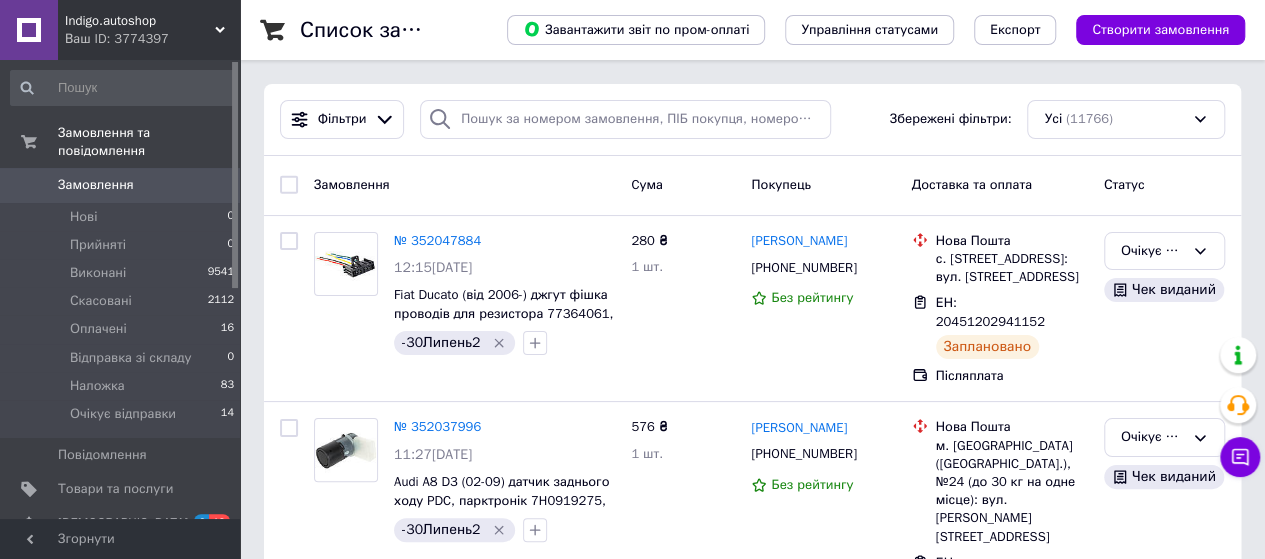 click on "Замовлення 0" at bounding box center (123, 185) 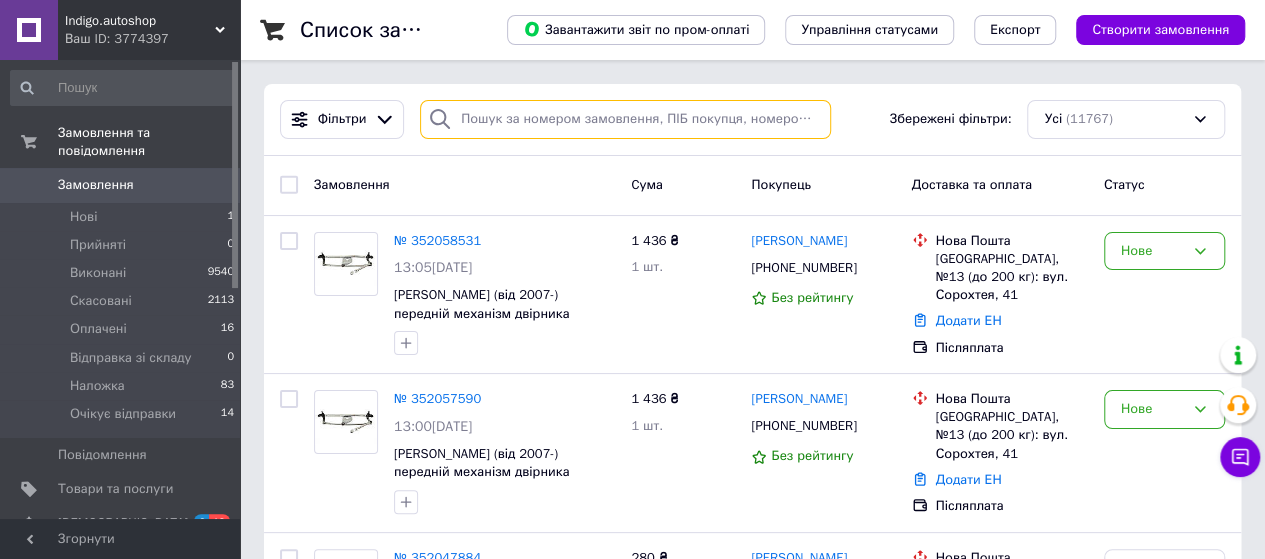 click at bounding box center (625, 119) 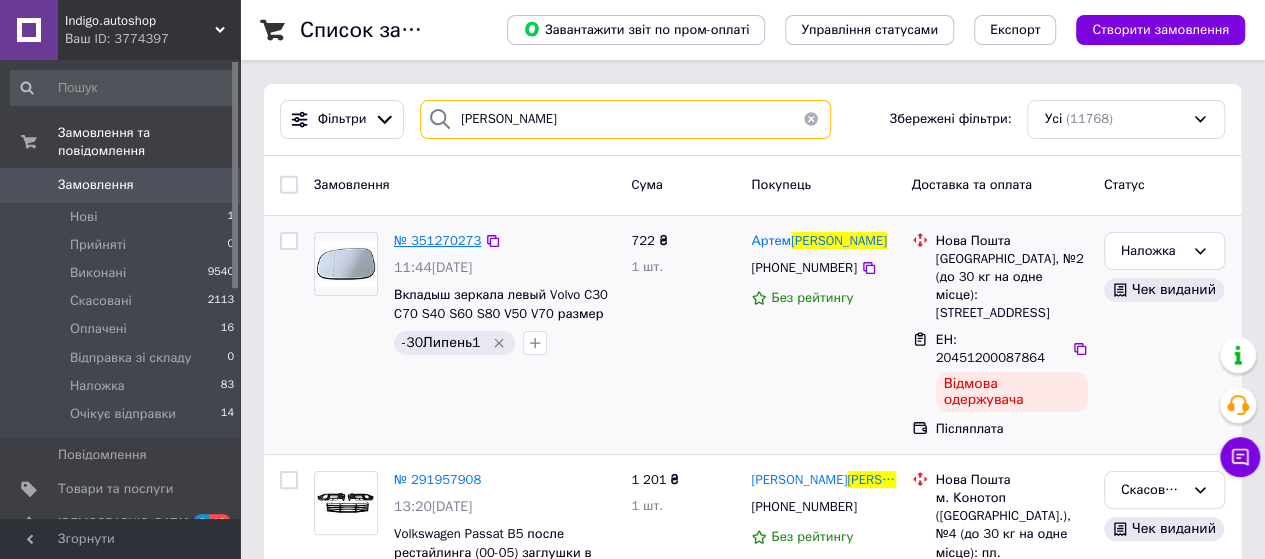 type on "артеменко" 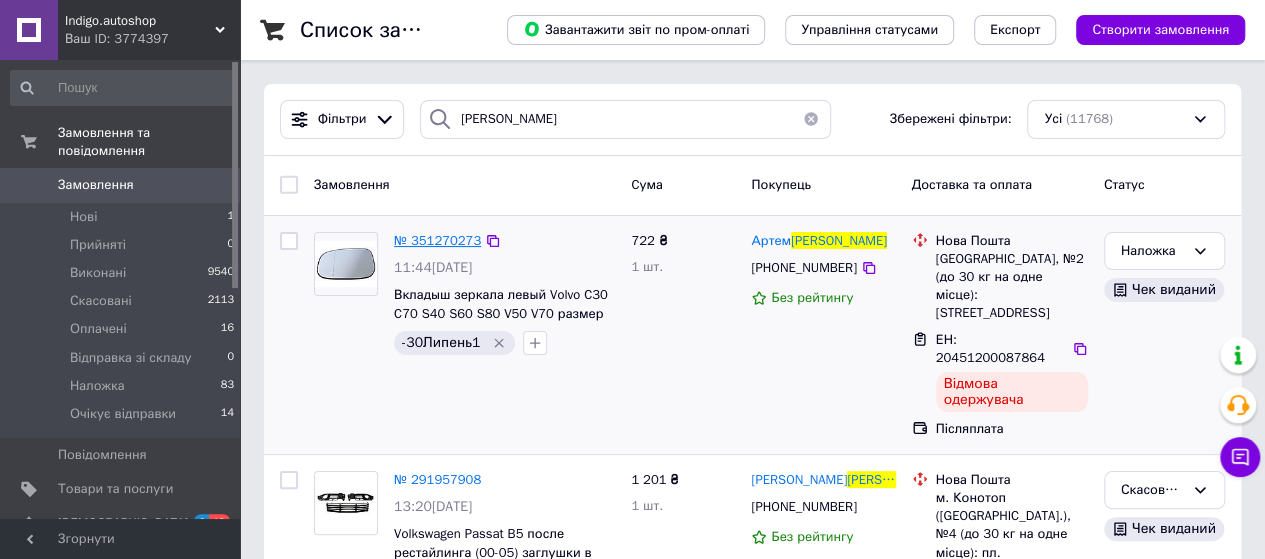 click on "№ 351270273" at bounding box center (437, 240) 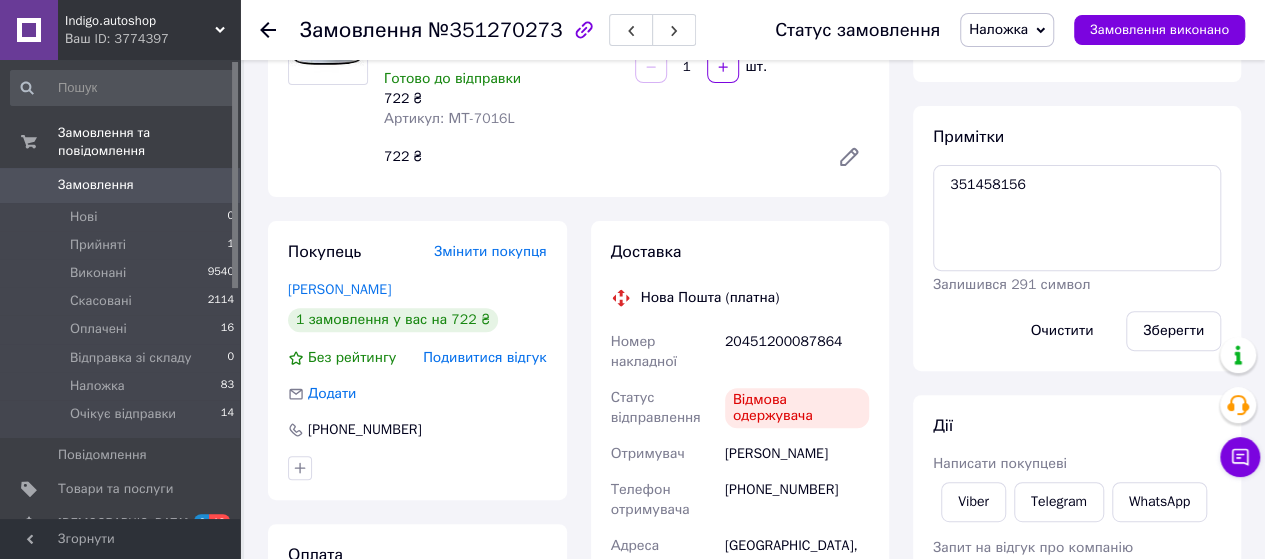 scroll, scrollTop: 200, scrollLeft: 0, axis: vertical 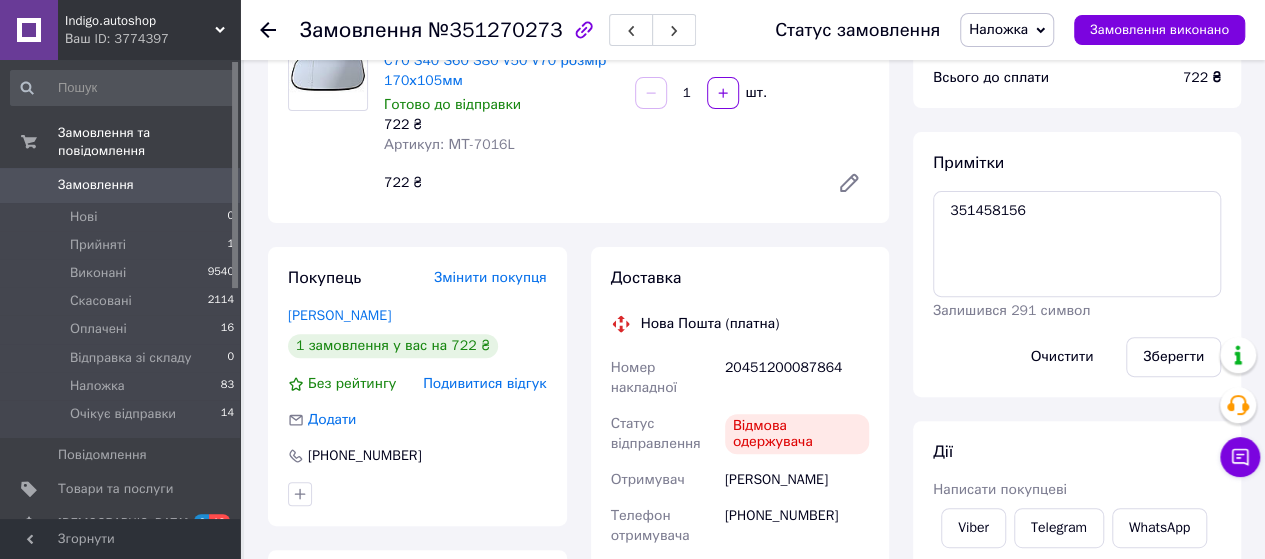 click on "Артикул: МТ-7016L" at bounding box center [449, 144] 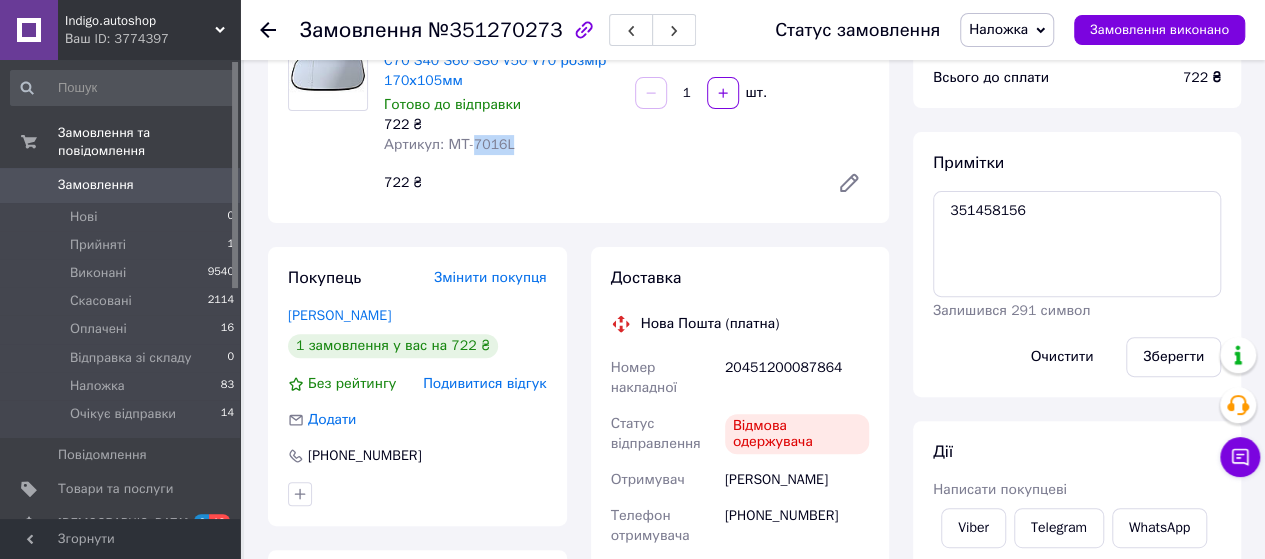 click on "Артикул: МТ-7016L" at bounding box center [449, 144] 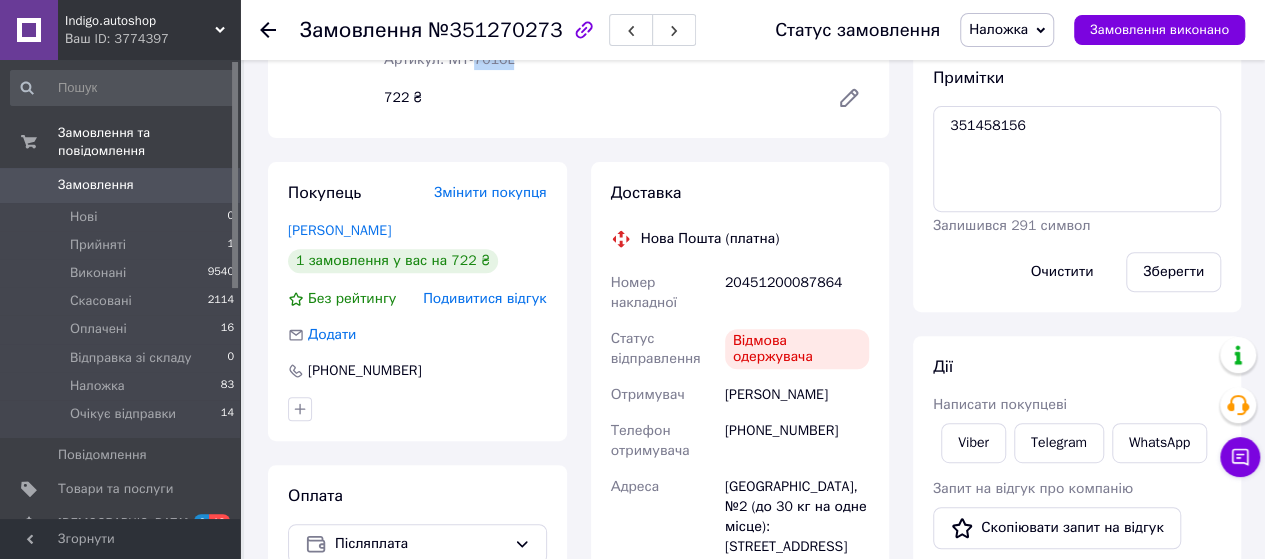 scroll, scrollTop: 0, scrollLeft: 0, axis: both 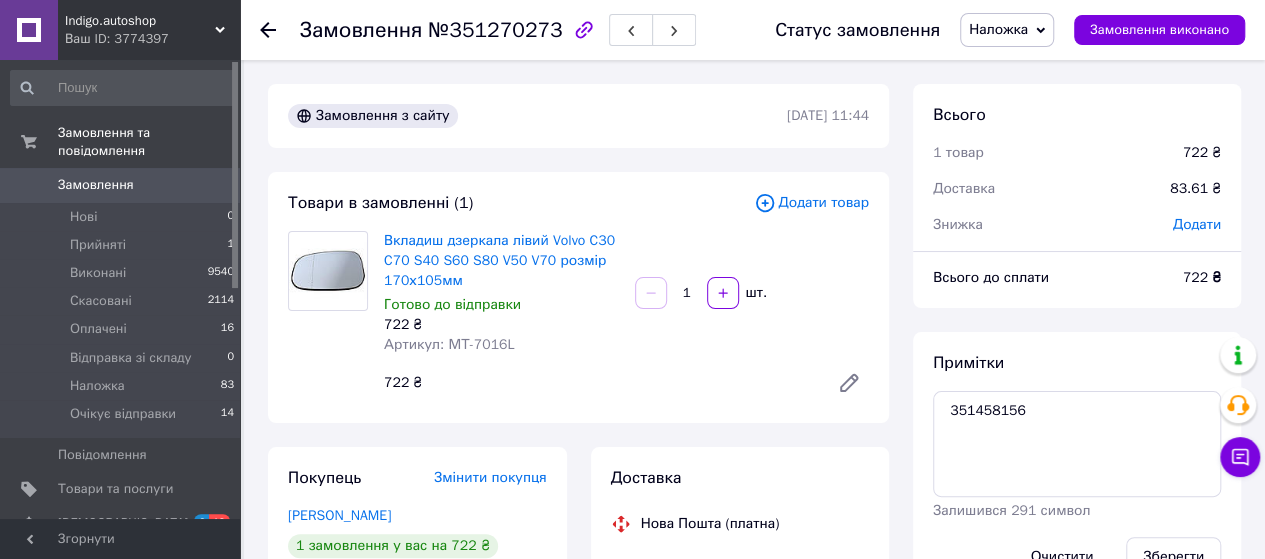 click on "Примітки 351458156 Залишився 291 символ Очистити Зберегти" at bounding box center [1077, 464] 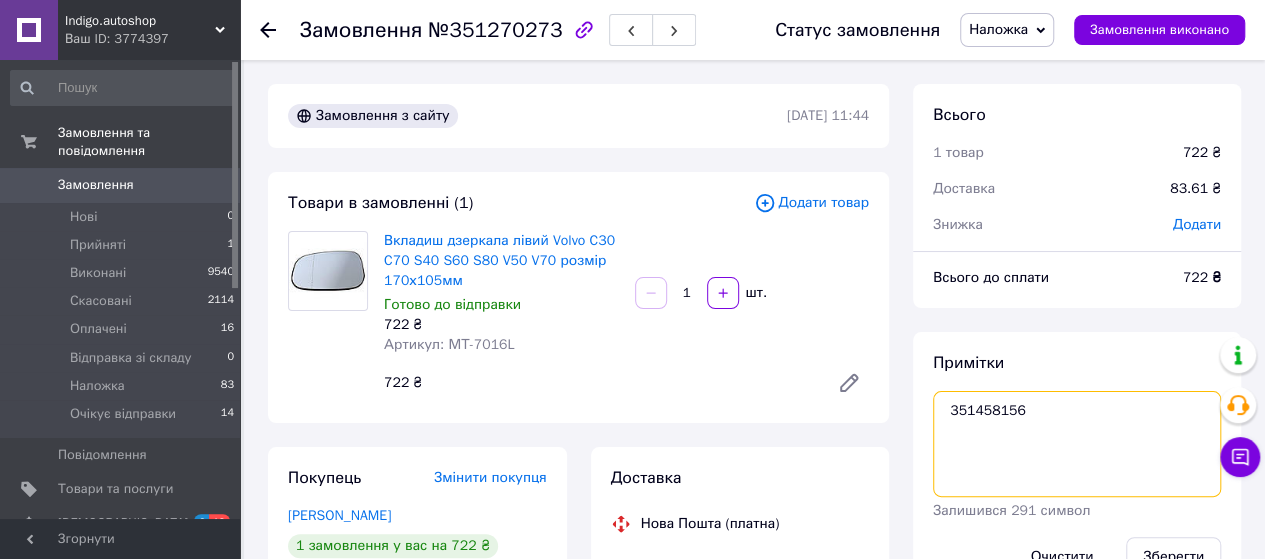 click on "351458156" at bounding box center [1077, 444] 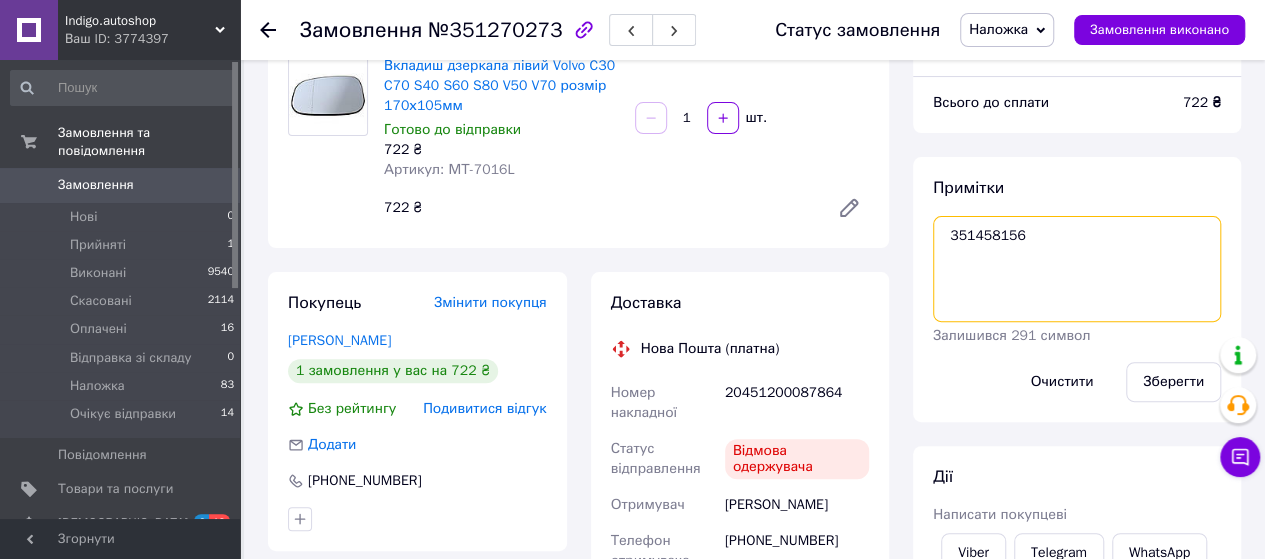 scroll, scrollTop: 300, scrollLeft: 0, axis: vertical 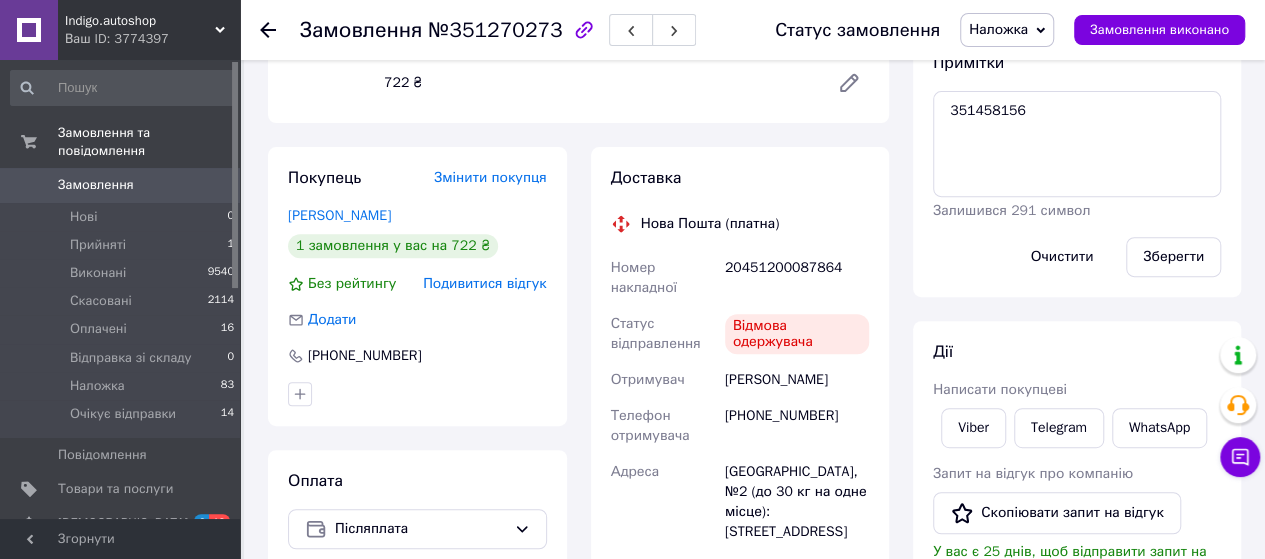 drag, startPoint x: 725, startPoint y: 377, endPoint x: 864, endPoint y: 388, distance: 139.43457 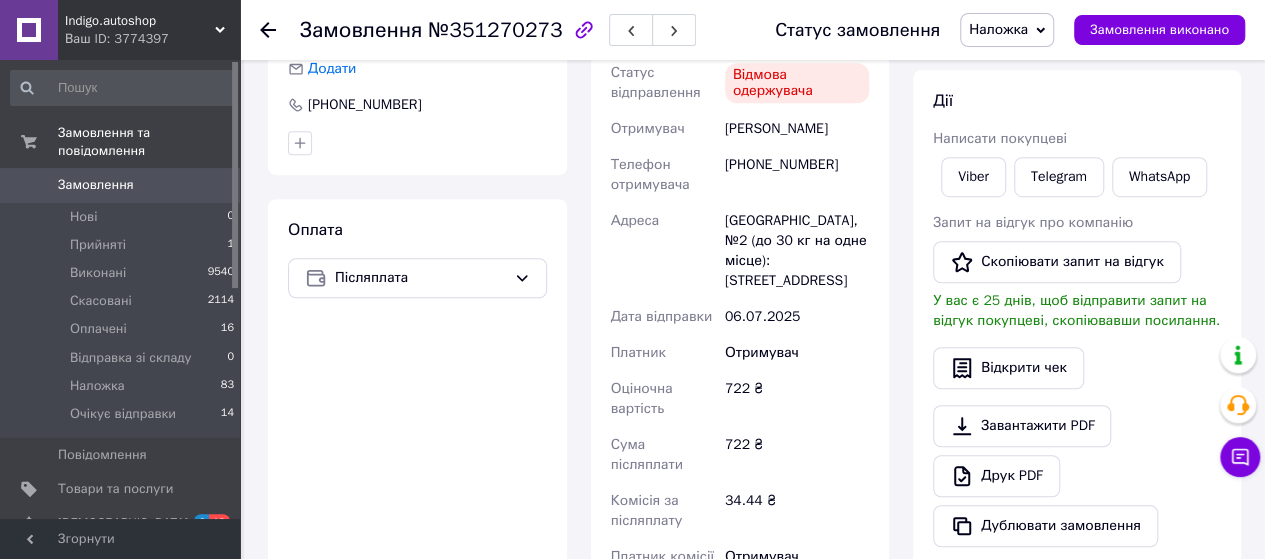 scroll, scrollTop: 700, scrollLeft: 0, axis: vertical 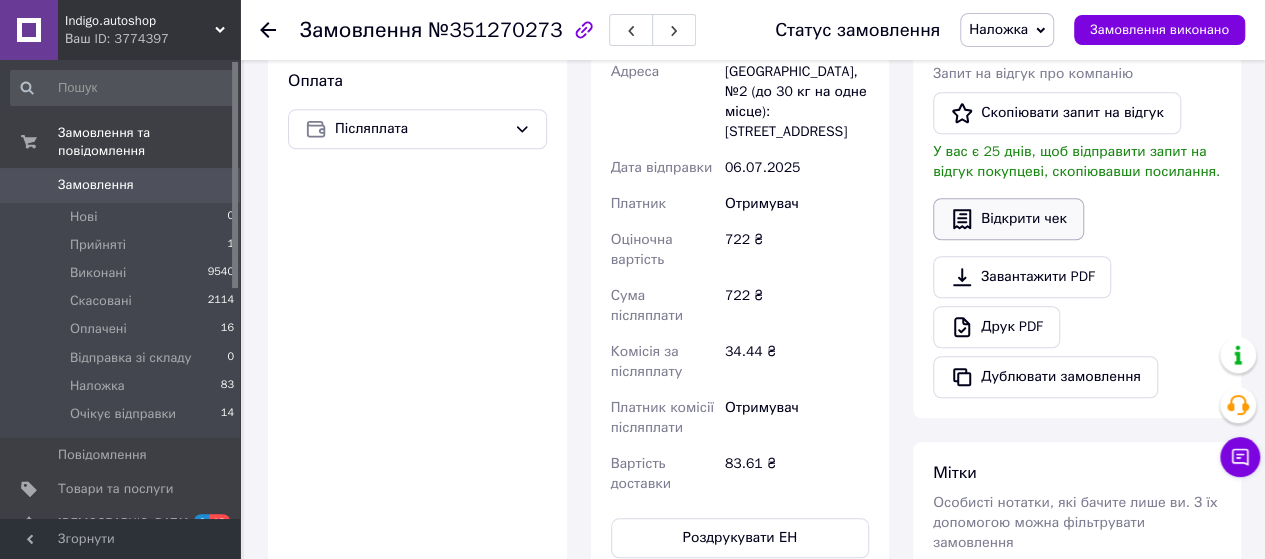 click on "Відкрити чек" at bounding box center (1008, 219) 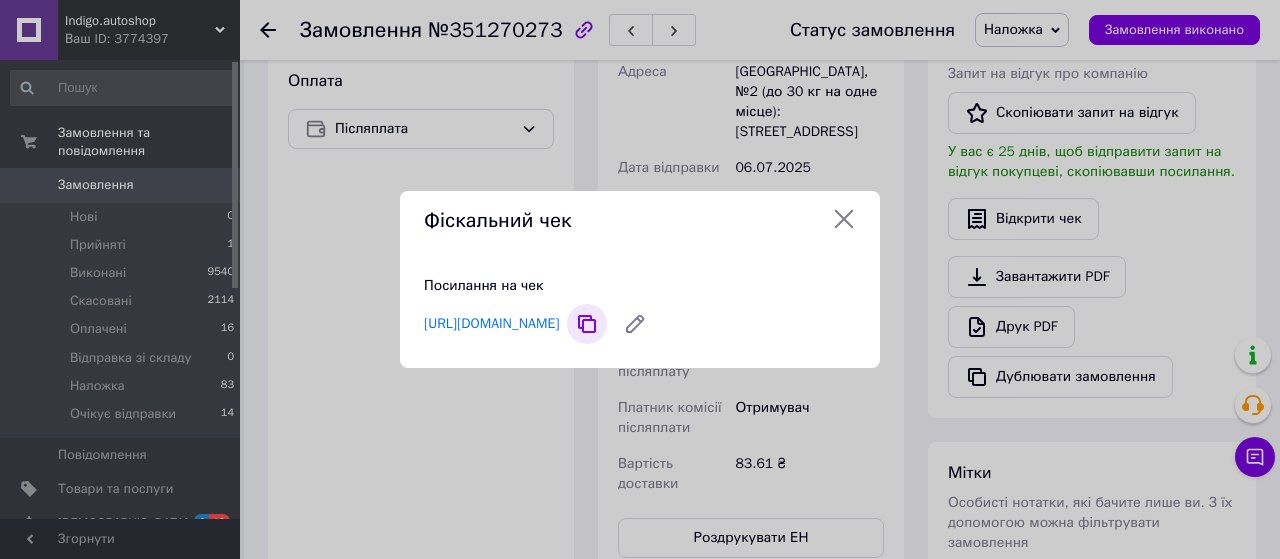 click 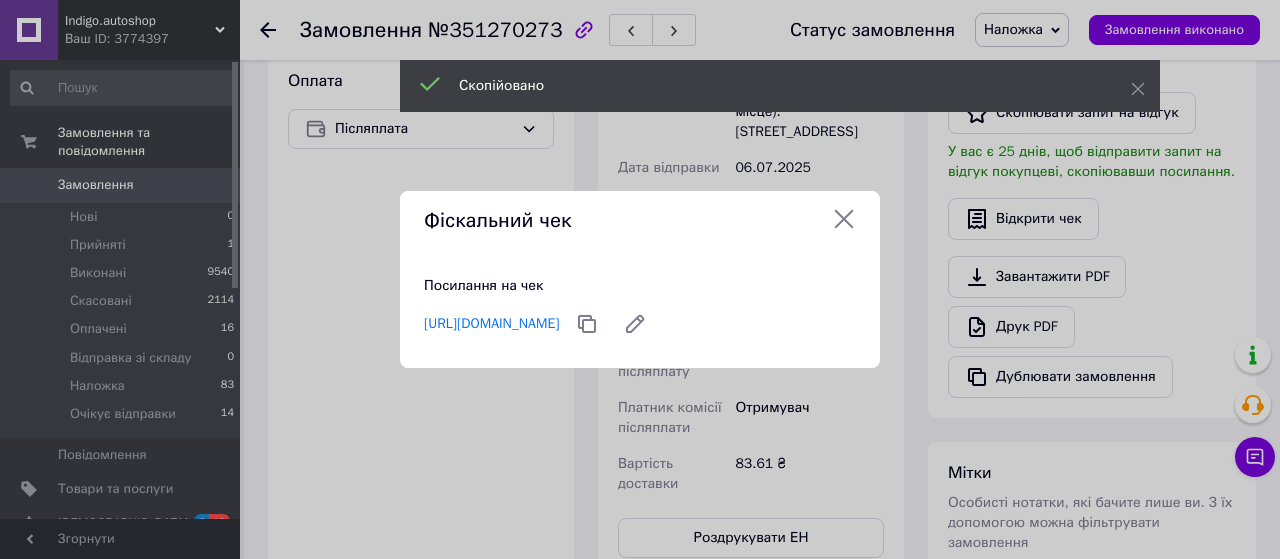 click 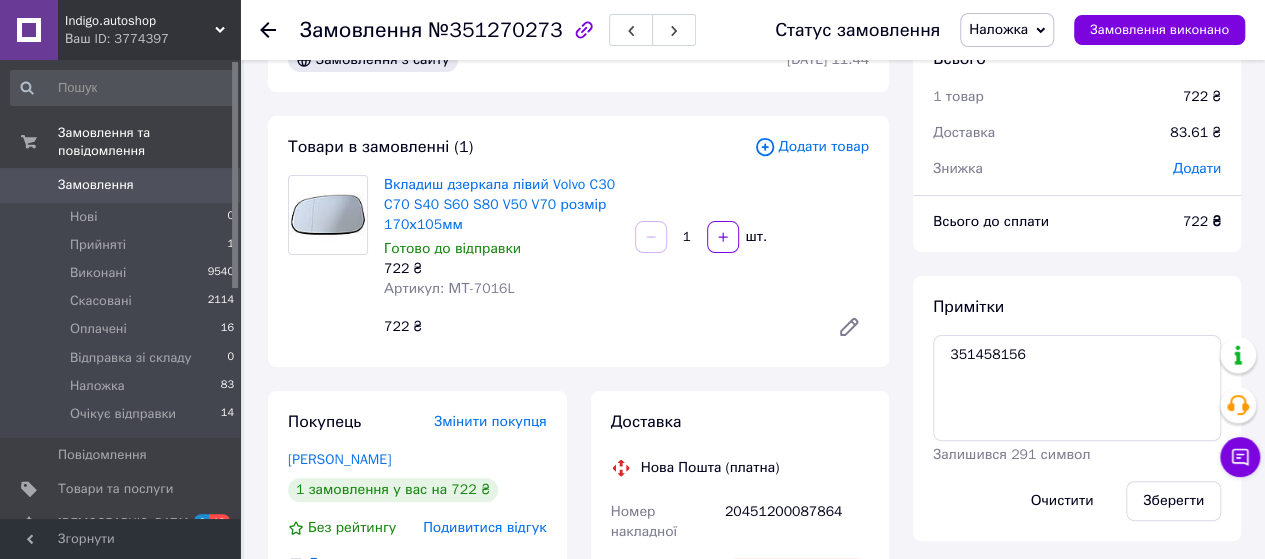 scroll, scrollTop: 0, scrollLeft: 0, axis: both 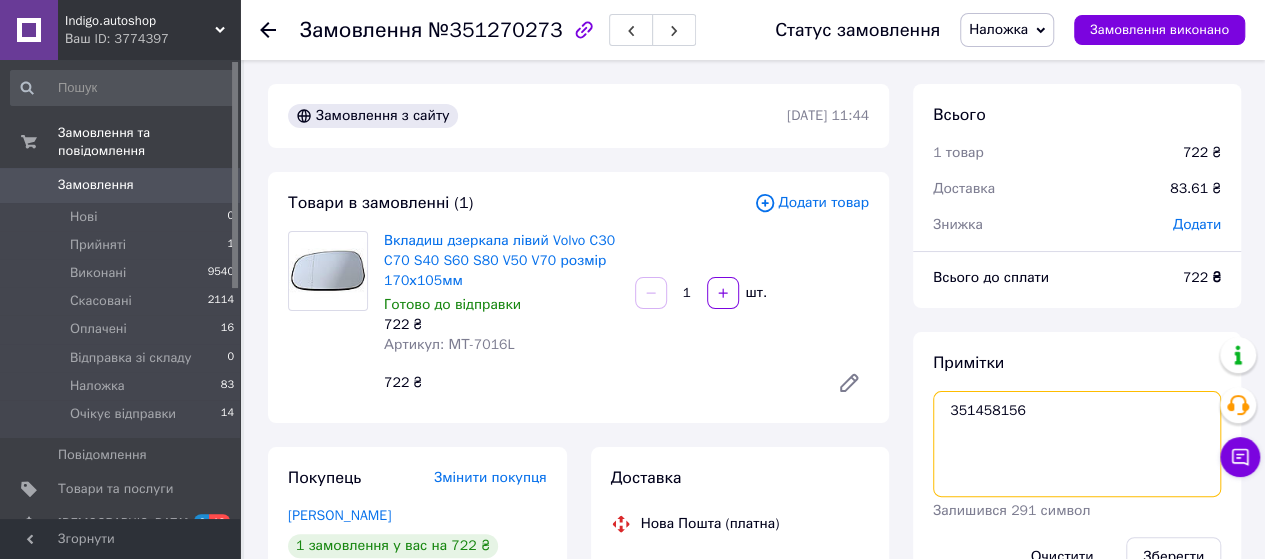 click on "351458156" at bounding box center (1077, 444) 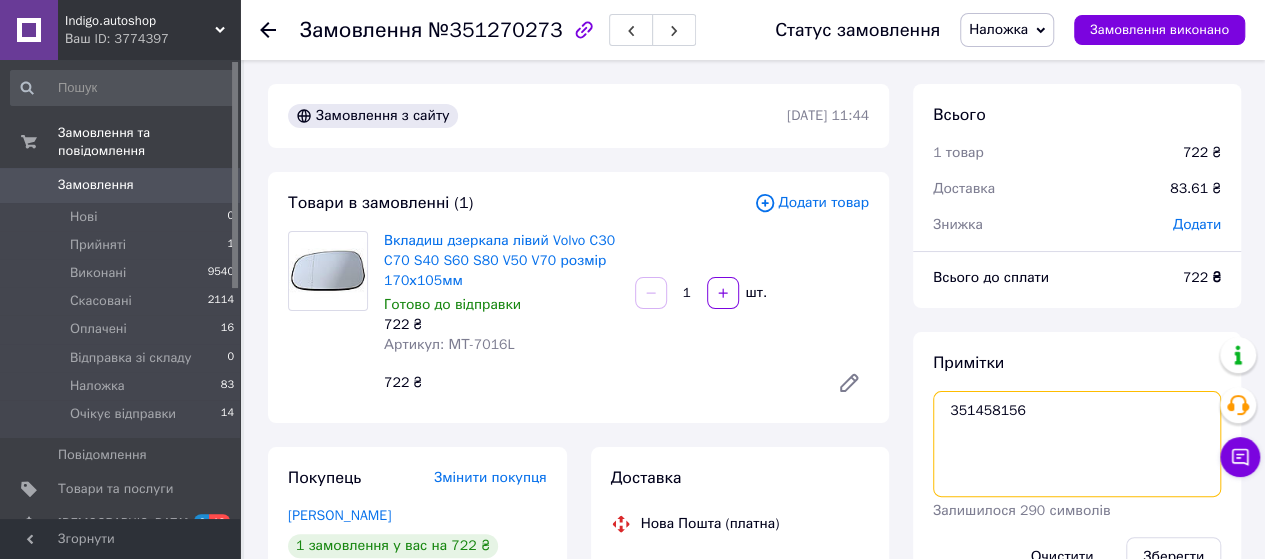 paste on "https://check.checkbox.ua/5952a545-cff3-4700-ae1f-c110bc518d72" 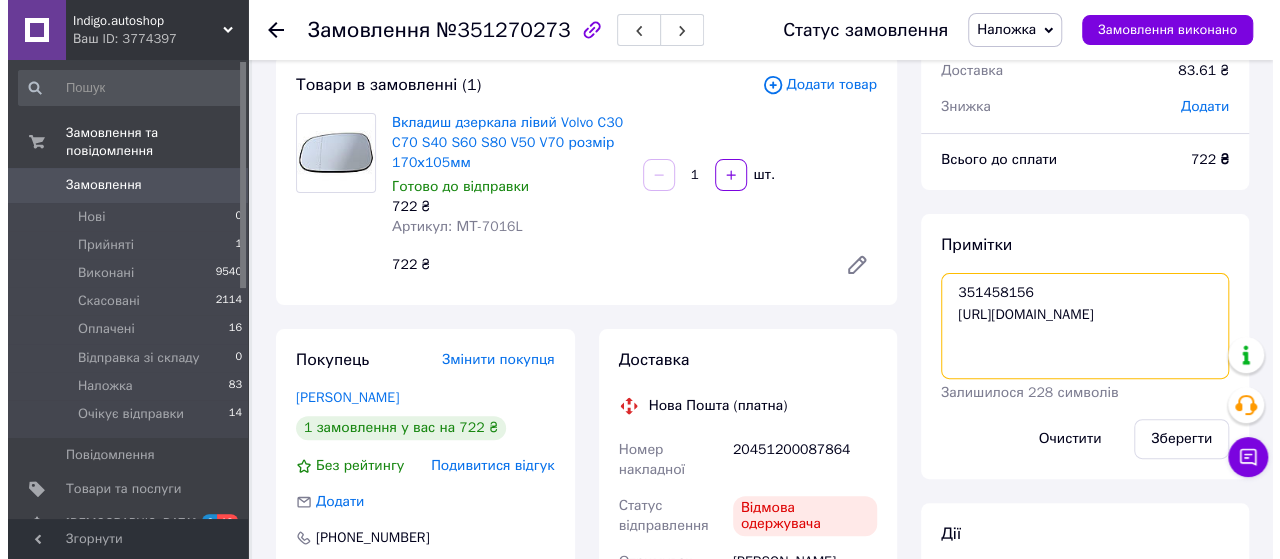 scroll, scrollTop: 300, scrollLeft: 0, axis: vertical 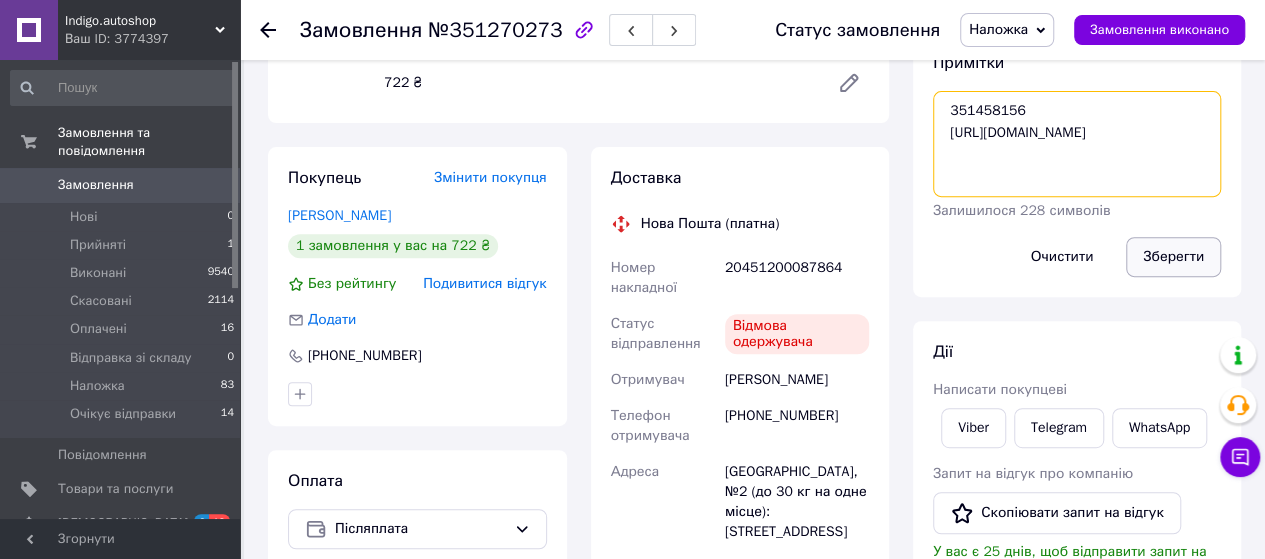 type on "351458156
https://check.checkbox.ua/5952a545-cff3-4700-ae1f-c110bc518d72" 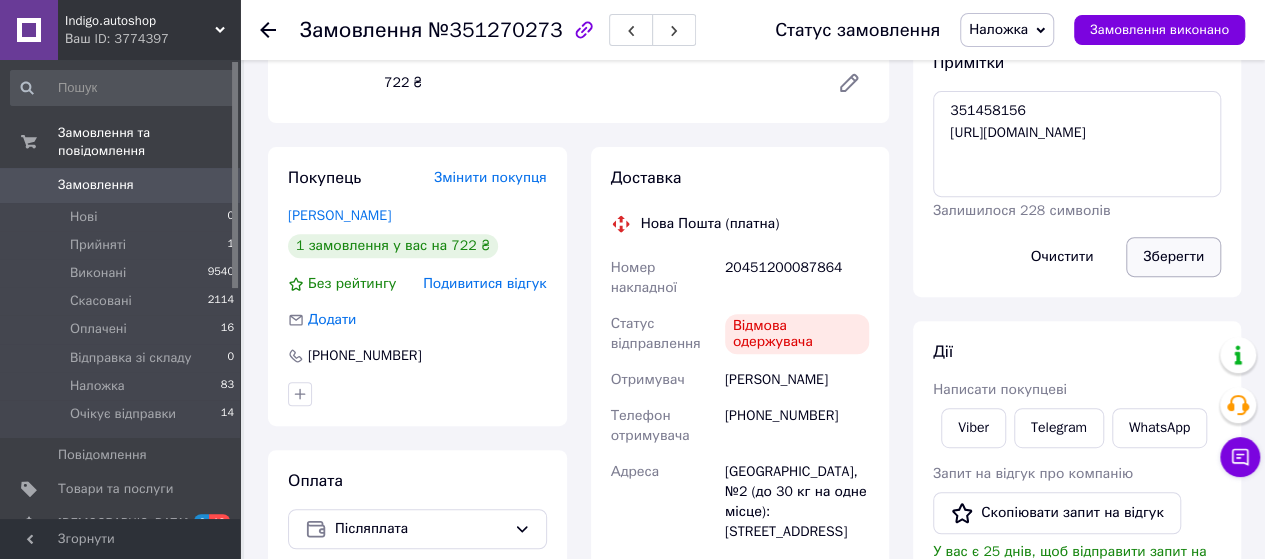 click on "Зберегти" at bounding box center (1173, 257) 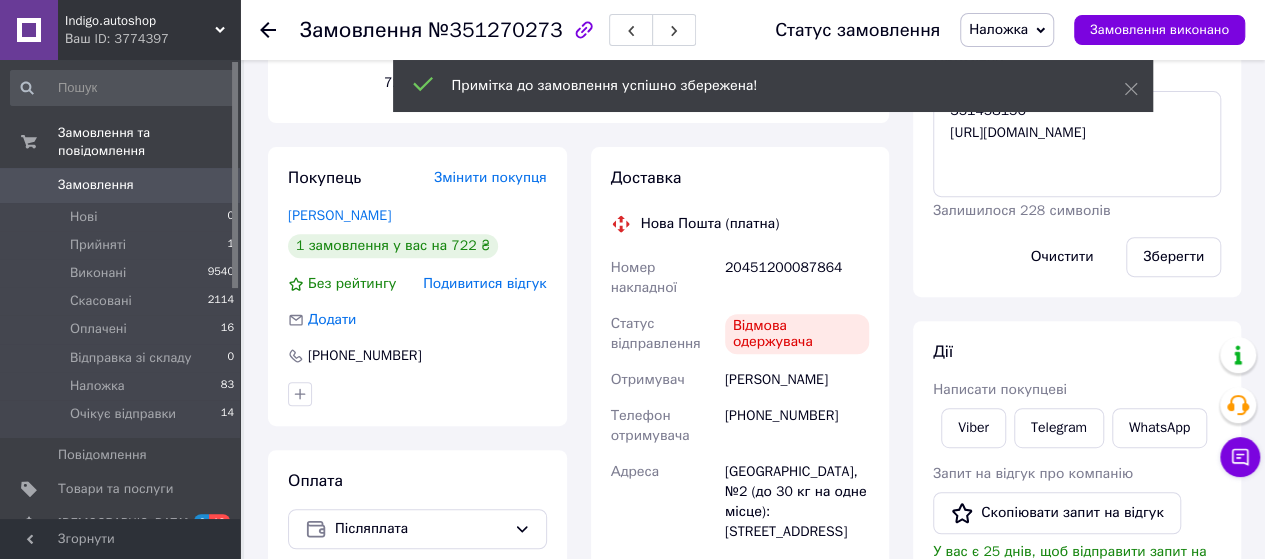 click on "Наложка" at bounding box center [998, 29] 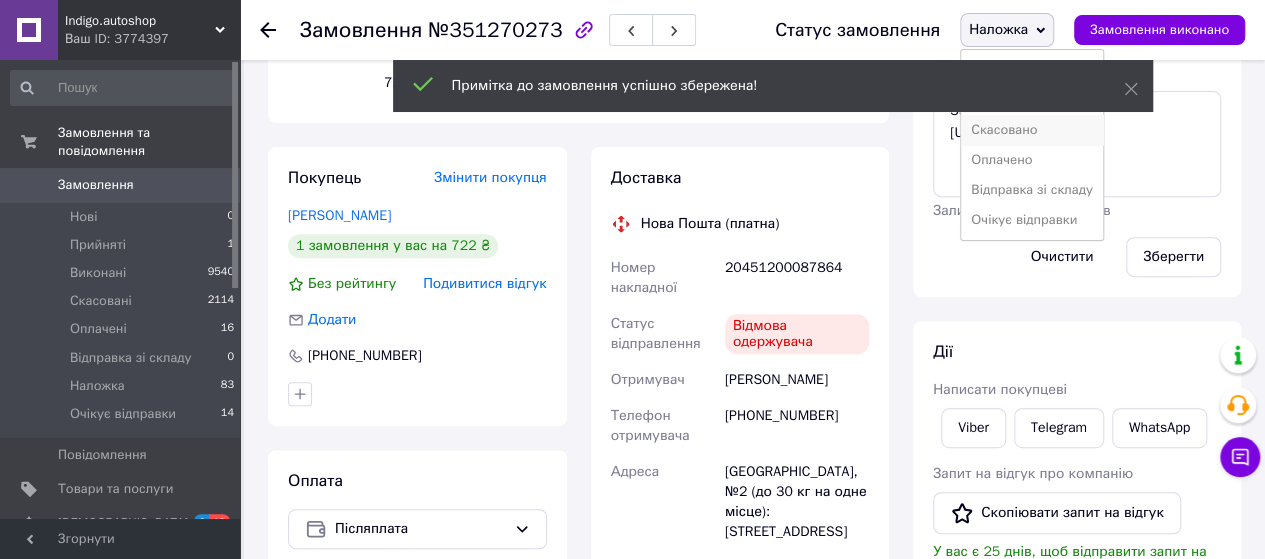 click on "Скасовано" at bounding box center (1032, 130) 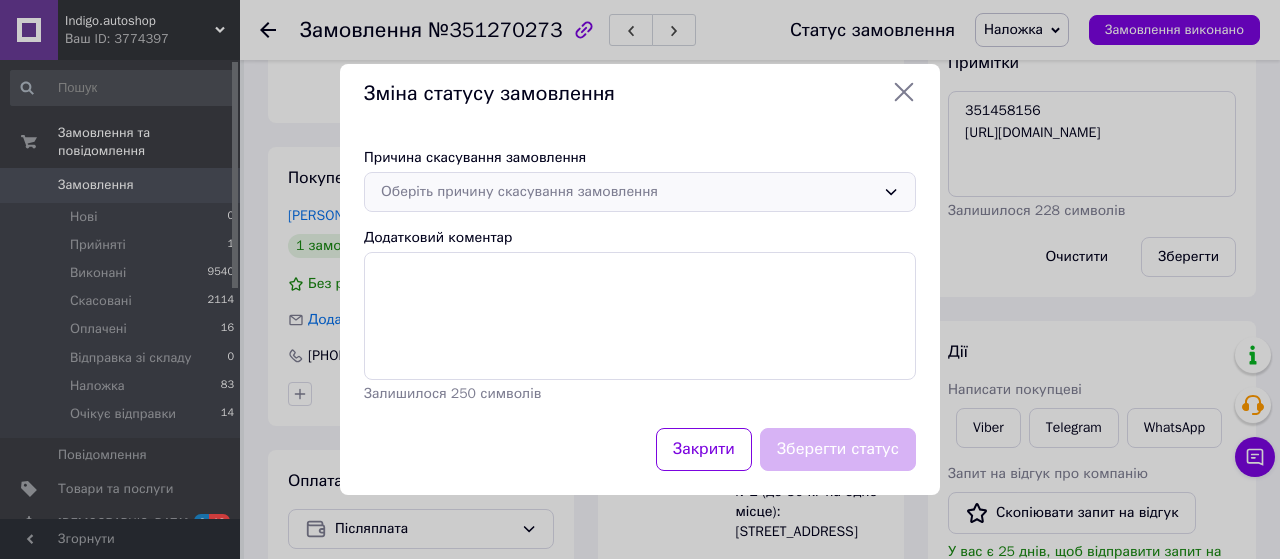 click on "Оберіть причину скасування замовлення" at bounding box center (628, 192) 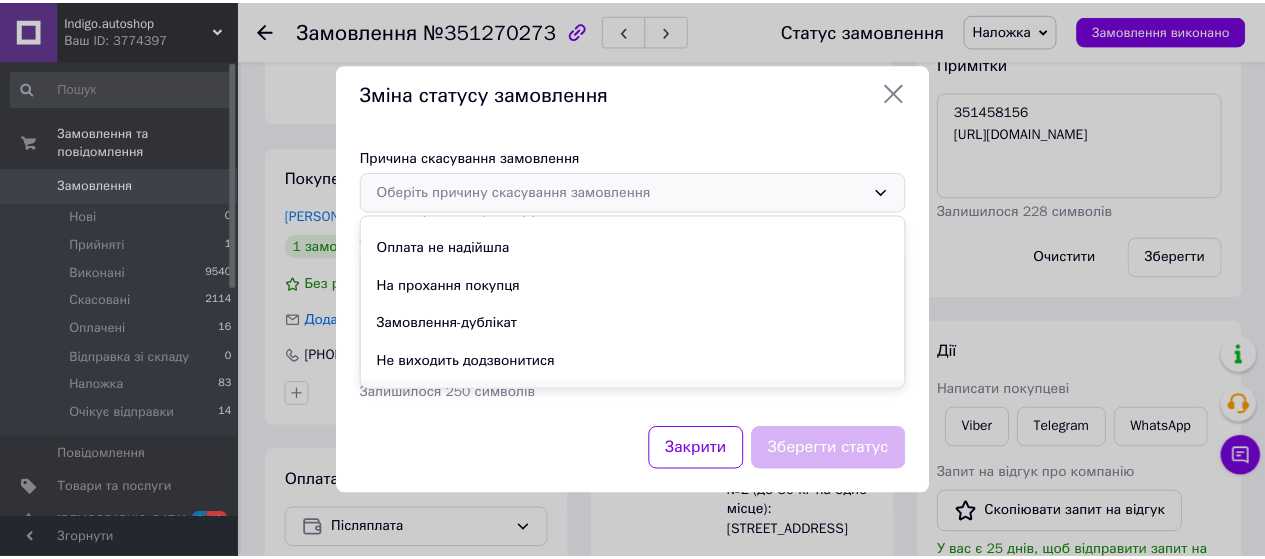scroll, scrollTop: 93, scrollLeft: 0, axis: vertical 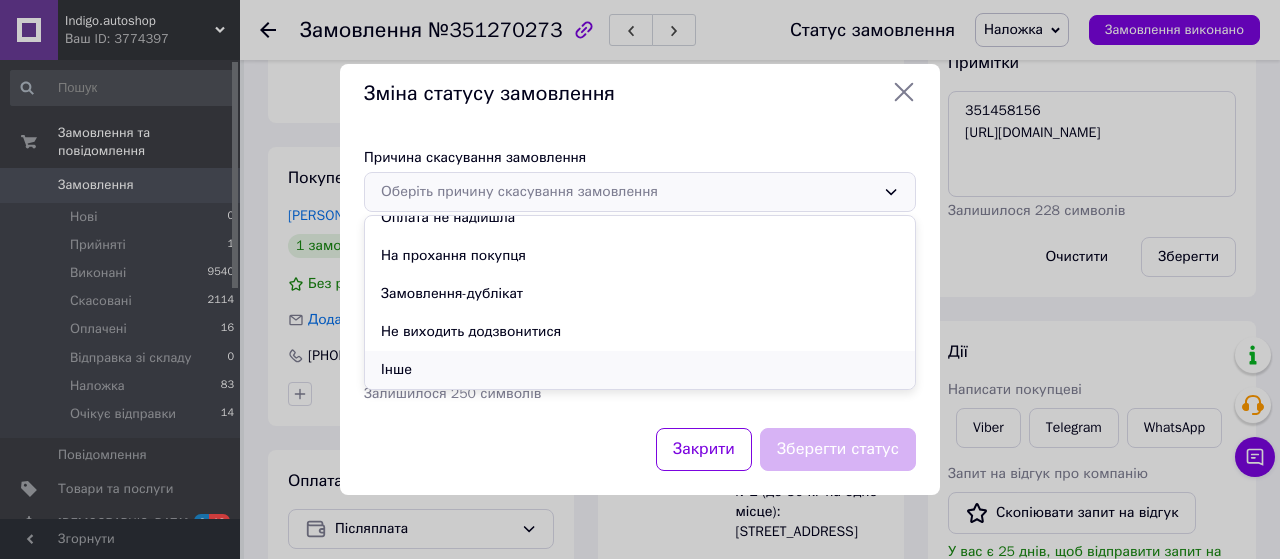 click on "Інше" at bounding box center (640, 370) 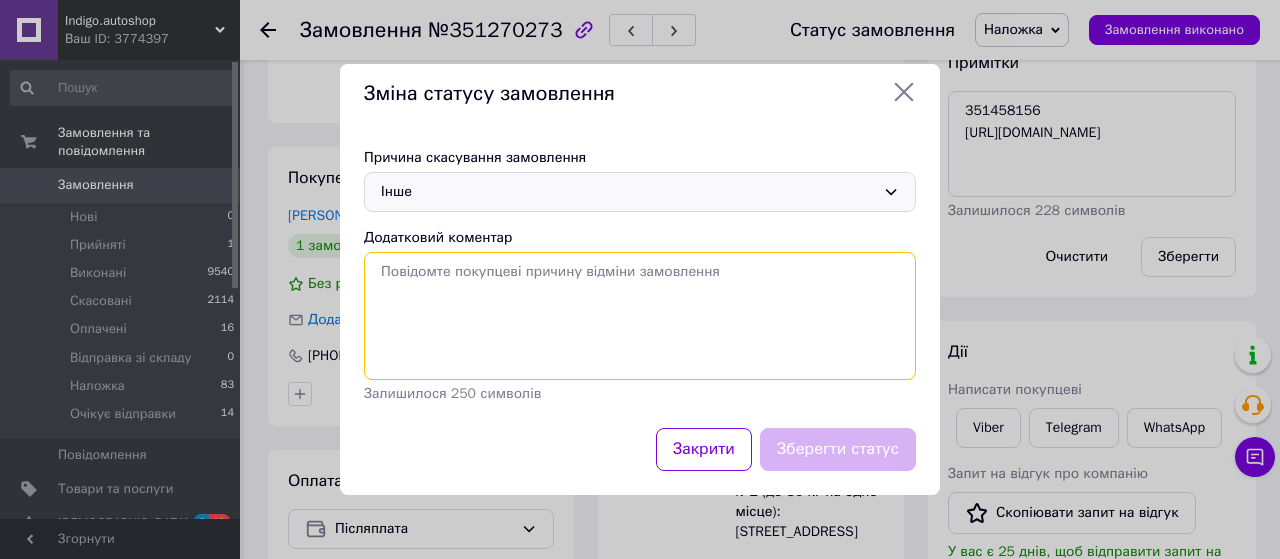 click on "Додатковий коментар" at bounding box center [640, 316] 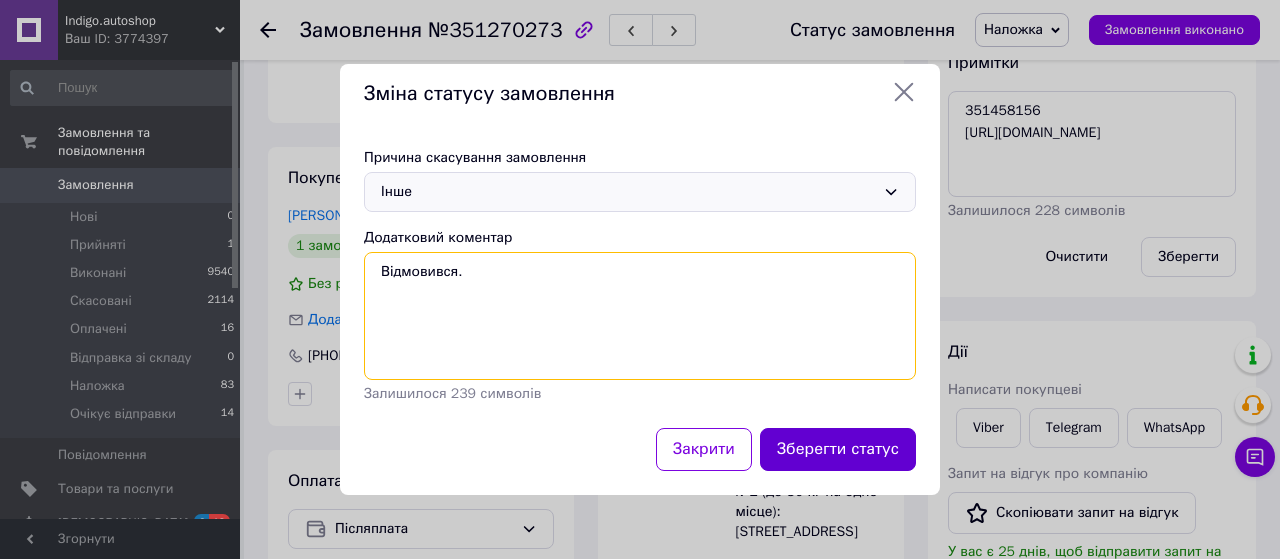 type on "Відмовився." 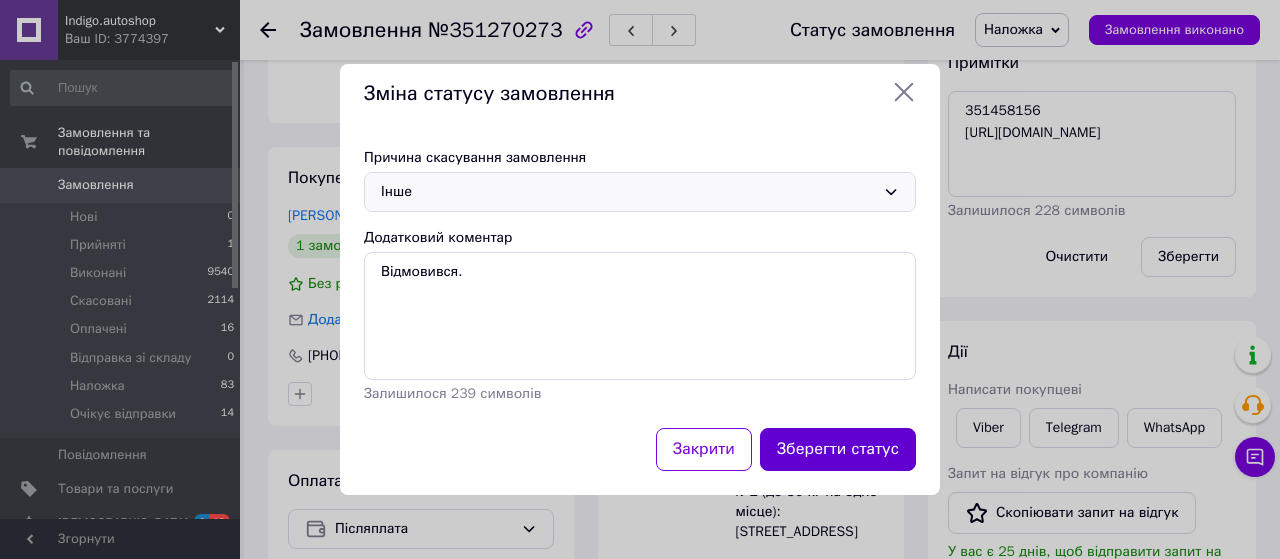 click on "Зберегти статус" at bounding box center [838, 449] 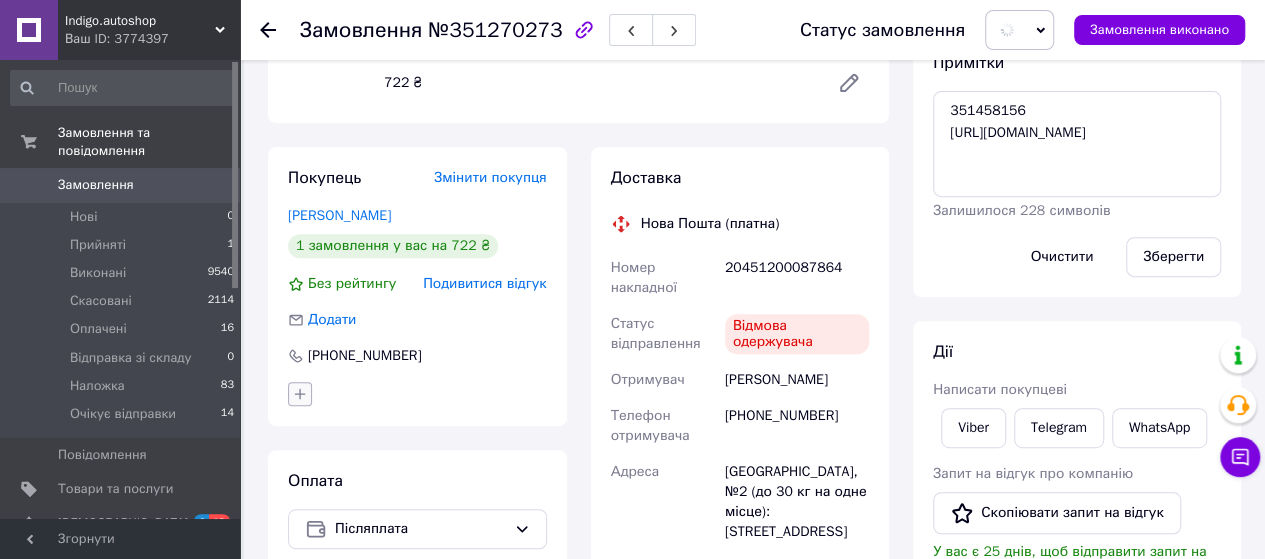 click 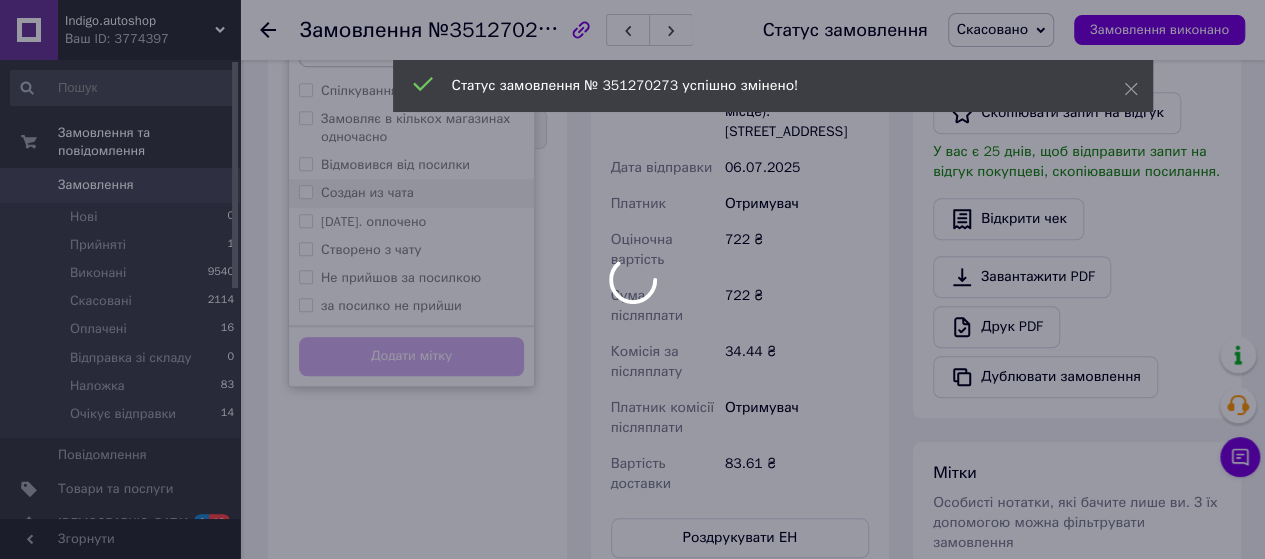 scroll, scrollTop: 664, scrollLeft: 0, axis: vertical 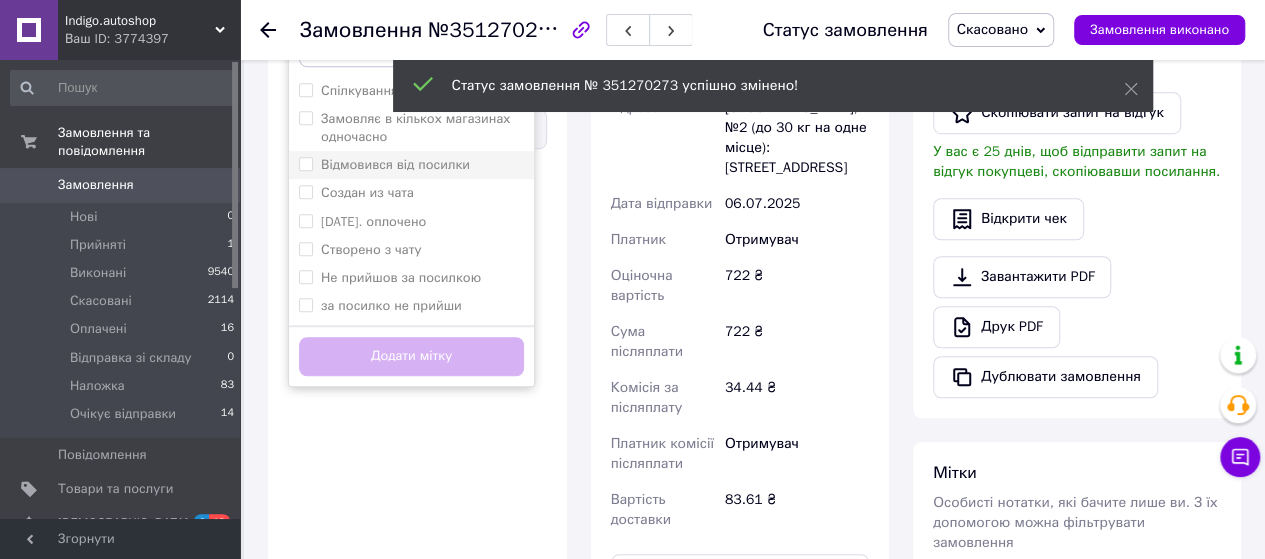 click on "Відмовився від посилки" at bounding box center [395, 164] 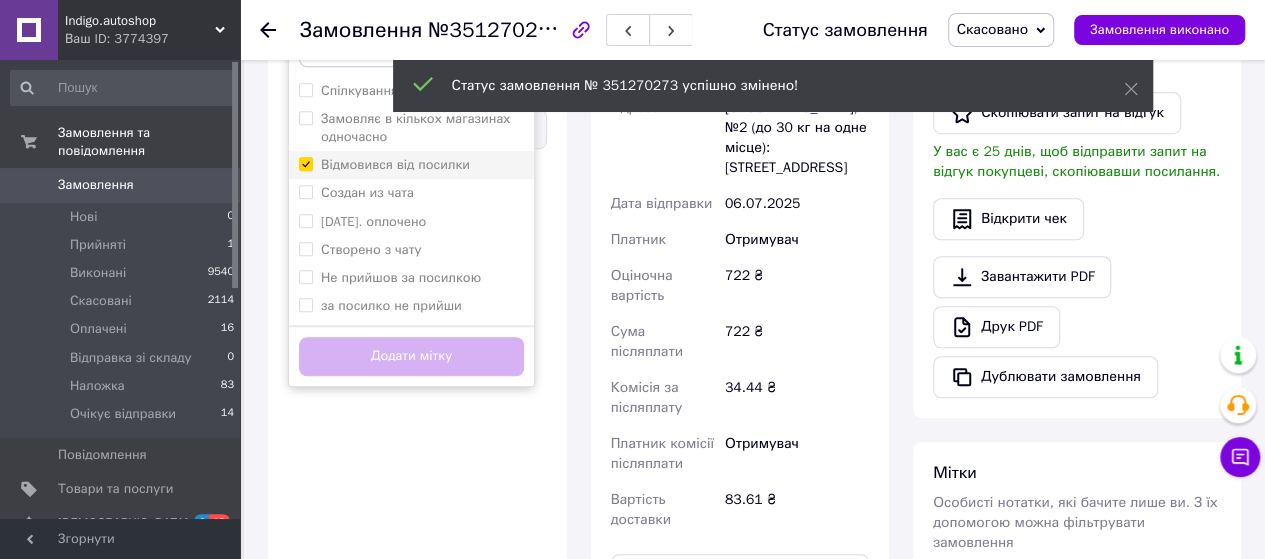 checkbox on "true" 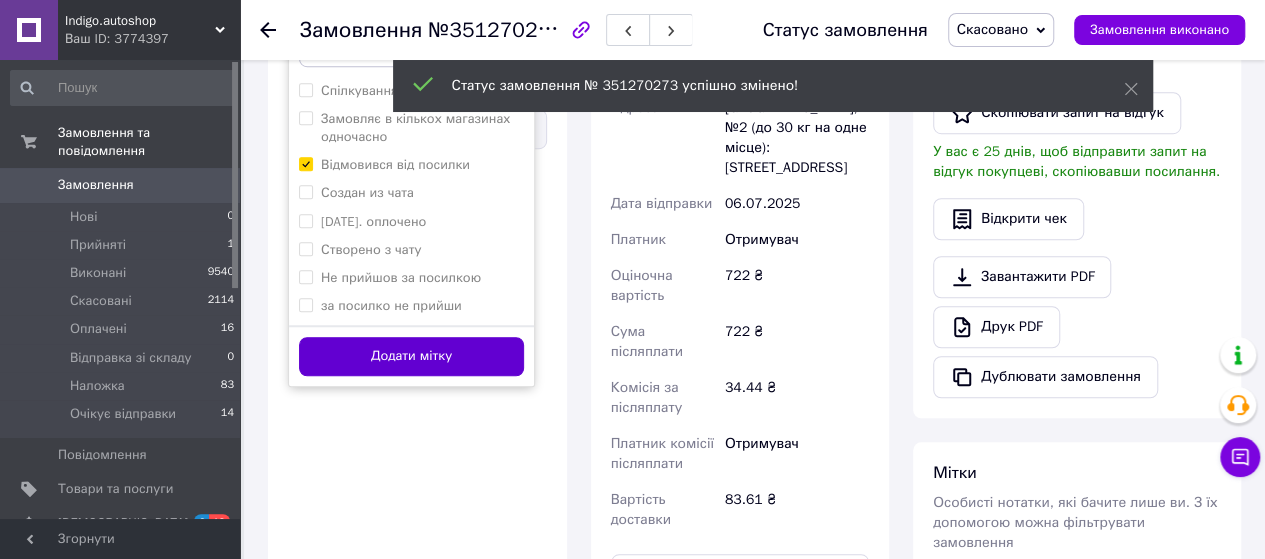 click on "Додати мітку" at bounding box center (411, 356) 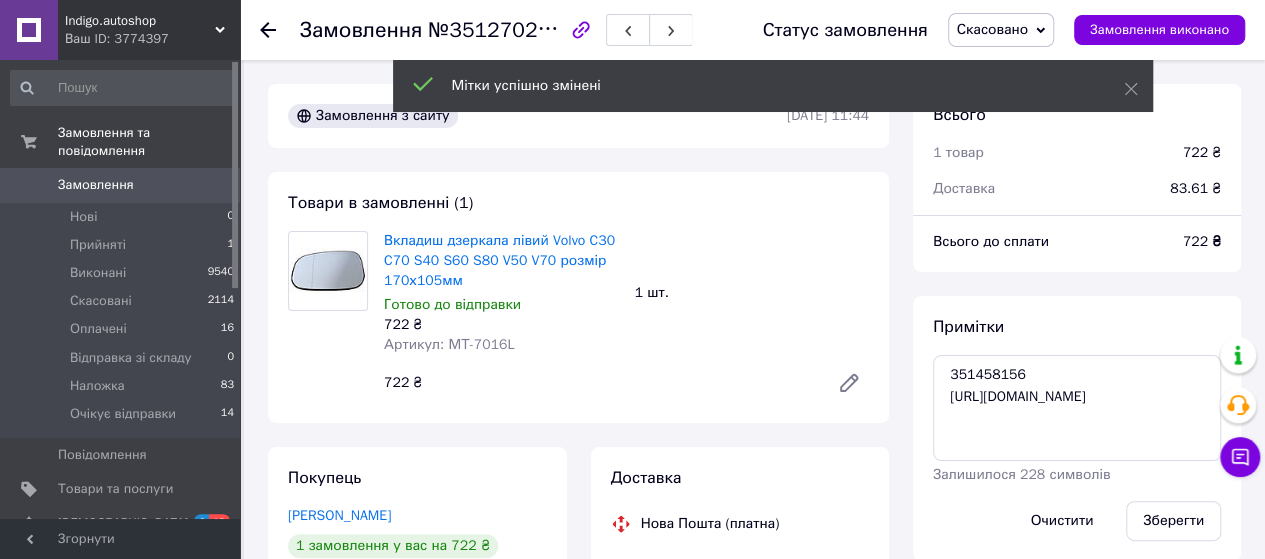 scroll, scrollTop: 200, scrollLeft: 0, axis: vertical 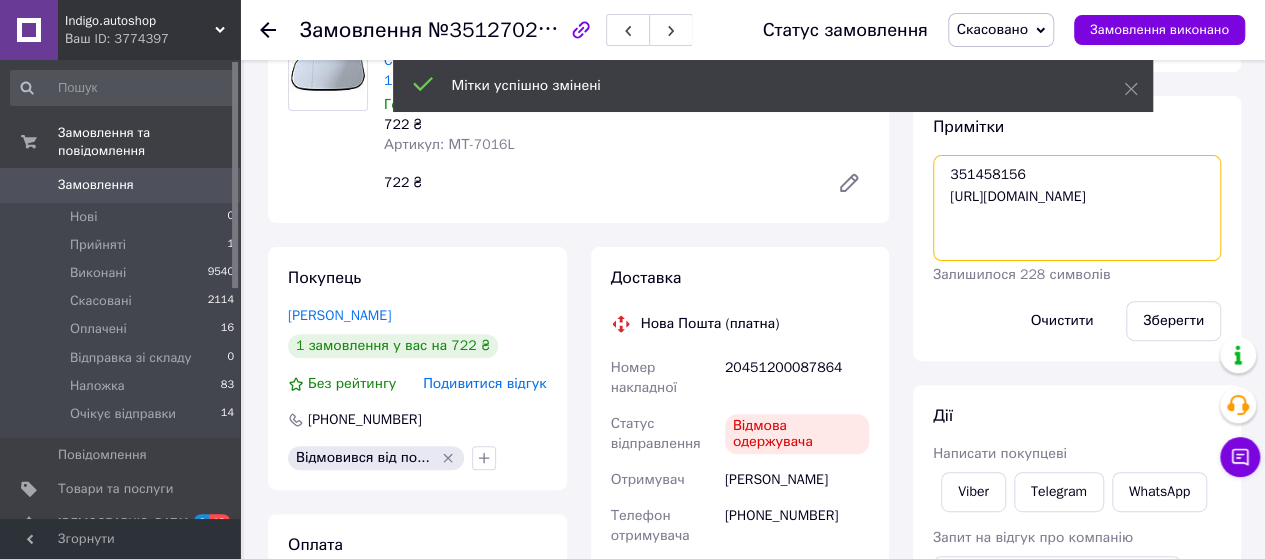 drag, startPoint x: 971, startPoint y: 175, endPoint x: 996, endPoint y: 175, distance: 25 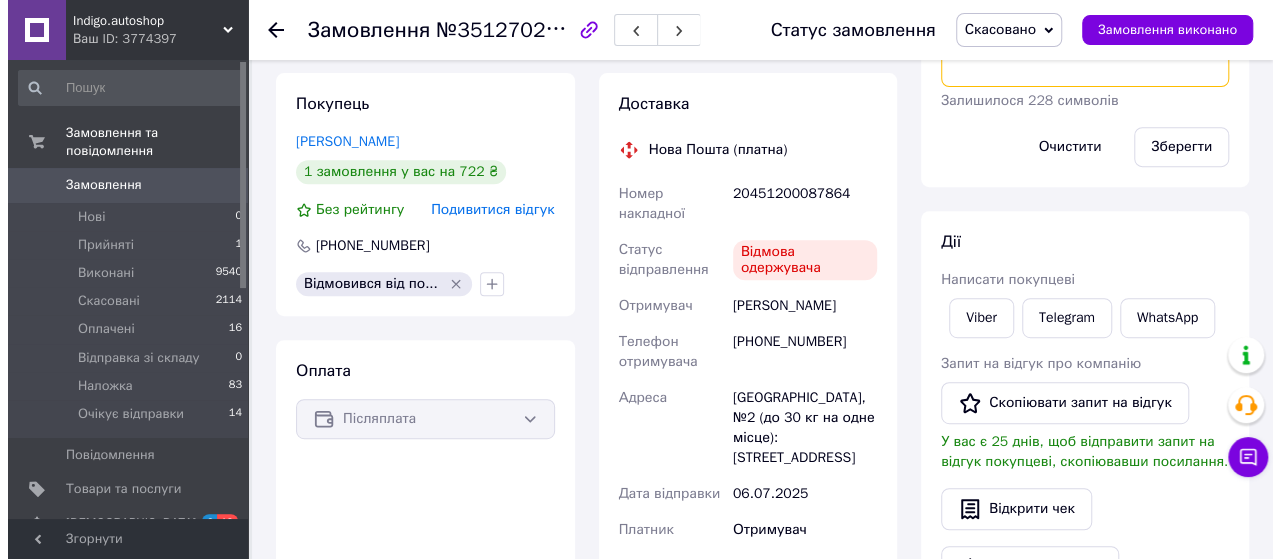 scroll, scrollTop: 400, scrollLeft: 0, axis: vertical 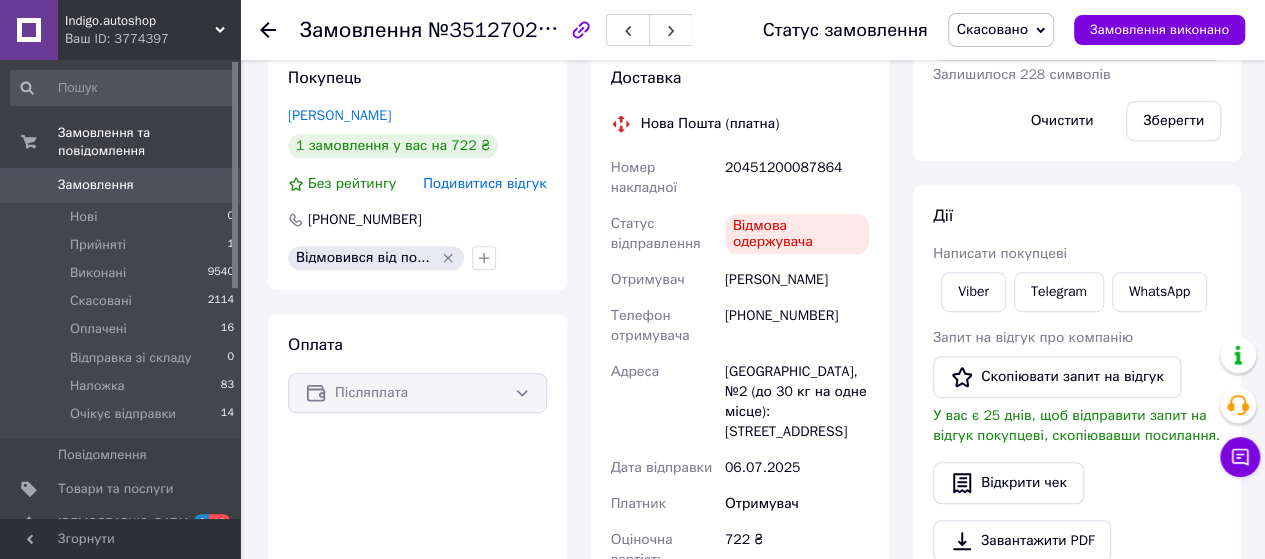 click on "Подивитися відгук" at bounding box center (484, 183) 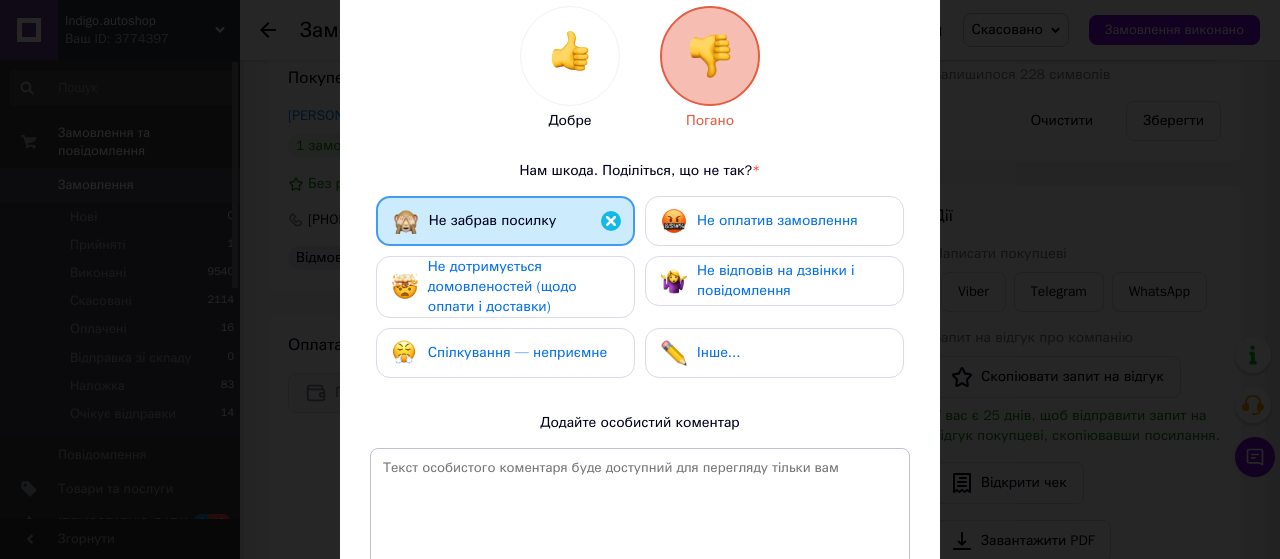 scroll, scrollTop: 300, scrollLeft: 0, axis: vertical 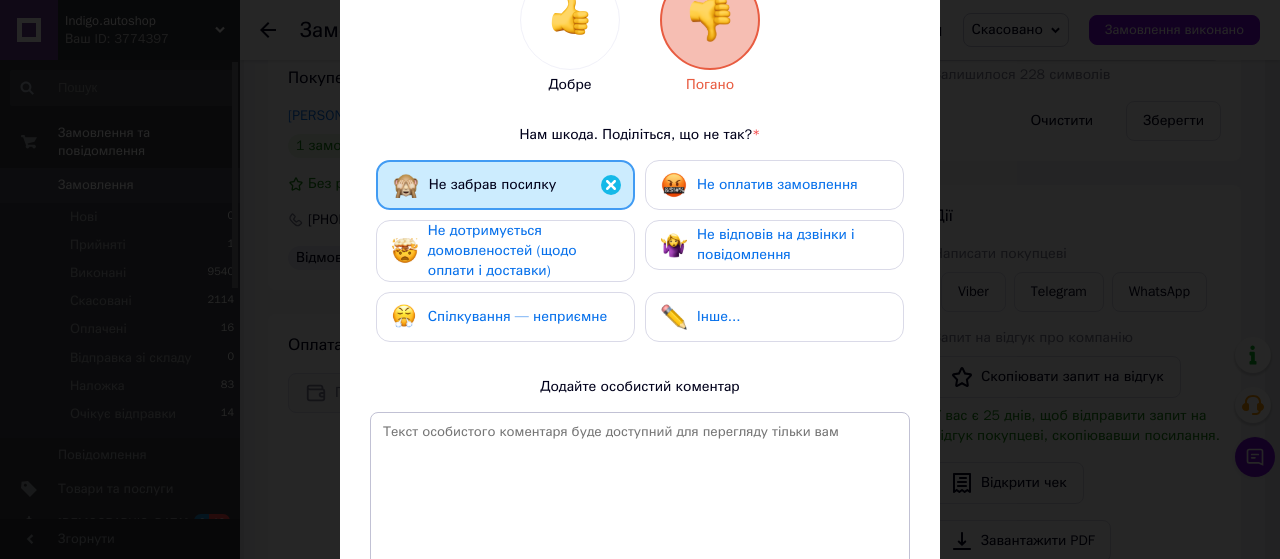 drag, startPoint x: 537, startPoint y: 247, endPoint x: 783, endPoint y: 181, distance: 254.69983 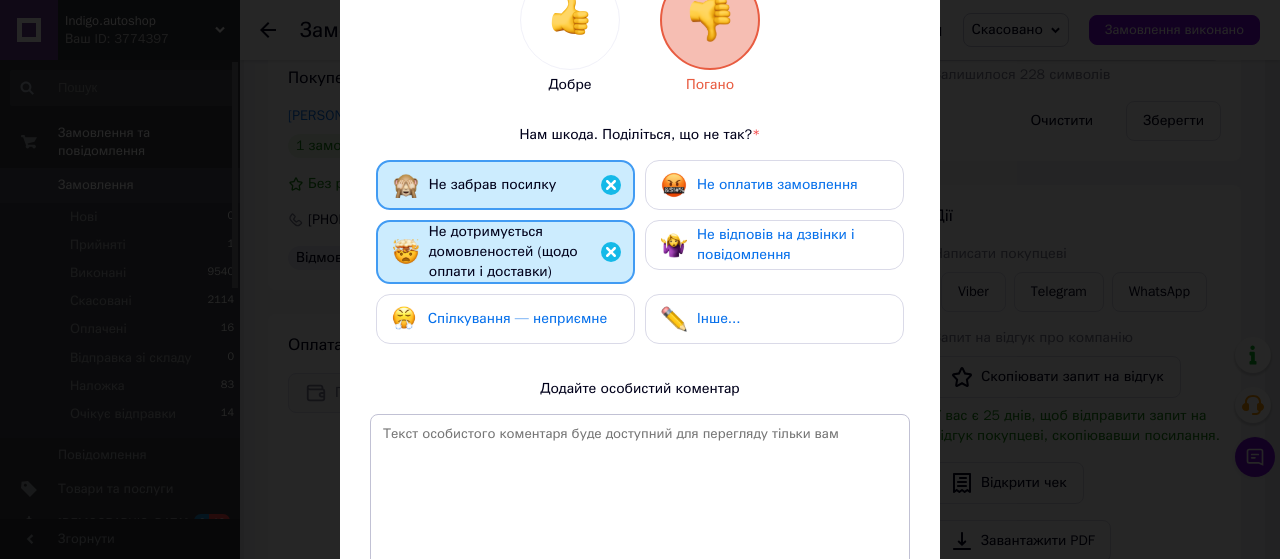 click on "Не оплатив замовлення" at bounding box center [777, 184] 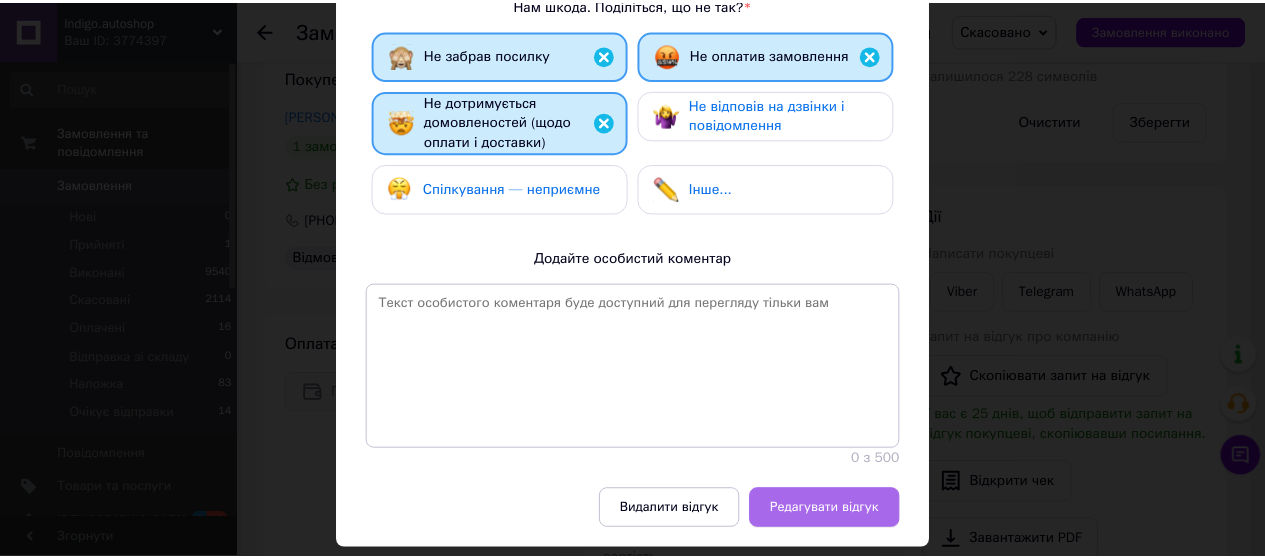 scroll, scrollTop: 490, scrollLeft: 0, axis: vertical 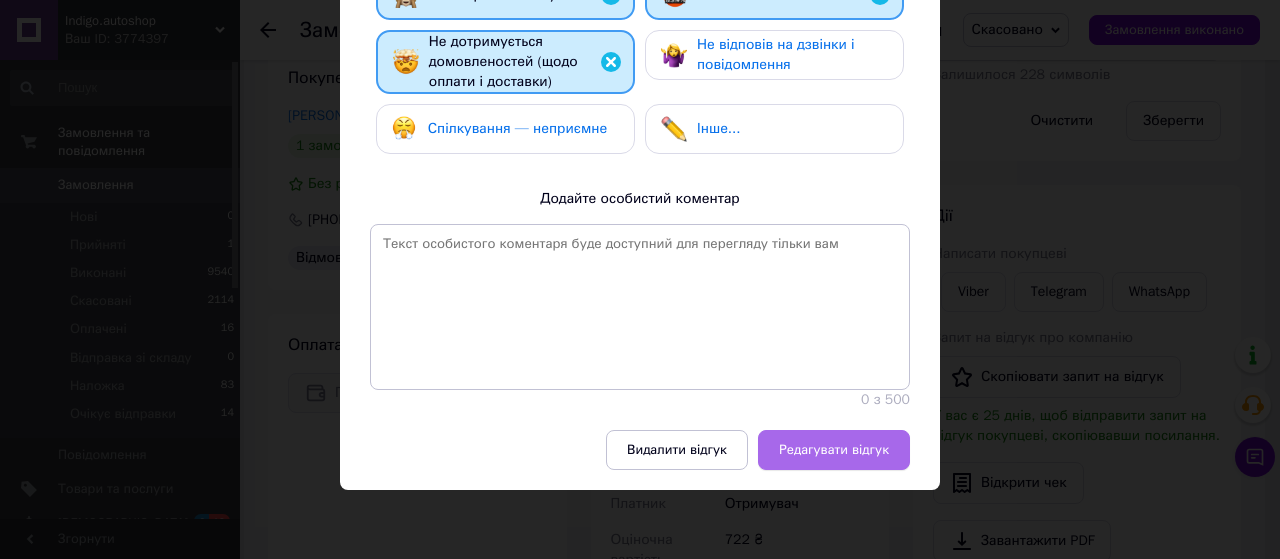 click on "Редагувати відгук" at bounding box center (834, 450) 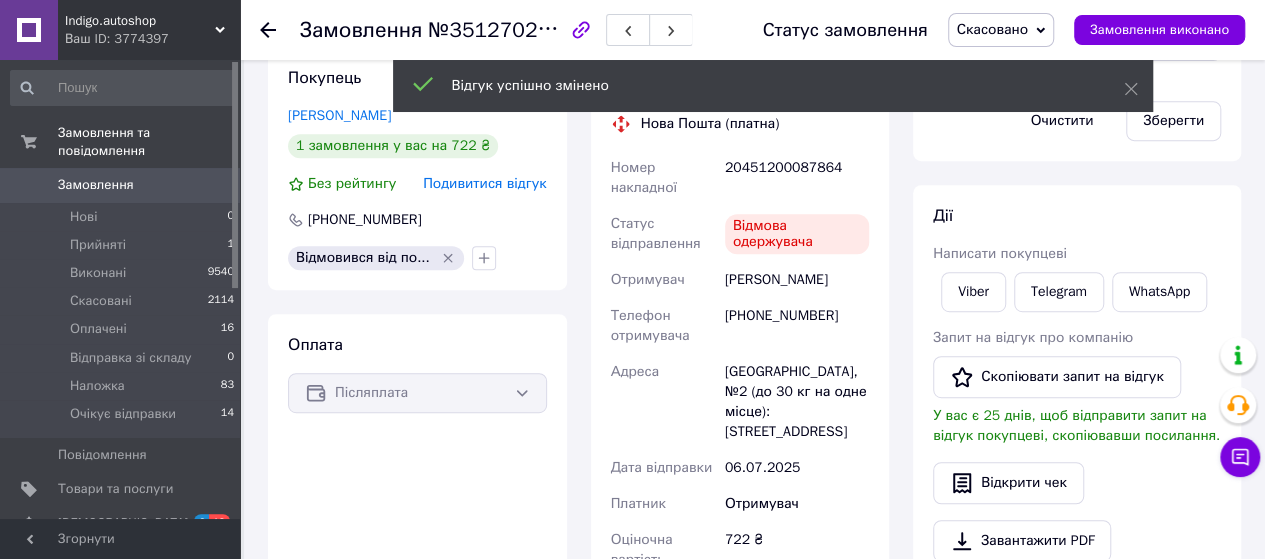 click on "Замовлення 0" at bounding box center [123, 185] 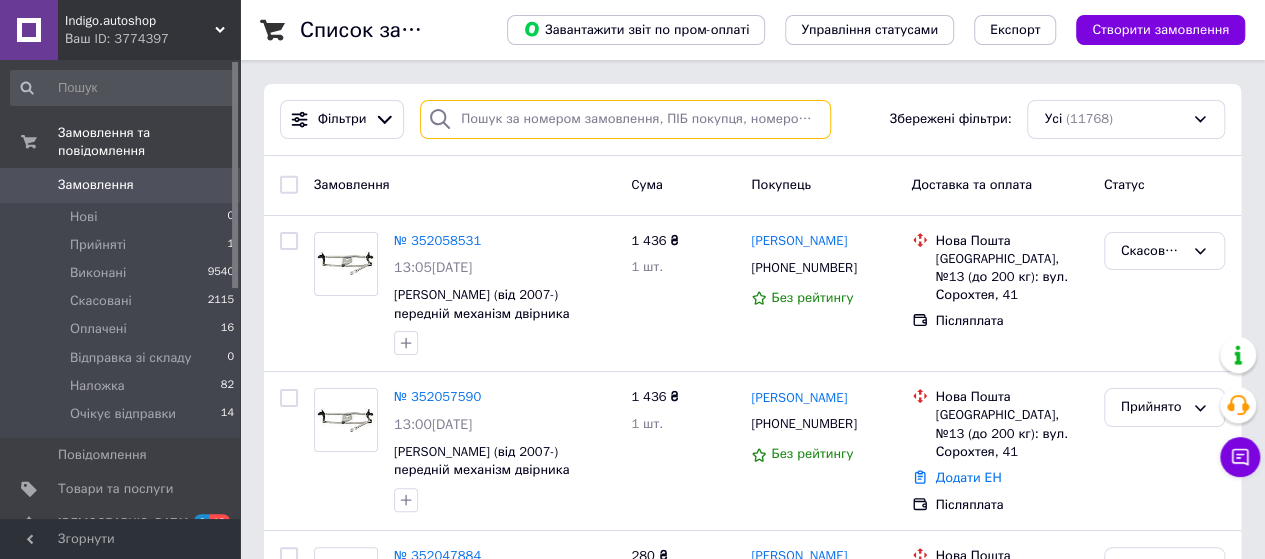 click at bounding box center [625, 119] 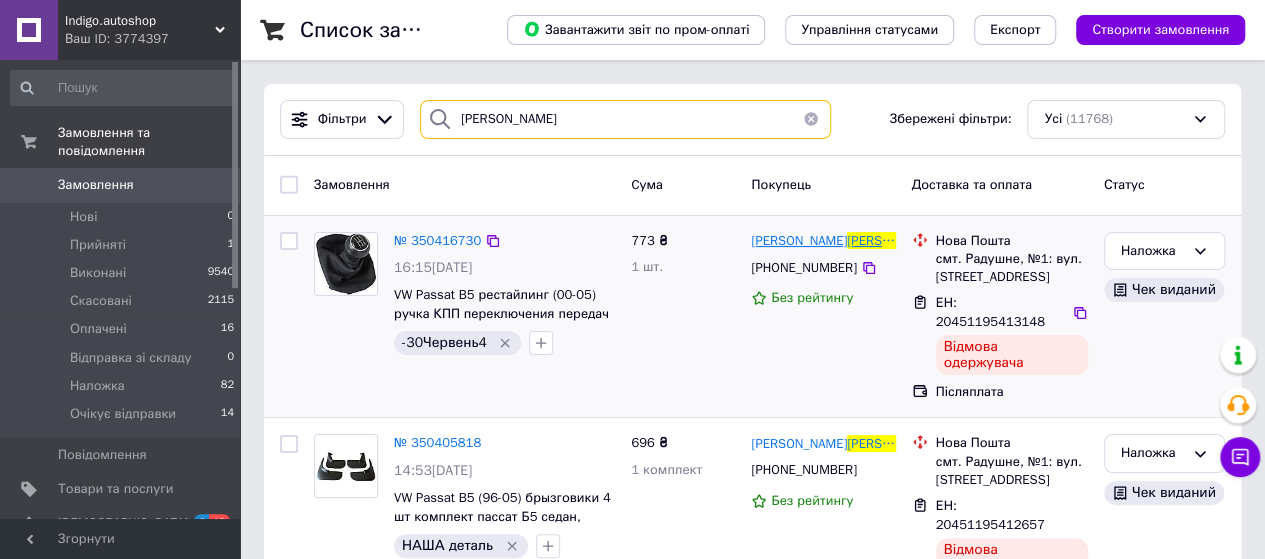 scroll, scrollTop: 100, scrollLeft: 0, axis: vertical 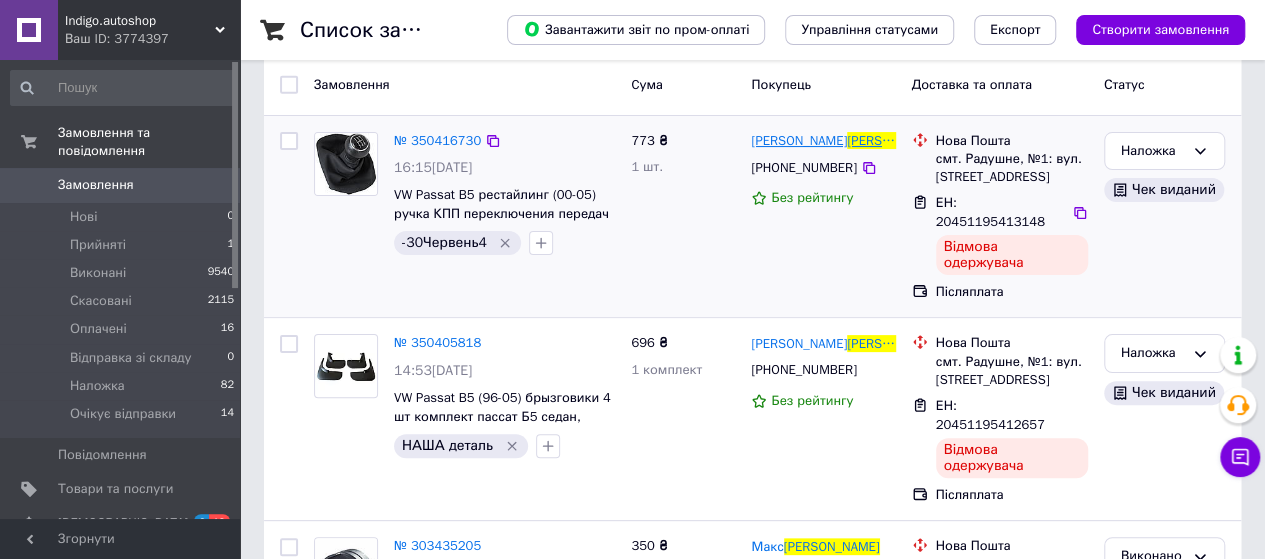 type on "Белоус" 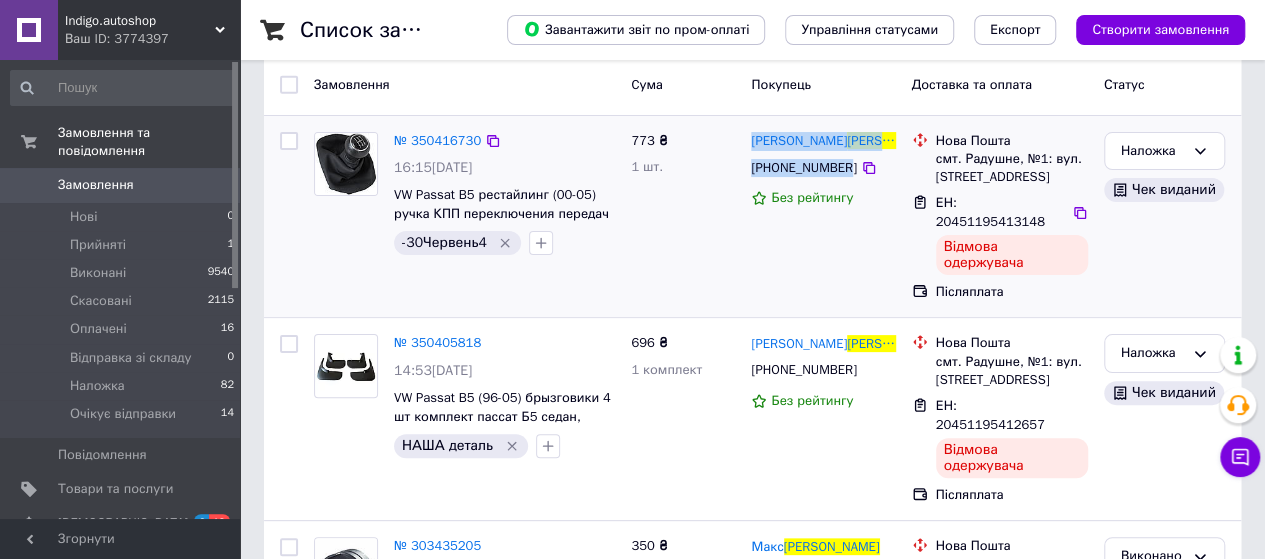 drag, startPoint x: 745, startPoint y: 139, endPoint x: 842, endPoint y: 165, distance: 100.4241 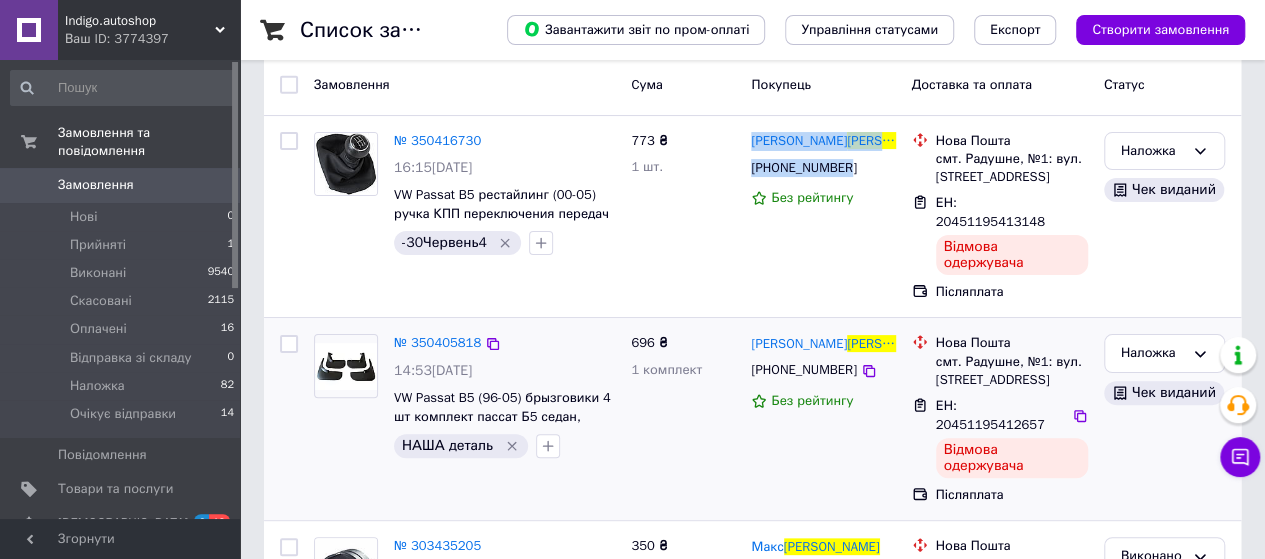 copy on "Денис  Белоус +380682603552" 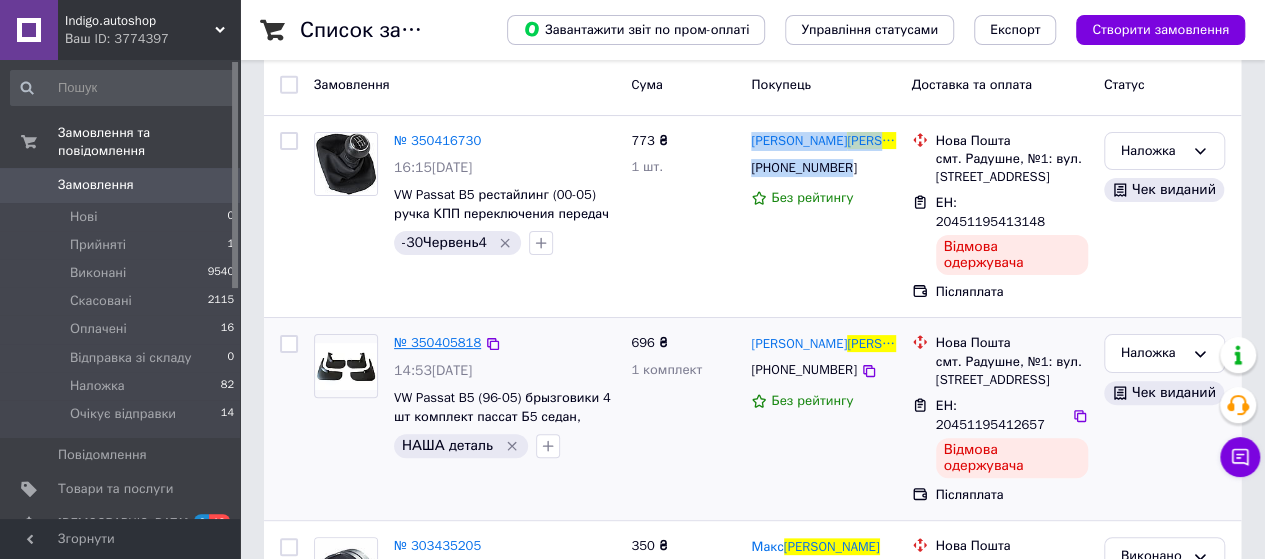 click on "№ 350405818" at bounding box center [437, 342] 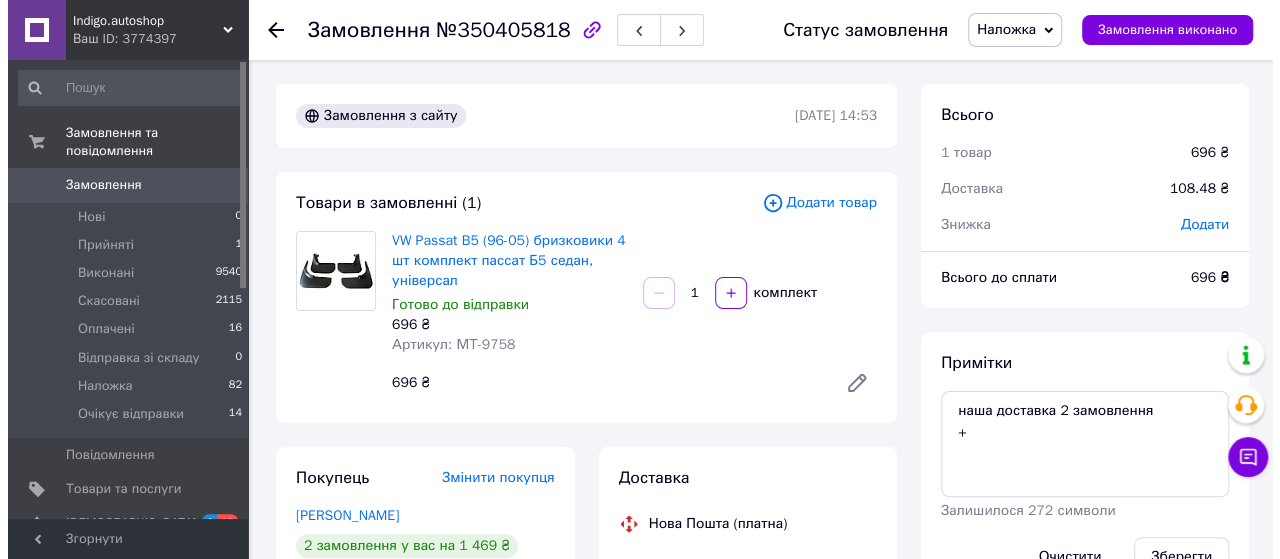 scroll, scrollTop: 119, scrollLeft: 0, axis: vertical 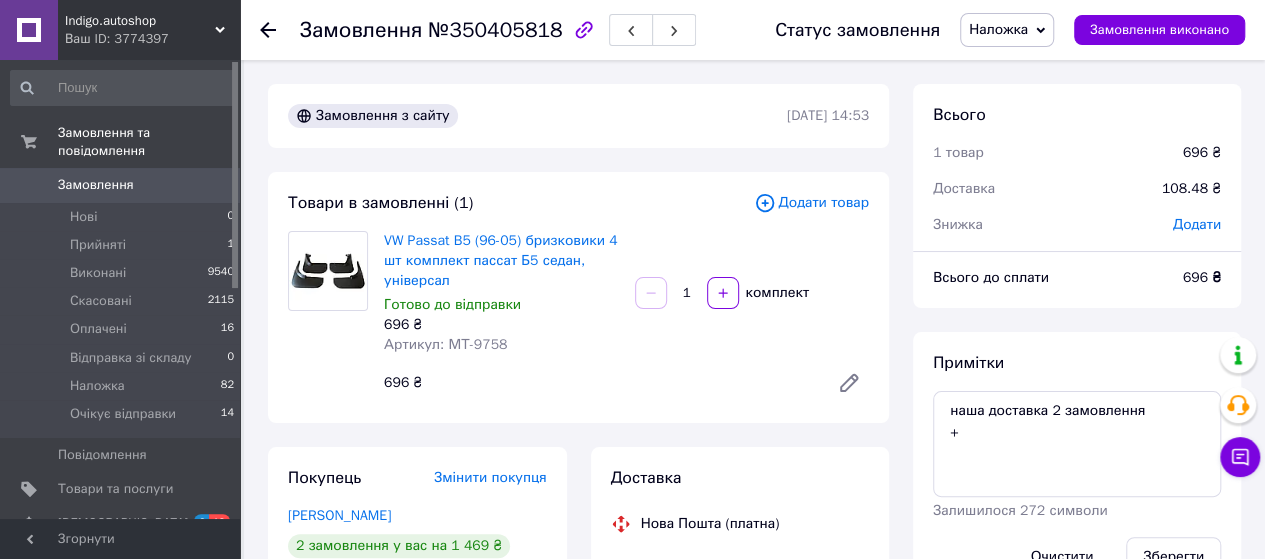 click on "Наложка" at bounding box center (998, 29) 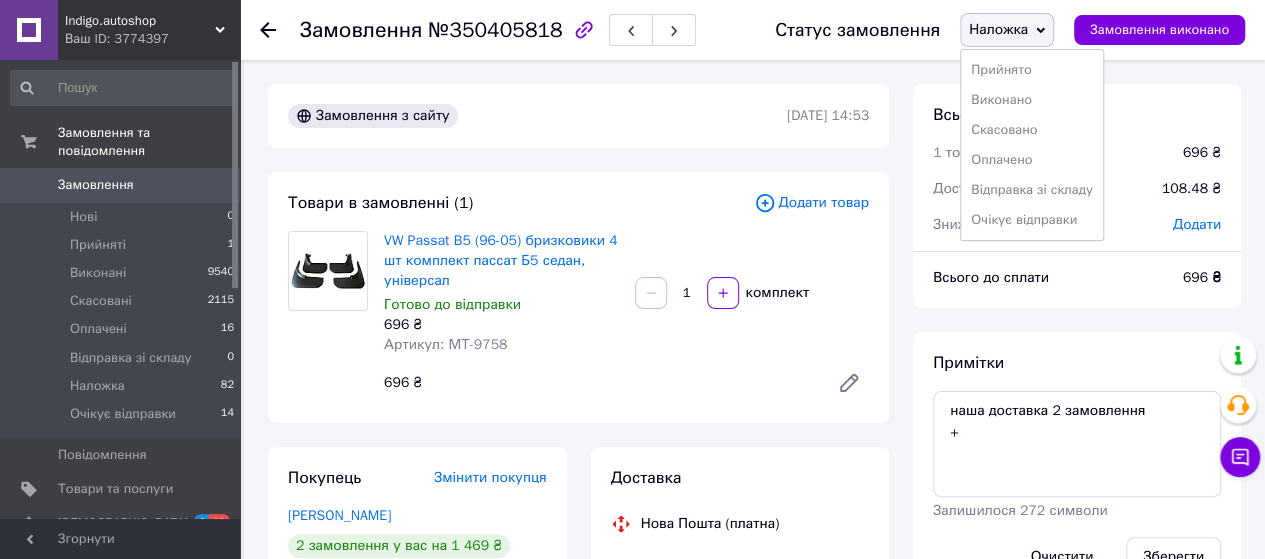 drag, startPoint x: 1008, startPoint y: 126, endPoint x: 952, endPoint y: 124, distance: 56.0357 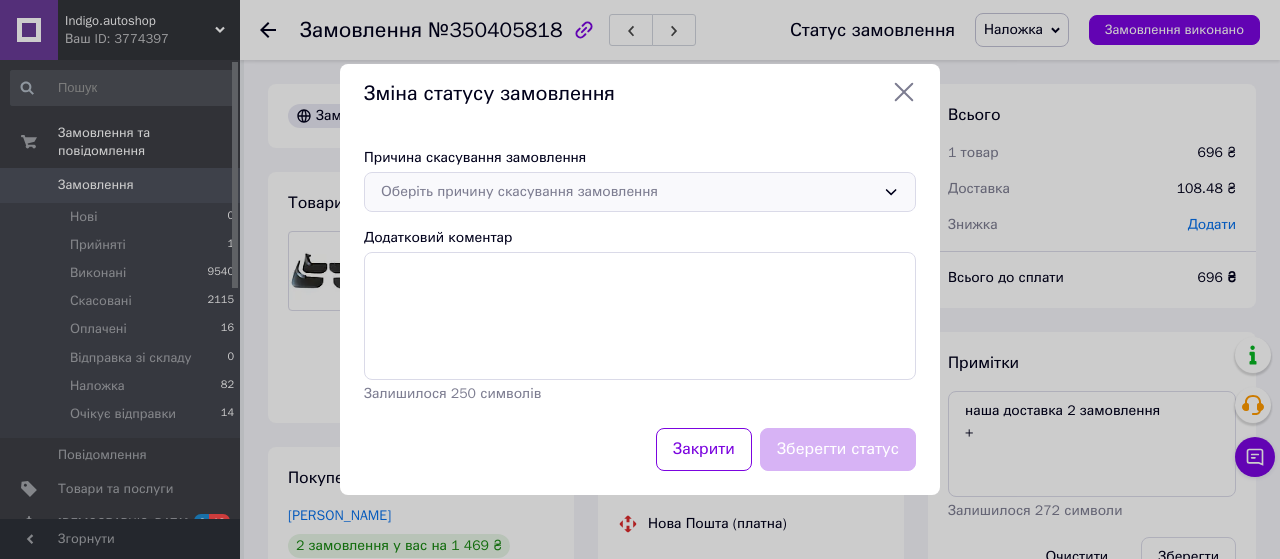 click on "Оберіть причину скасування замовлення" at bounding box center (628, 192) 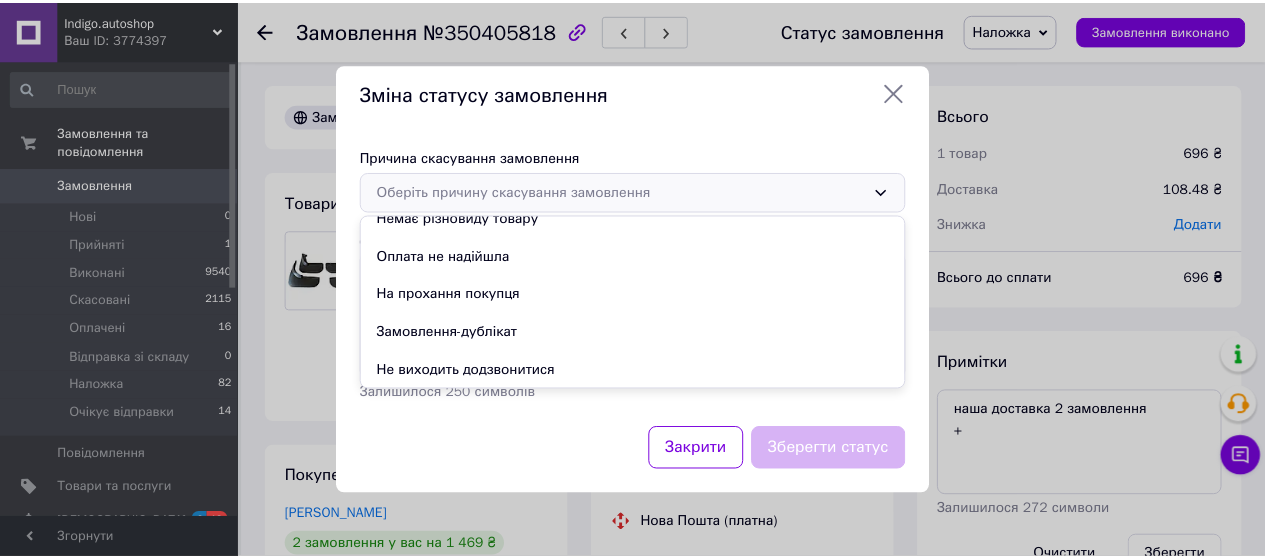 scroll, scrollTop: 93, scrollLeft: 0, axis: vertical 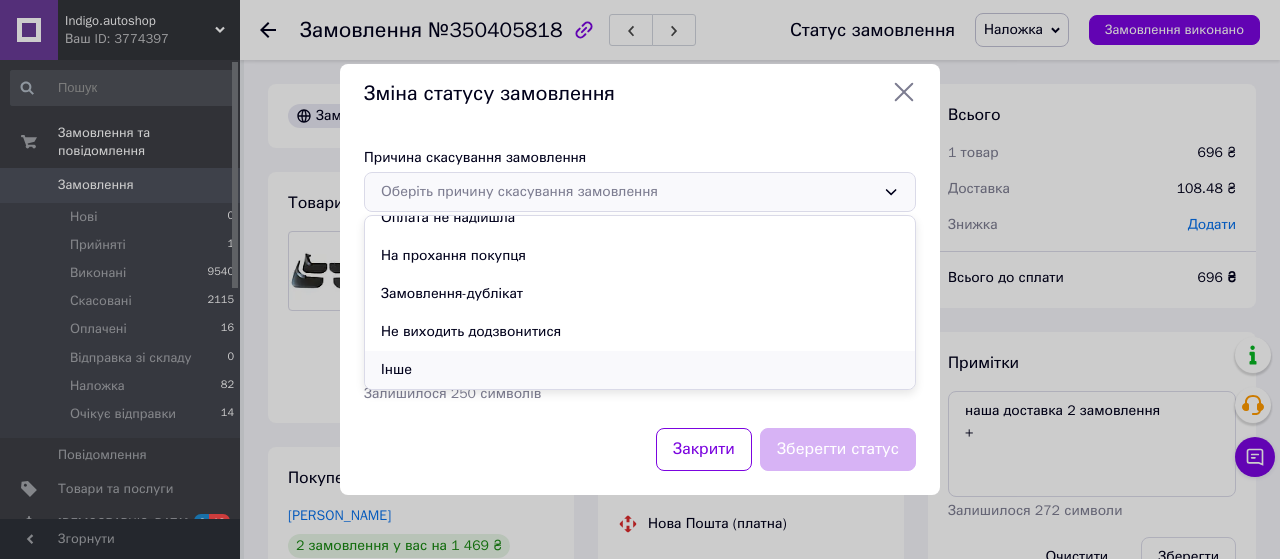 click on "Інше" at bounding box center [640, 370] 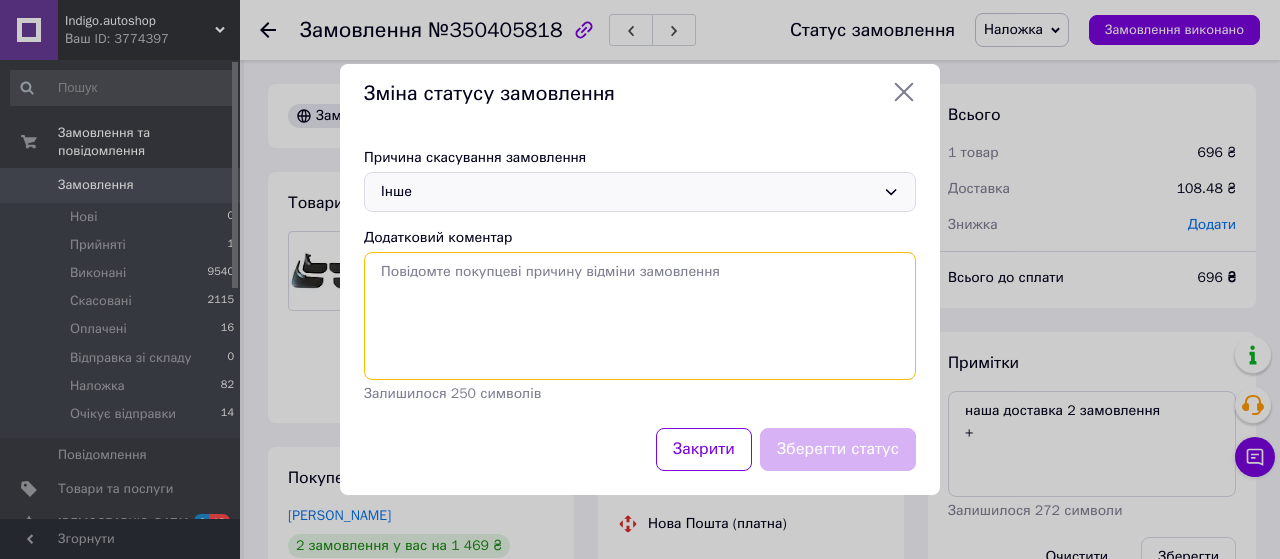 click on "Додатковий коментар" at bounding box center [640, 316] 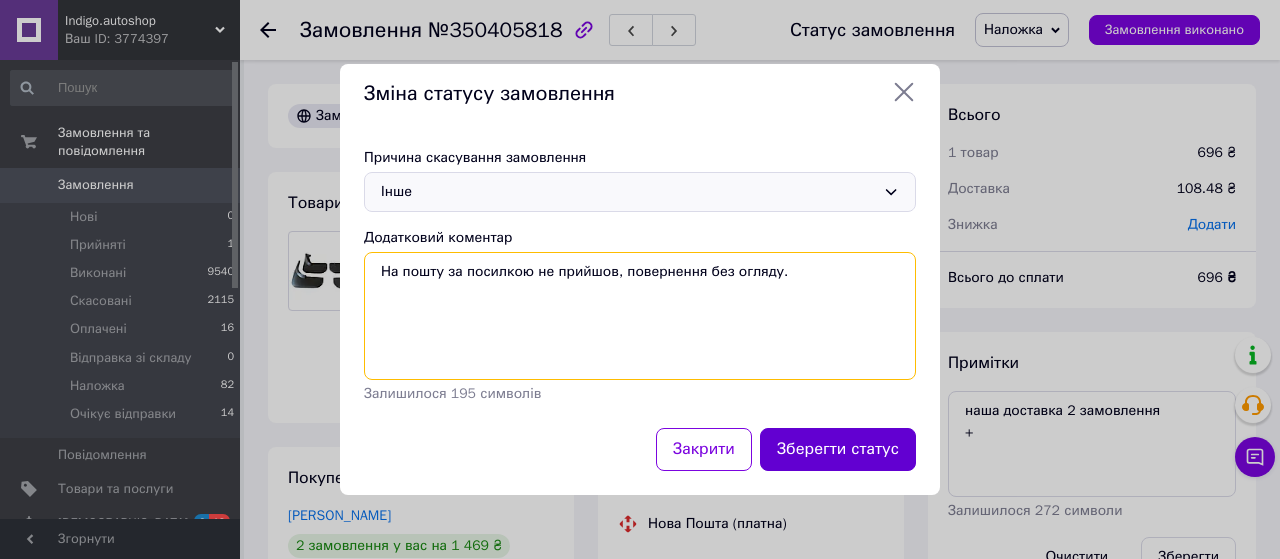 type on "На пошту за посилкою не прийшов, повернення без огляду." 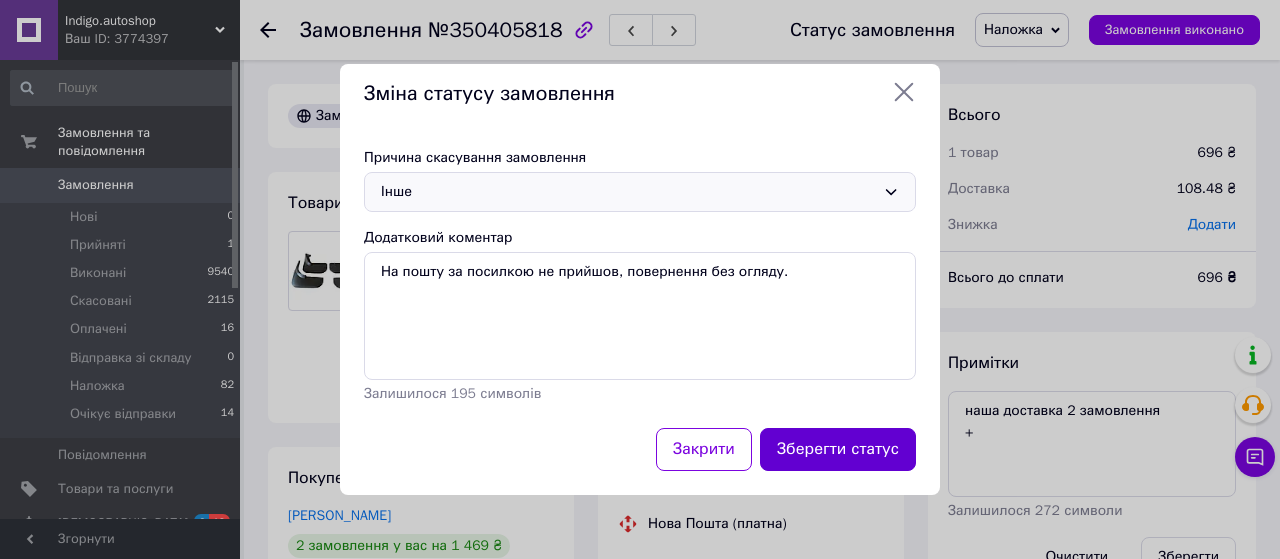 click on "Зберегти статус" at bounding box center [838, 449] 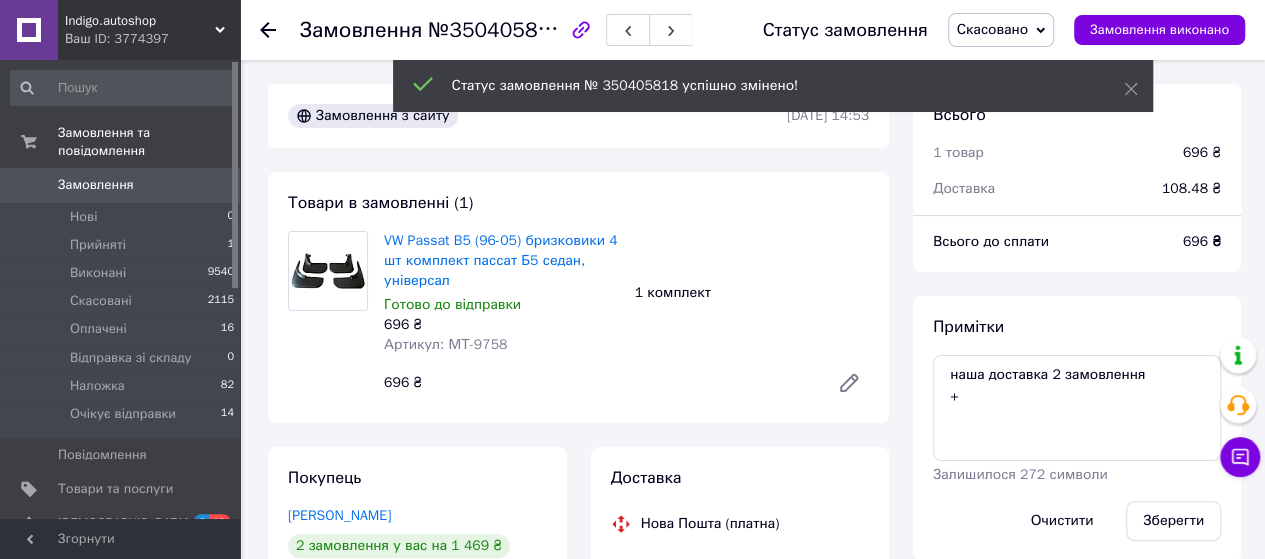 scroll, scrollTop: 208, scrollLeft: 0, axis: vertical 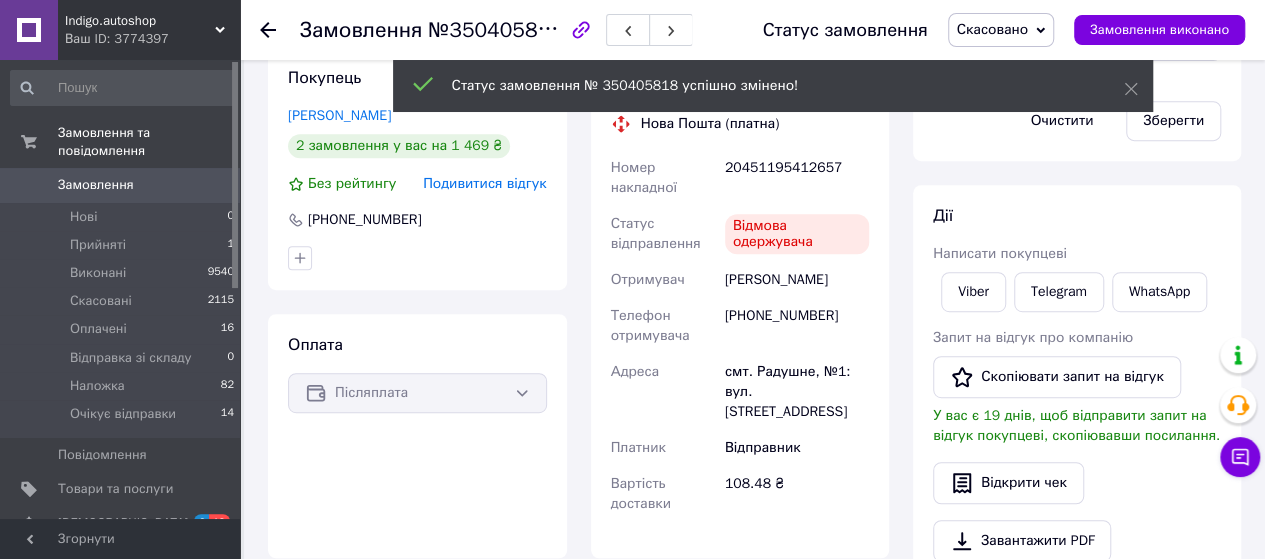 click on "Подивитися відгук" at bounding box center [484, 183] 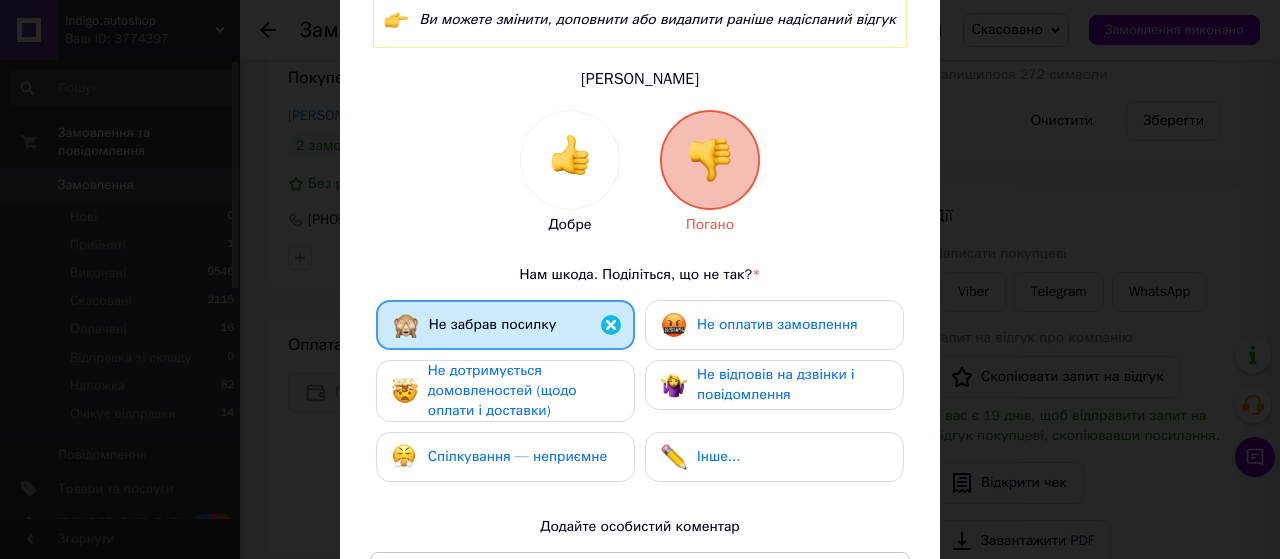 scroll, scrollTop: 300, scrollLeft: 0, axis: vertical 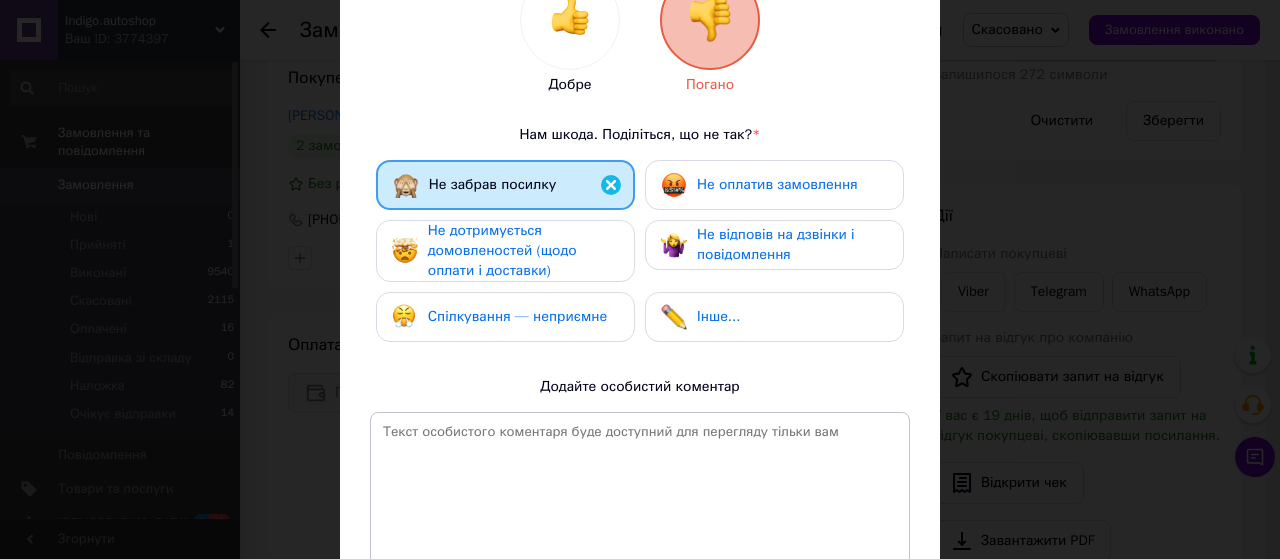 click on "Не дотримується домовленостей (щодо оплати і доставки)" at bounding box center [502, 250] 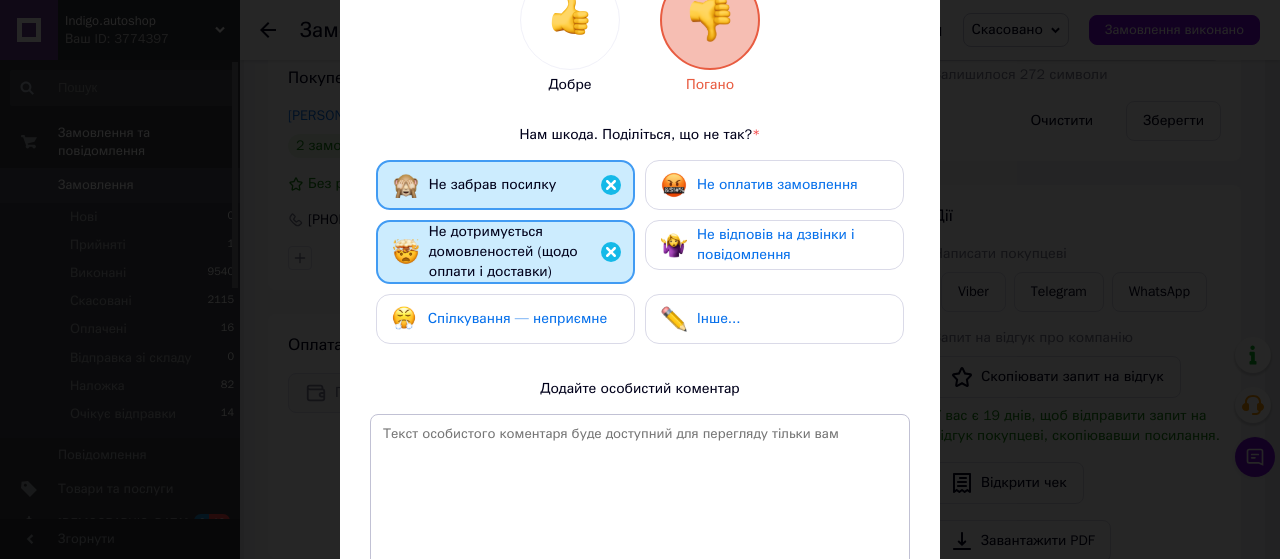 click at bounding box center [674, 245] 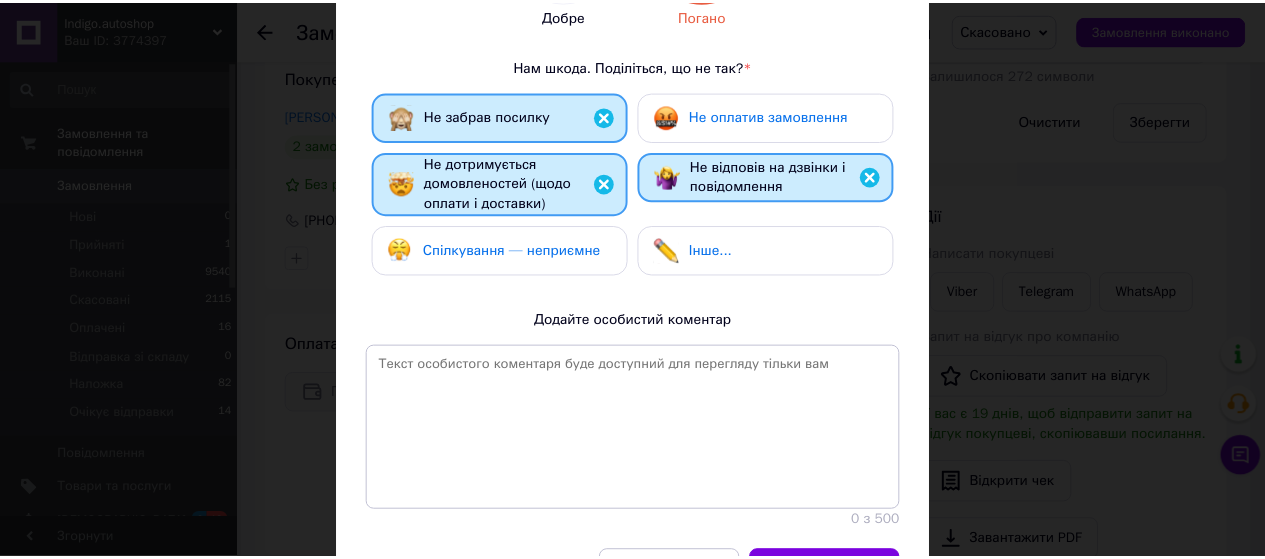 scroll, scrollTop: 400, scrollLeft: 0, axis: vertical 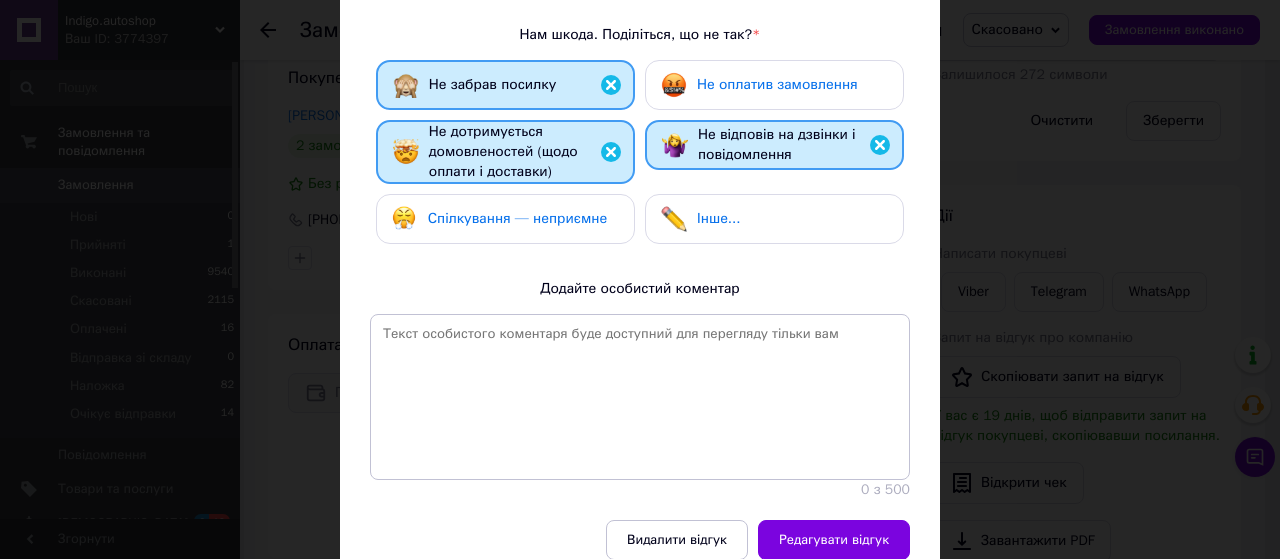 click on "Не оплатив замовлення" at bounding box center [777, 84] 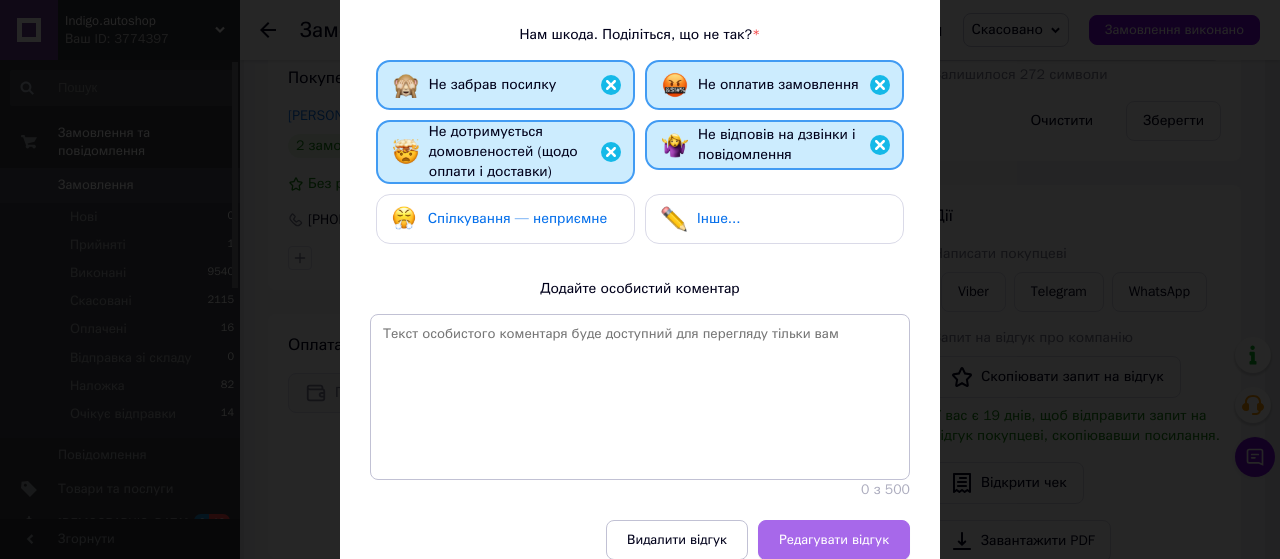 click on "Редагувати відгук" at bounding box center [834, 540] 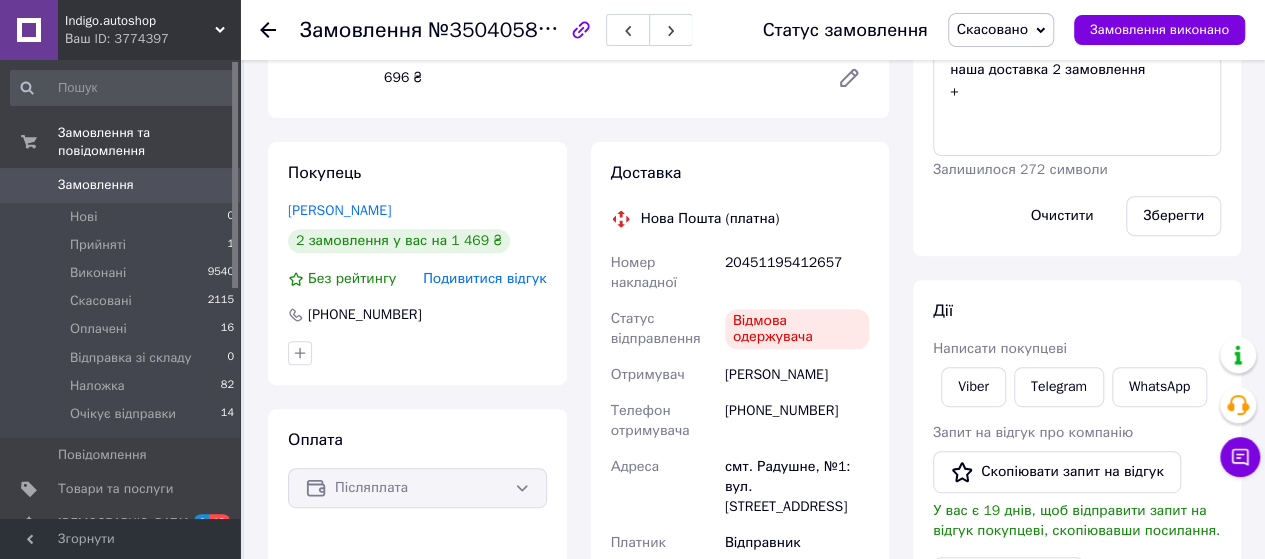 scroll, scrollTop: 0, scrollLeft: 0, axis: both 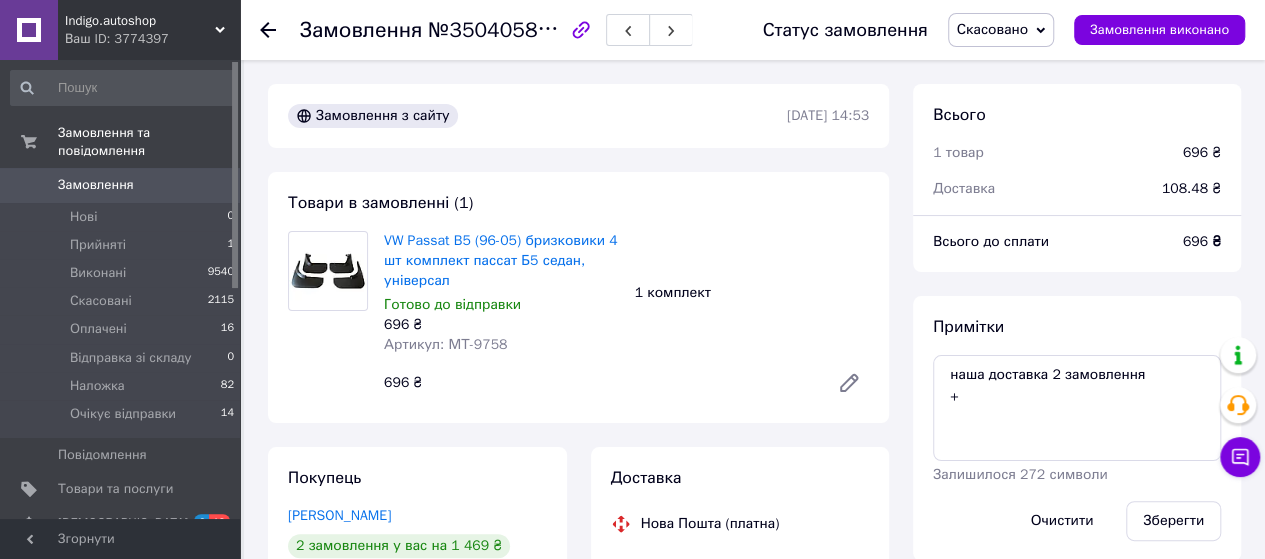click on "Артикул: МТ-9758" at bounding box center [445, 344] 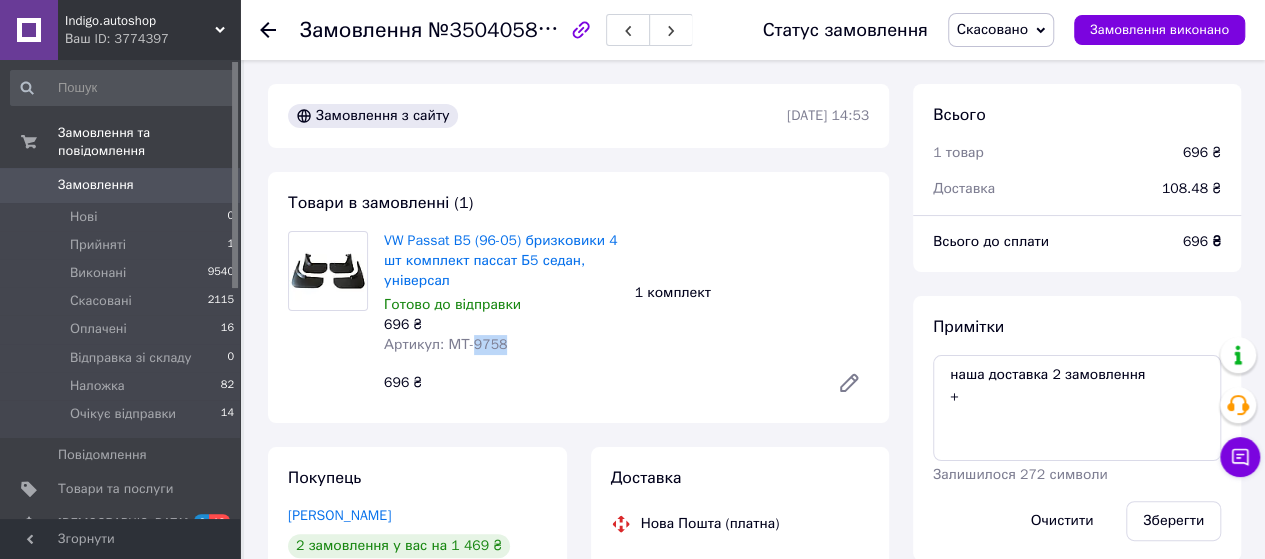 click on "Артикул: МТ-9758" at bounding box center (445, 344) 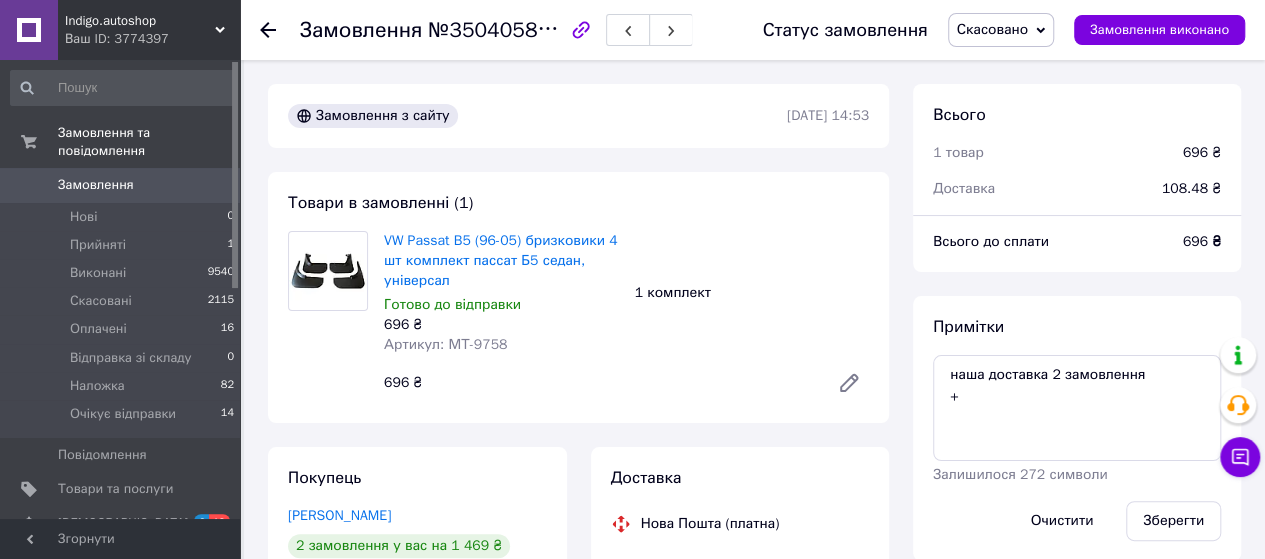 click on "696 ₴" at bounding box center [598, 383] 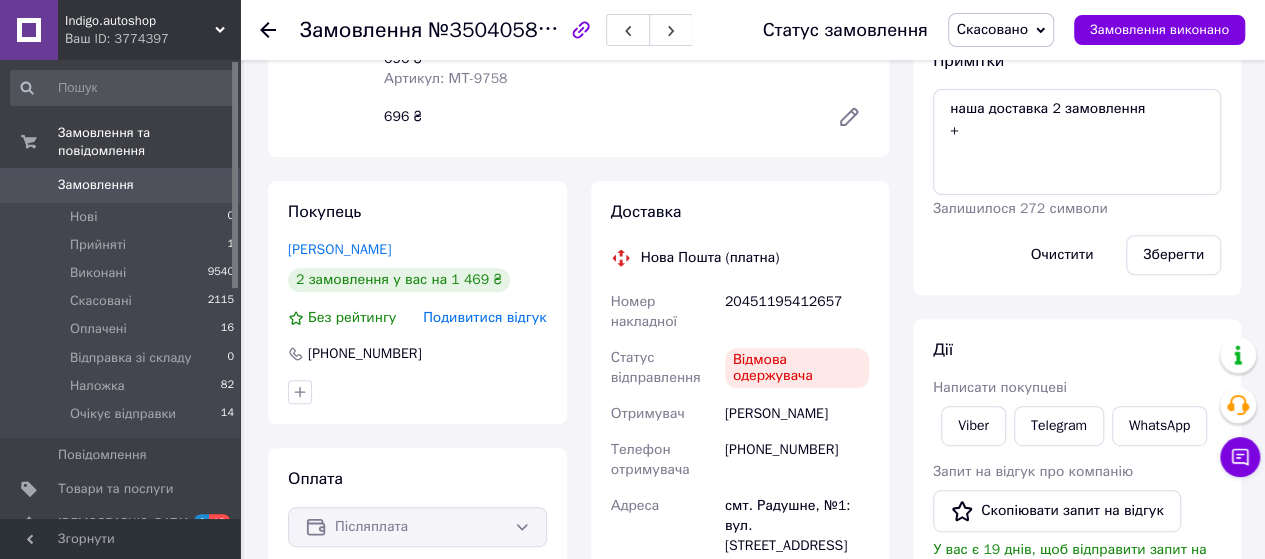 scroll, scrollTop: 300, scrollLeft: 0, axis: vertical 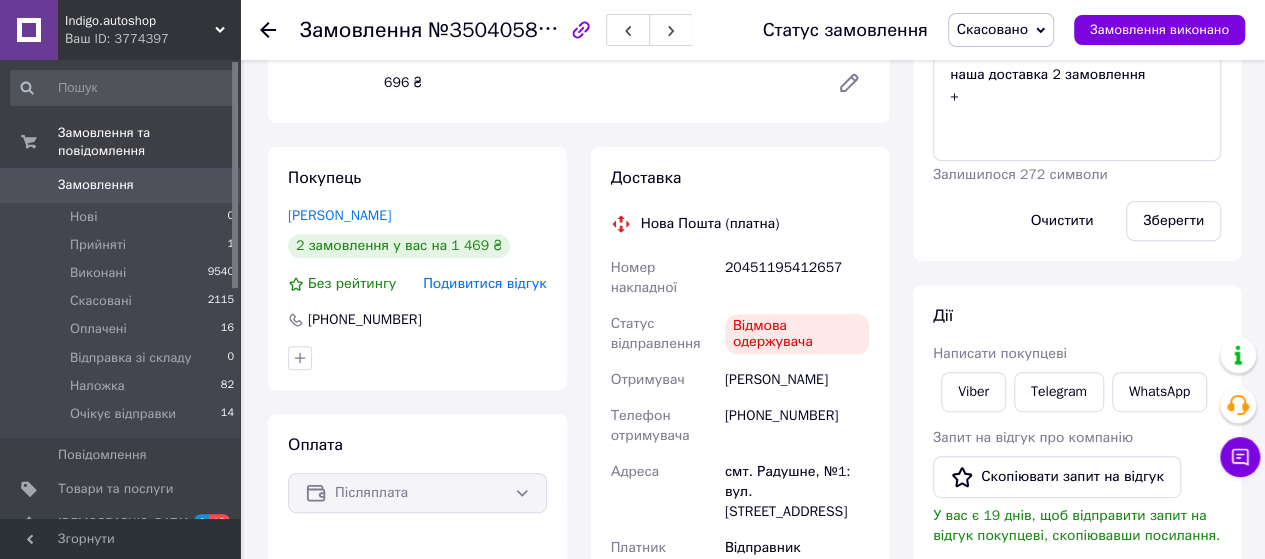 click on "Подивитися відгук" at bounding box center (484, 283) 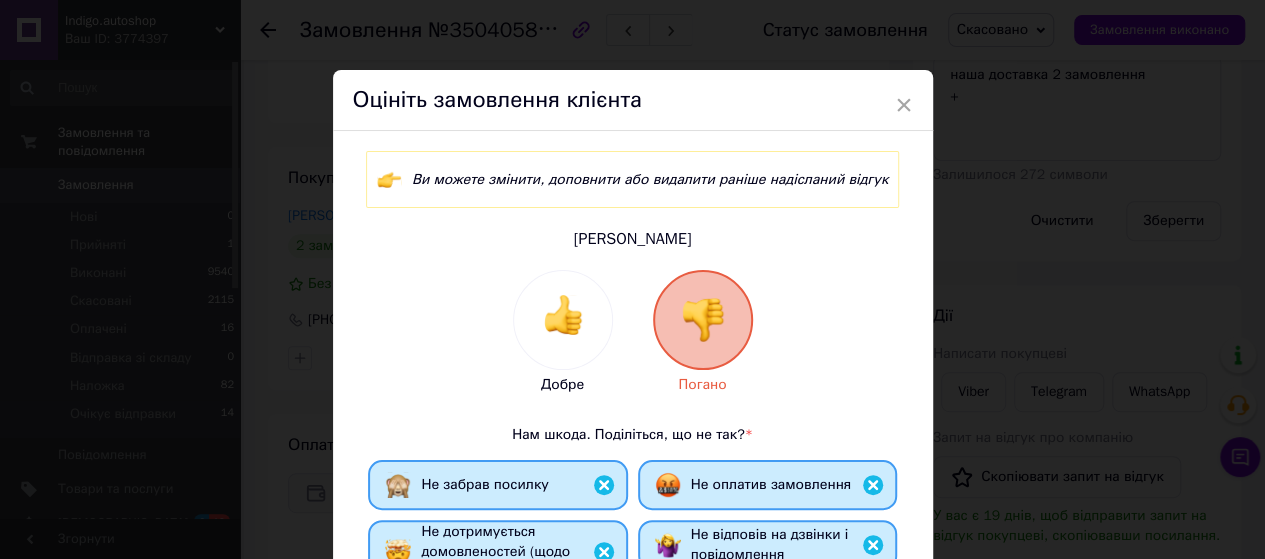 click on "× Оцініть замовлення клієнта Ви можете змінити, доповнити або видалити раніше надісланий відгук Белоус Денис Добре Погано Нам шкода. Поділіться, що не так?  * Не забрав посилку Не оплатив замовлення Не дотримується домовленостей (щодо оплати і доставки) Не відповів на дзвінки і повідомлення Спілкування — неприємне Інше... Додайте особистий коментар 0   з   500 Видалити відгук Редагувати відгук" at bounding box center [632, 279] 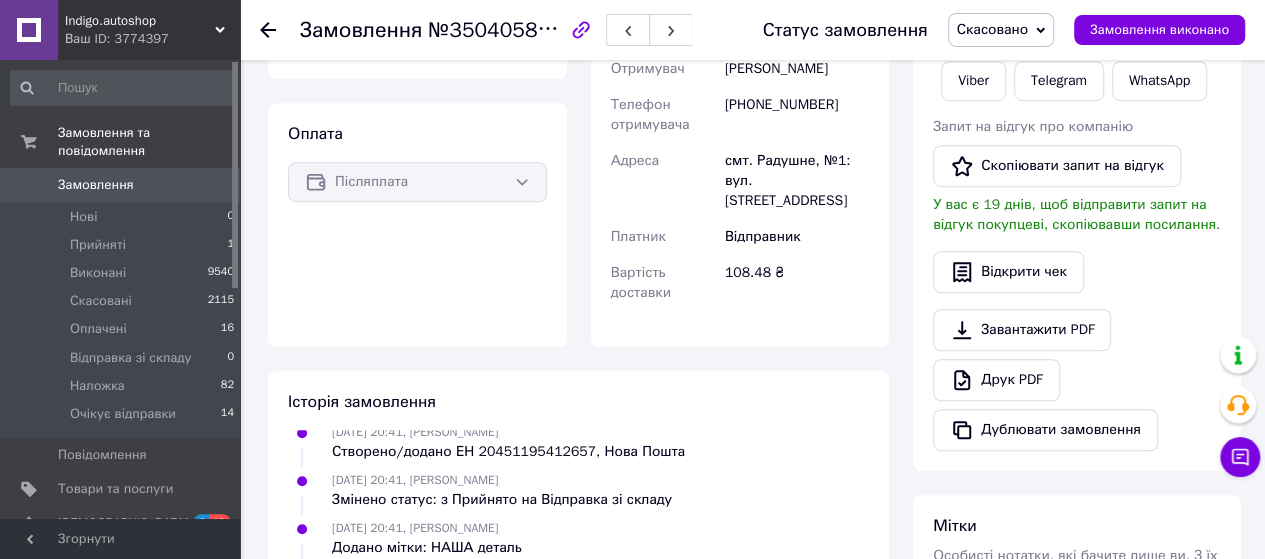 scroll, scrollTop: 700, scrollLeft: 0, axis: vertical 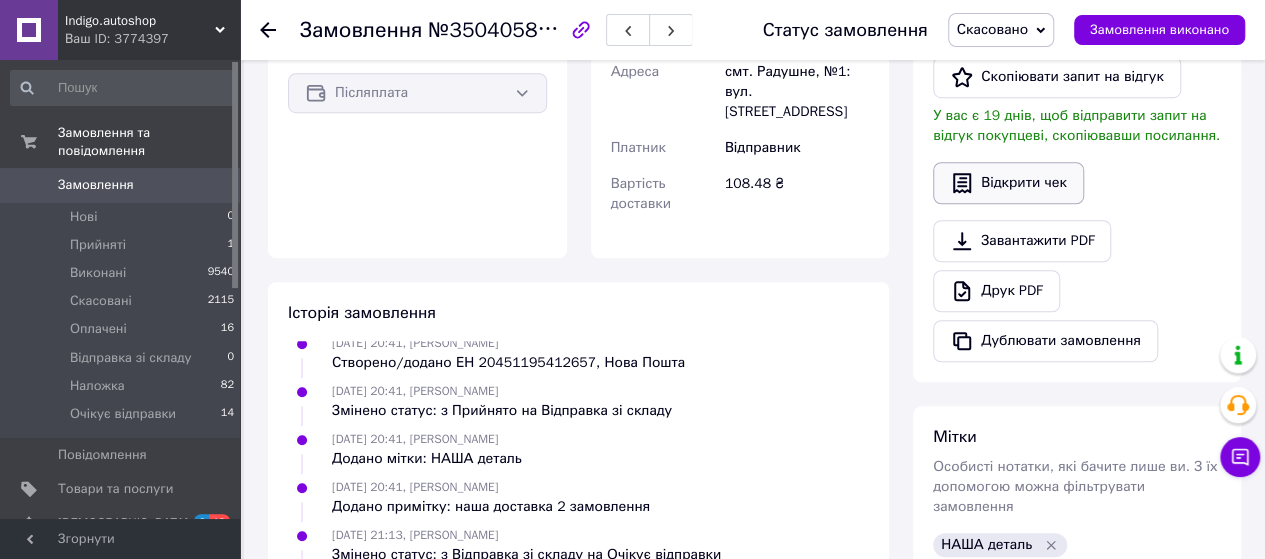 click on "Відкрити чек" at bounding box center [1008, 183] 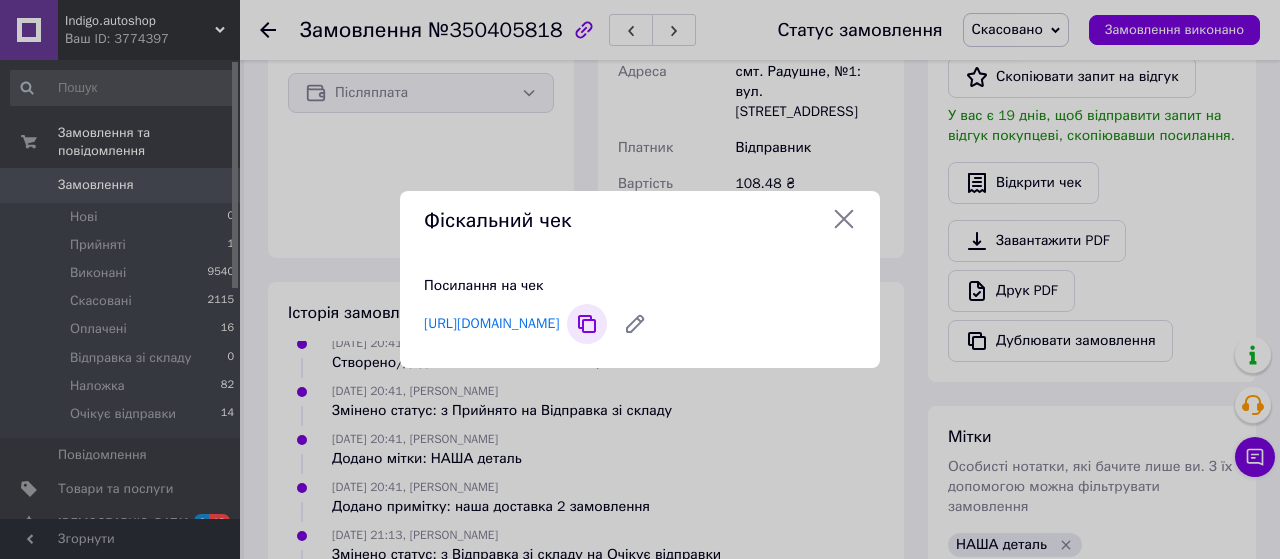 click 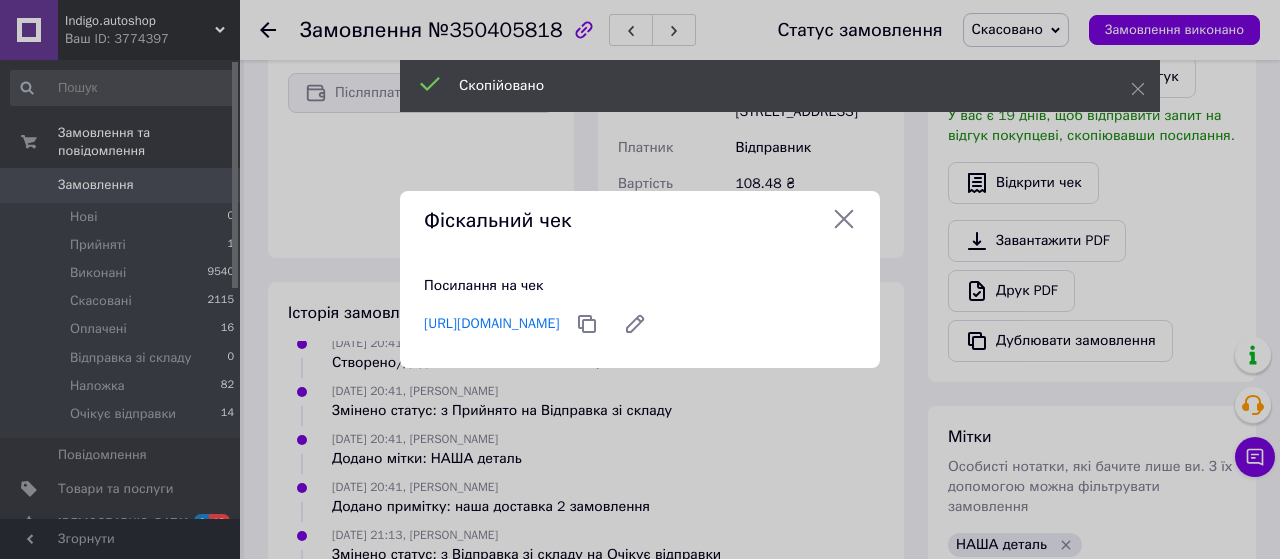 click 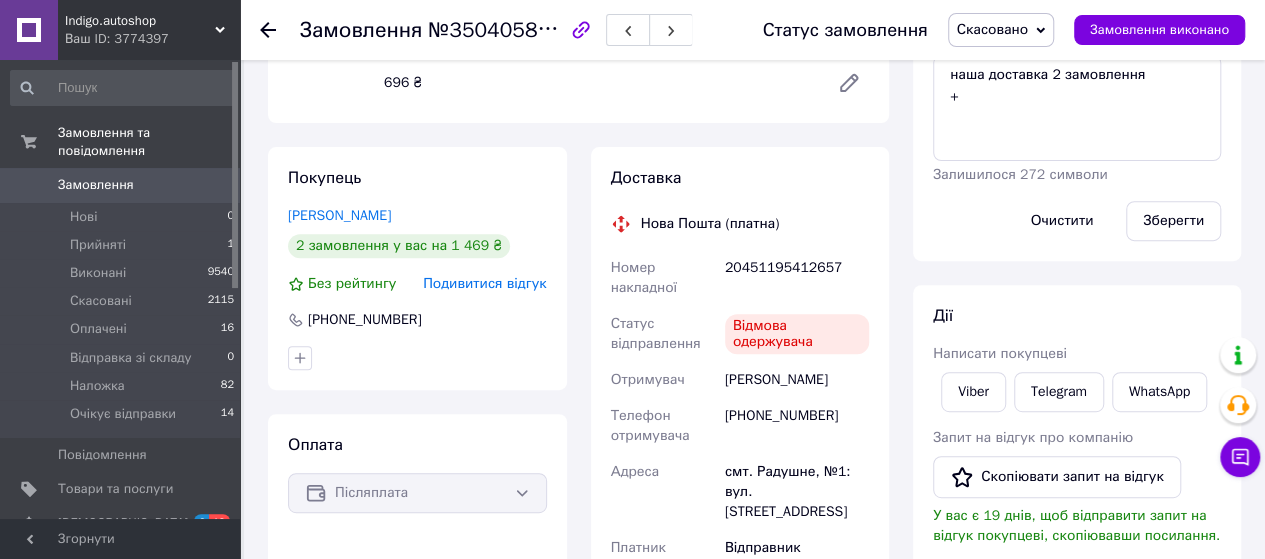 scroll, scrollTop: 0, scrollLeft: 0, axis: both 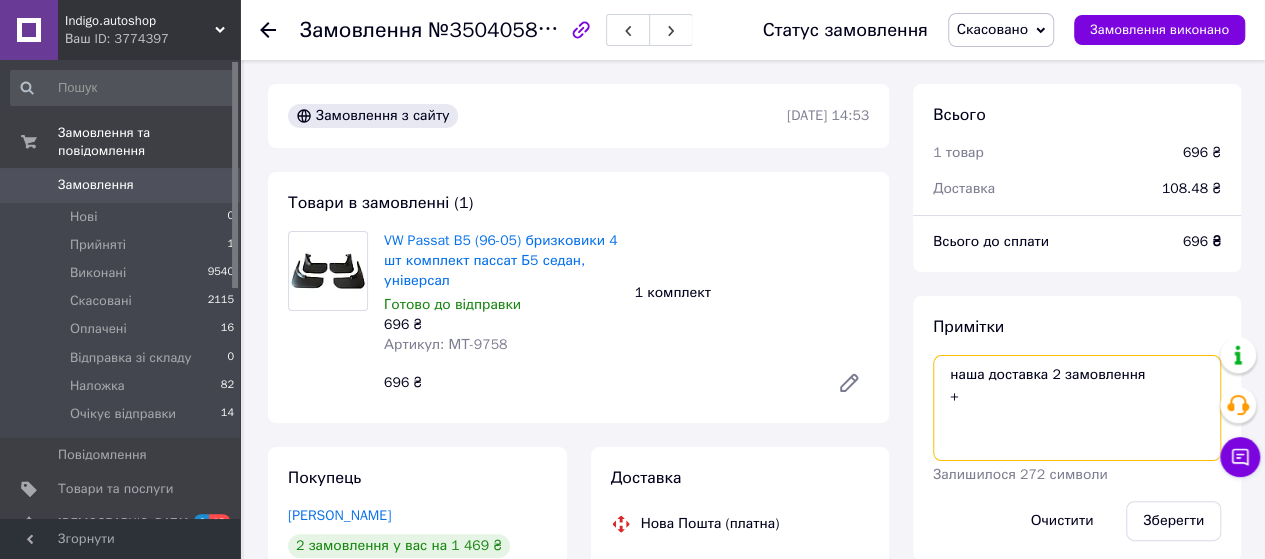 click on "наша доставка 2 замовлення
+" at bounding box center [1077, 408] 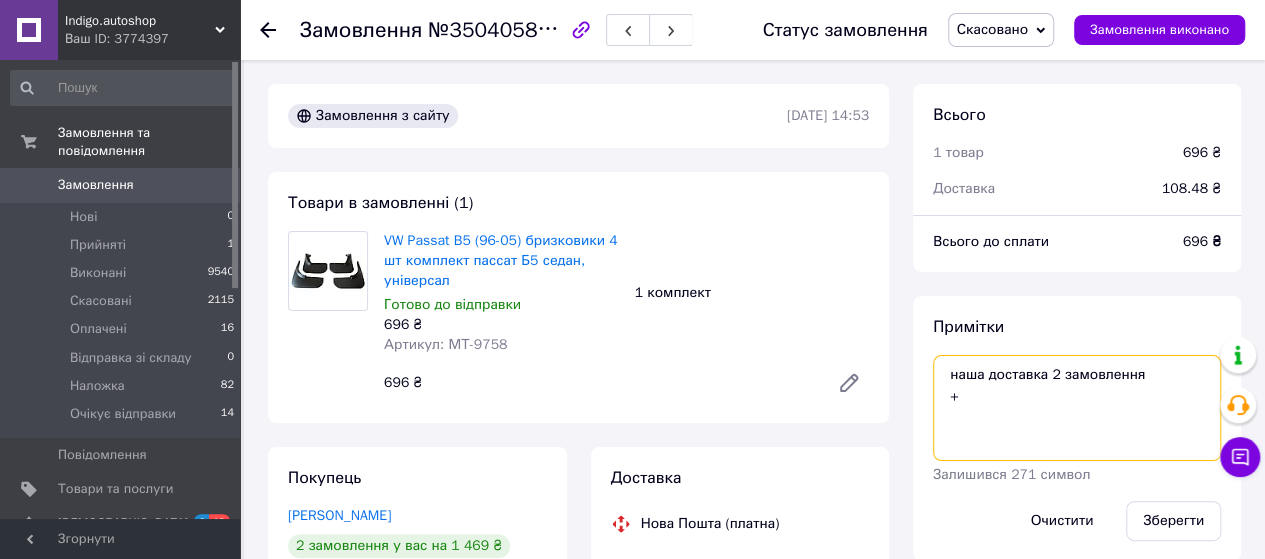 paste on "https://check.checkbox.ua/4c80d438-f237-4875-92f1-2119bf409f09" 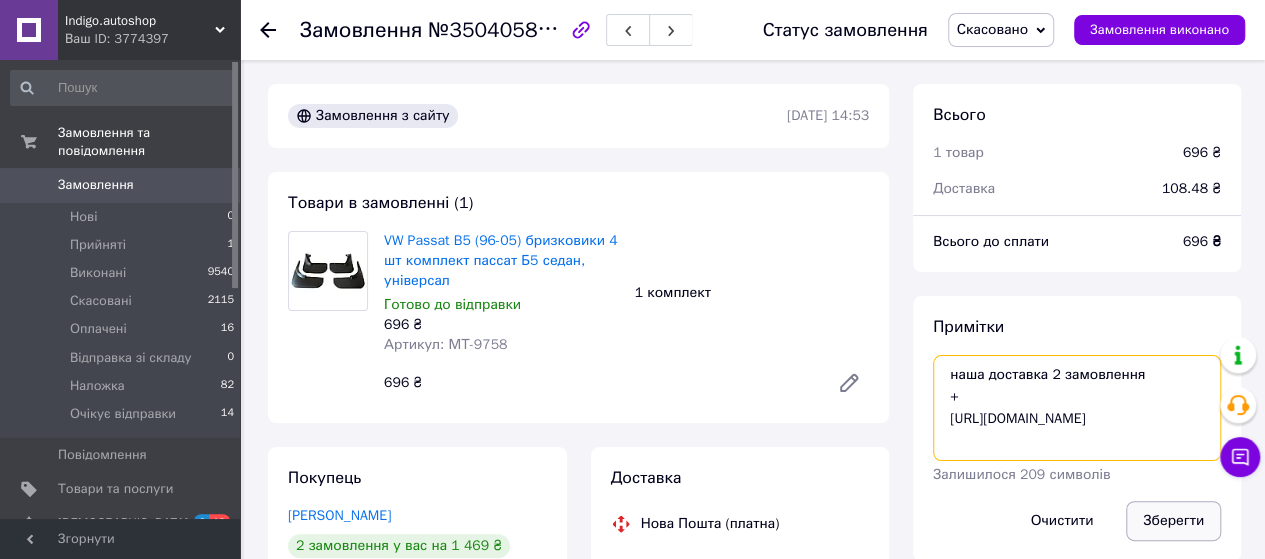 type on "наша доставка 2 замовлення
+
https://check.checkbox.ua/4c80d438-f237-4875-92f1-2119bf409f09" 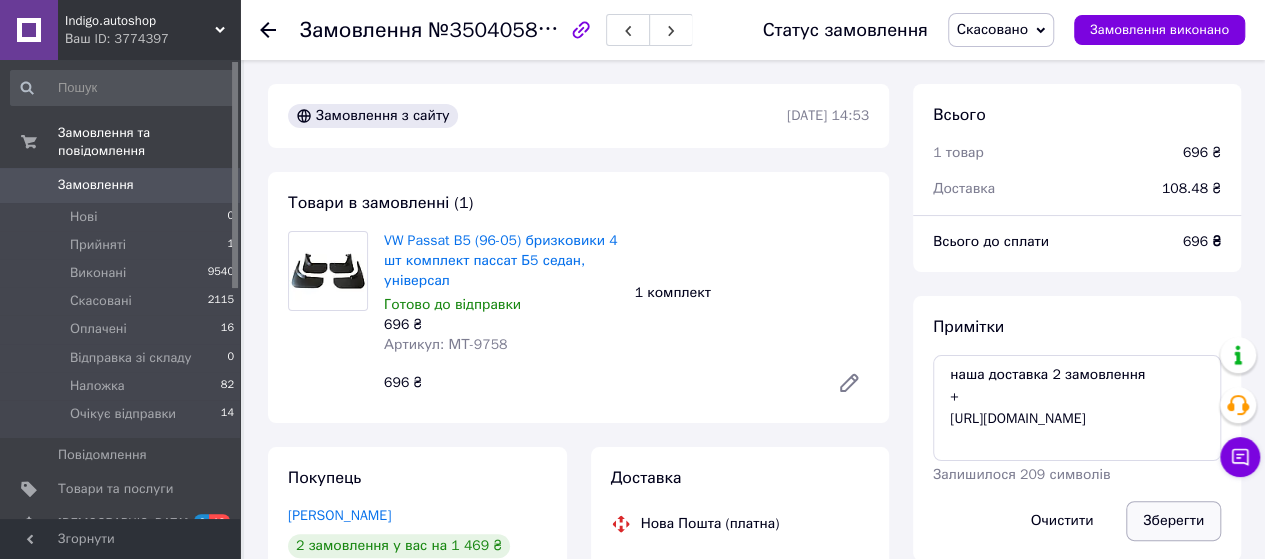 click on "Зберегти" at bounding box center (1173, 521) 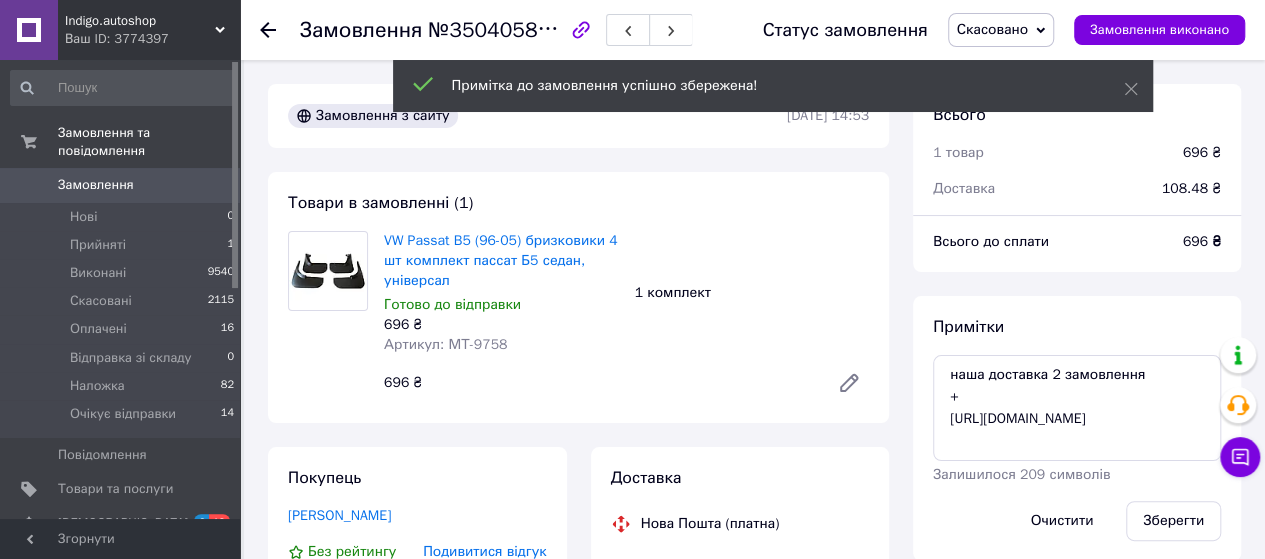 scroll, scrollTop: 276, scrollLeft: 0, axis: vertical 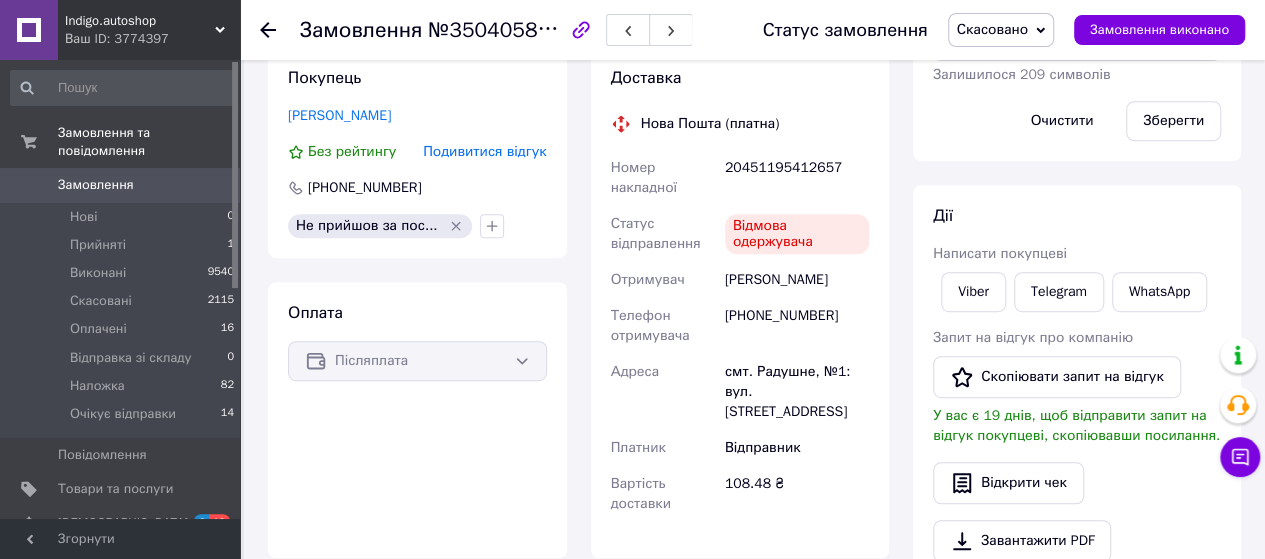 click on "Замовлення" at bounding box center (96, 185) 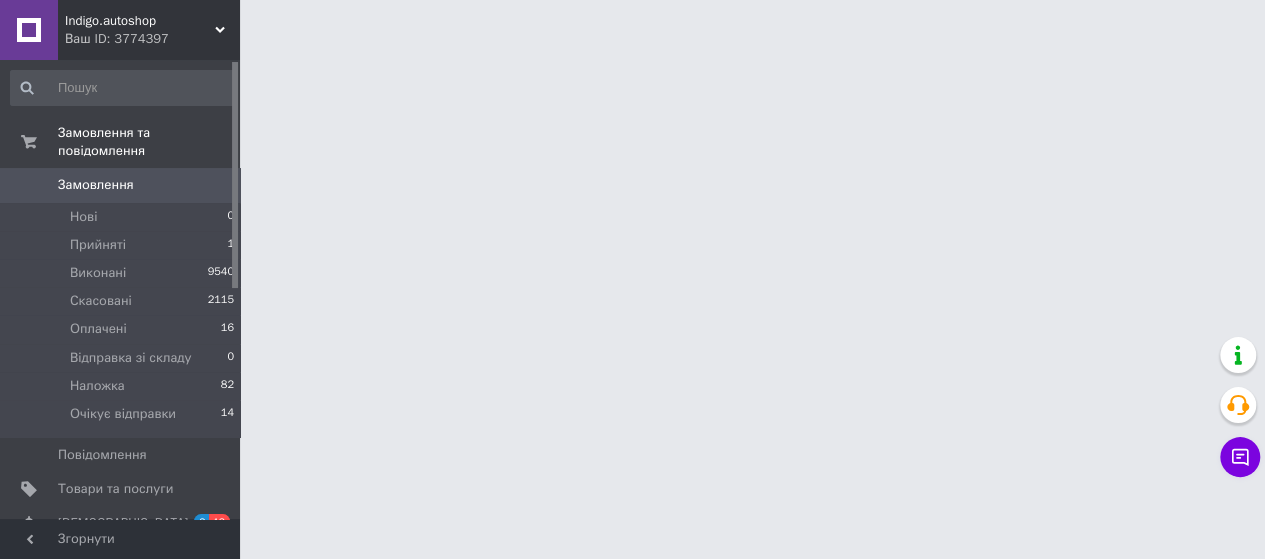 scroll, scrollTop: 0, scrollLeft: 0, axis: both 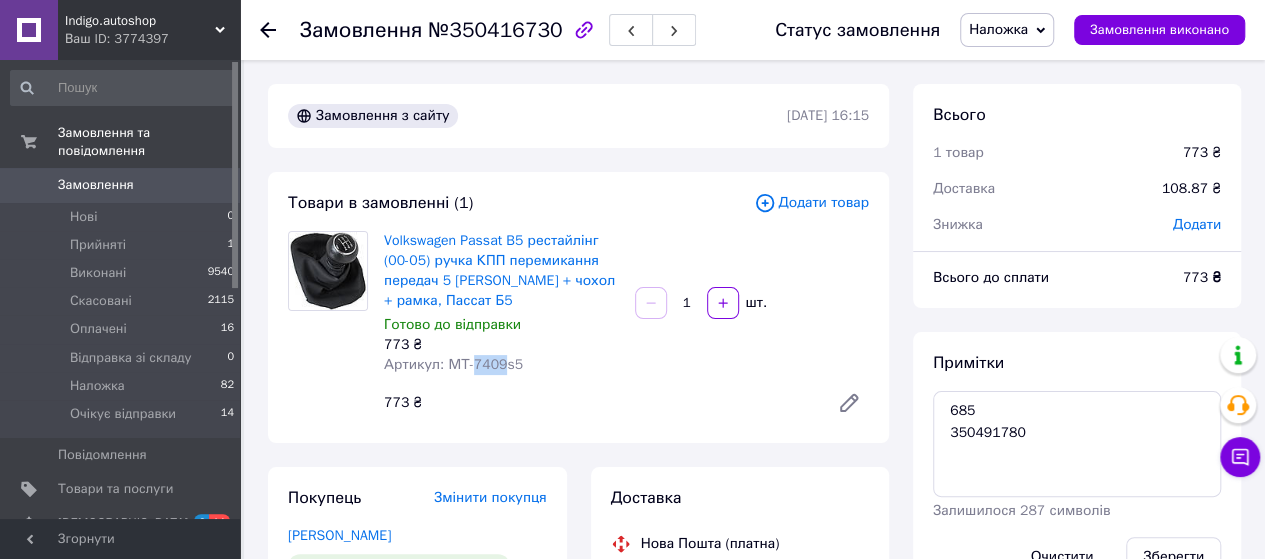 drag, startPoint x: 470, startPoint y: 366, endPoint x: 496, endPoint y: 363, distance: 26.172504 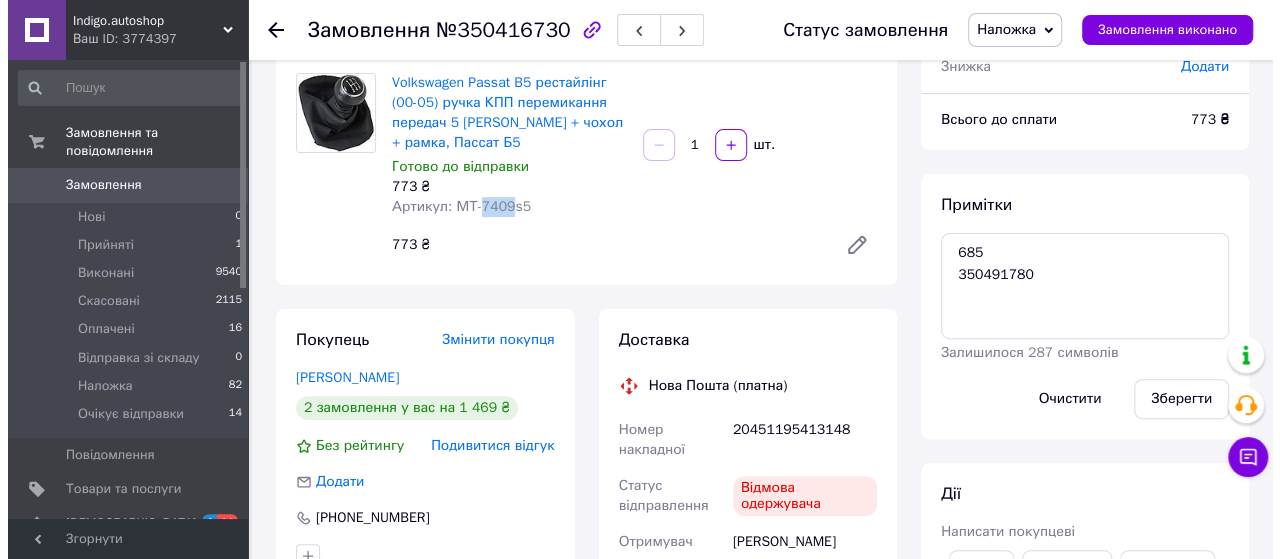 scroll, scrollTop: 400, scrollLeft: 0, axis: vertical 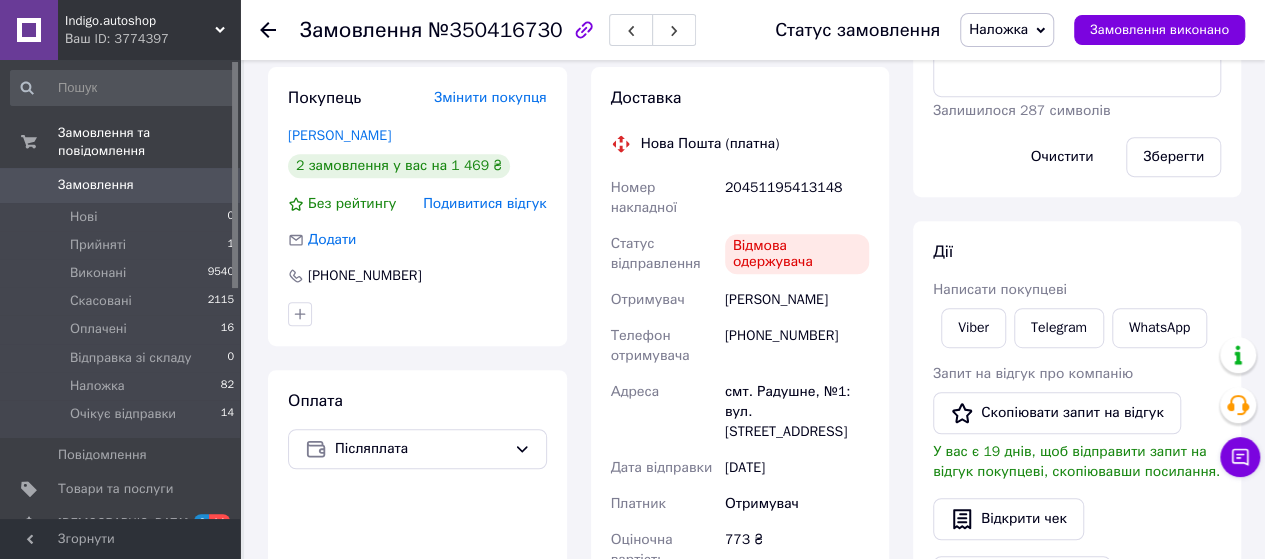 click on "Подивитися відгук" at bounding box center [484, 203] 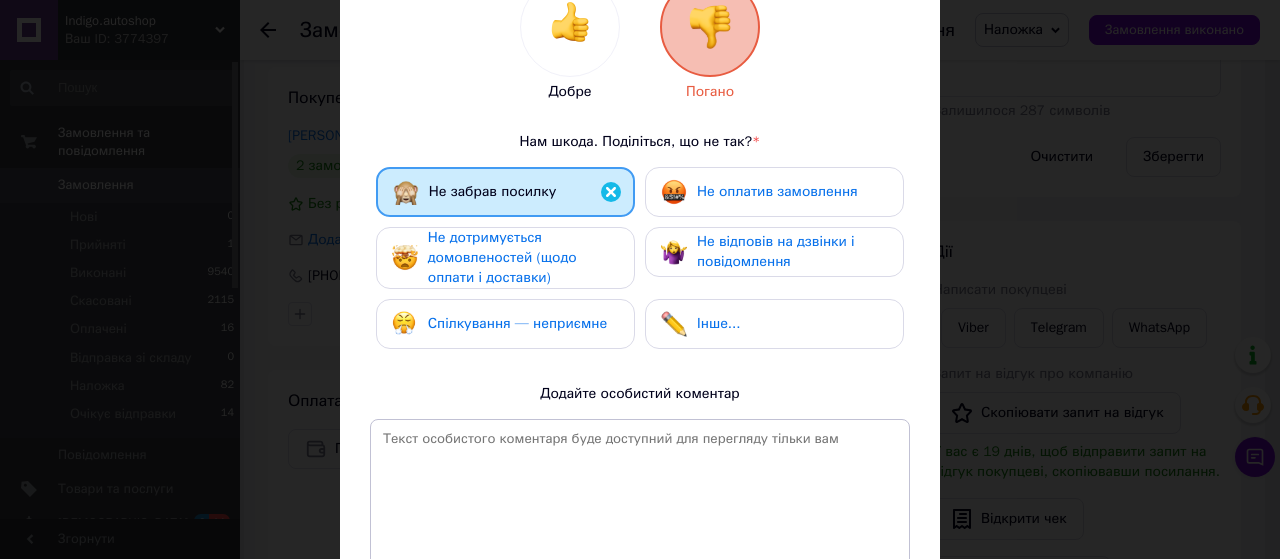 scroll, scrollTop: 300, scrollLeft: 0, axis: vertical 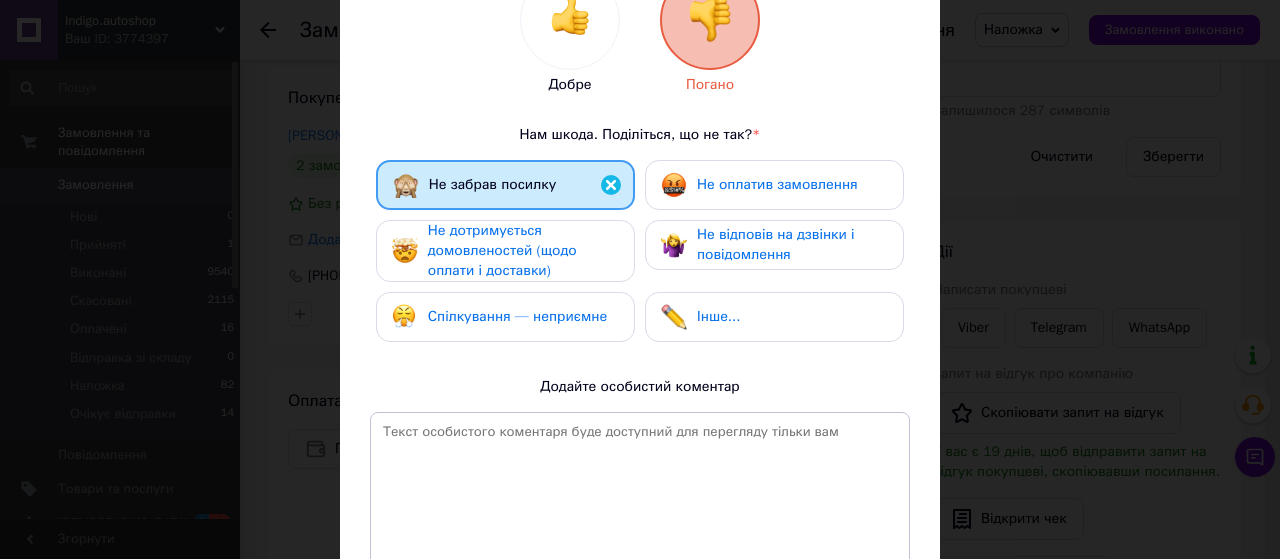 click on "Не дотримується домовленостей (щодо оплати і доставки)" at bounding box center (502, 250) 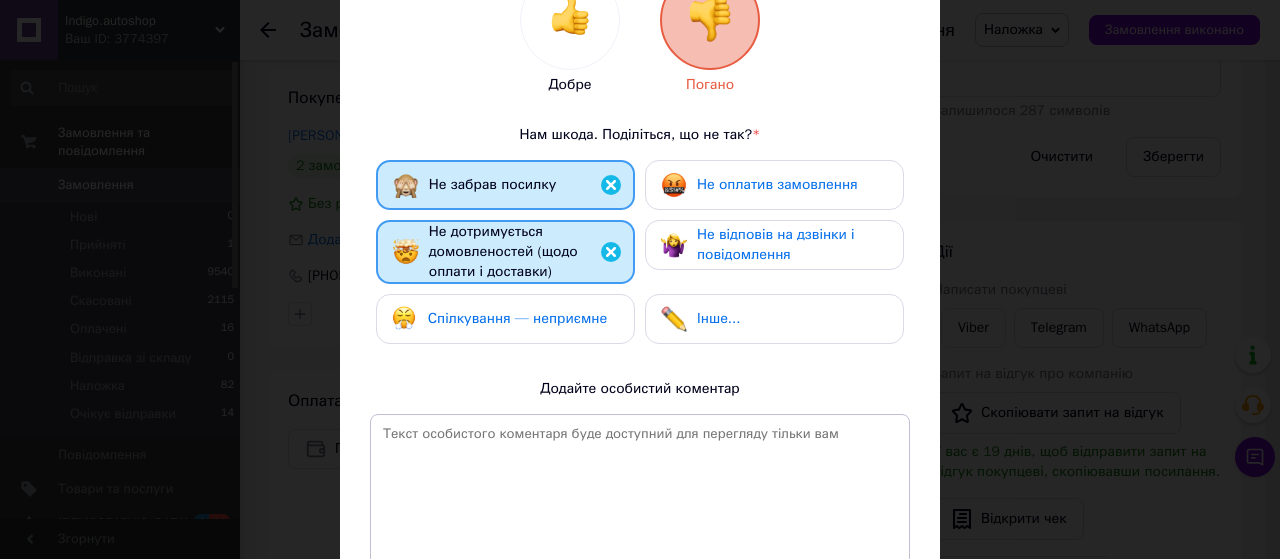 click at bounding box center [674, 185] 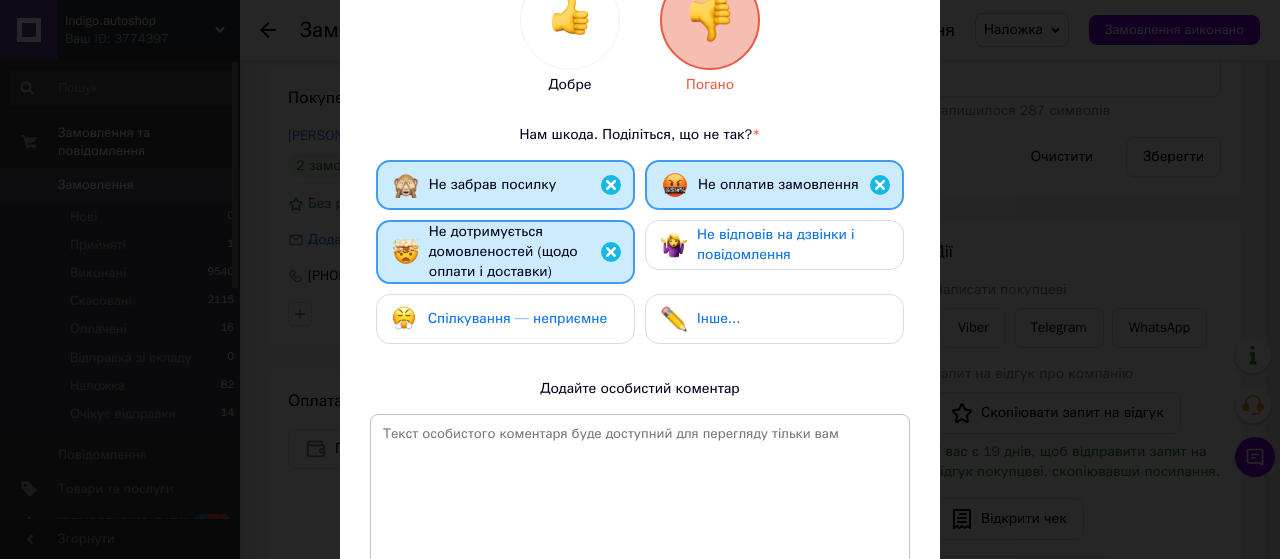 drag, startPoint x: 682, startPoint y: 232, endPoint x: 706, endPoint y: 271, distance: 45.79301 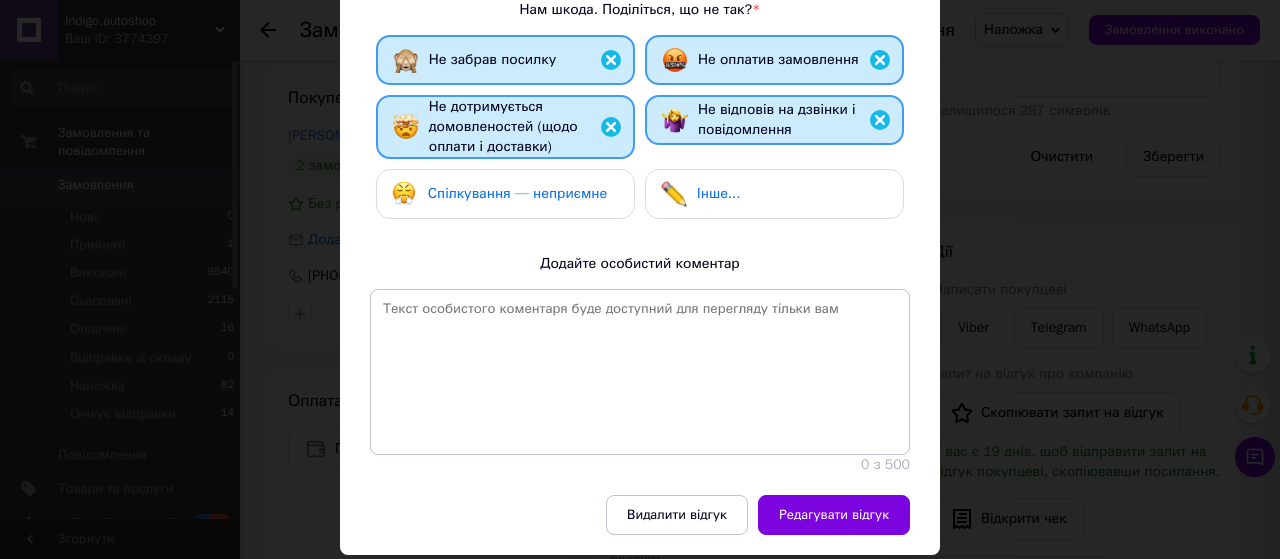 scroll, scrollTop: 490, scrollLeft: 0, axis: vertical 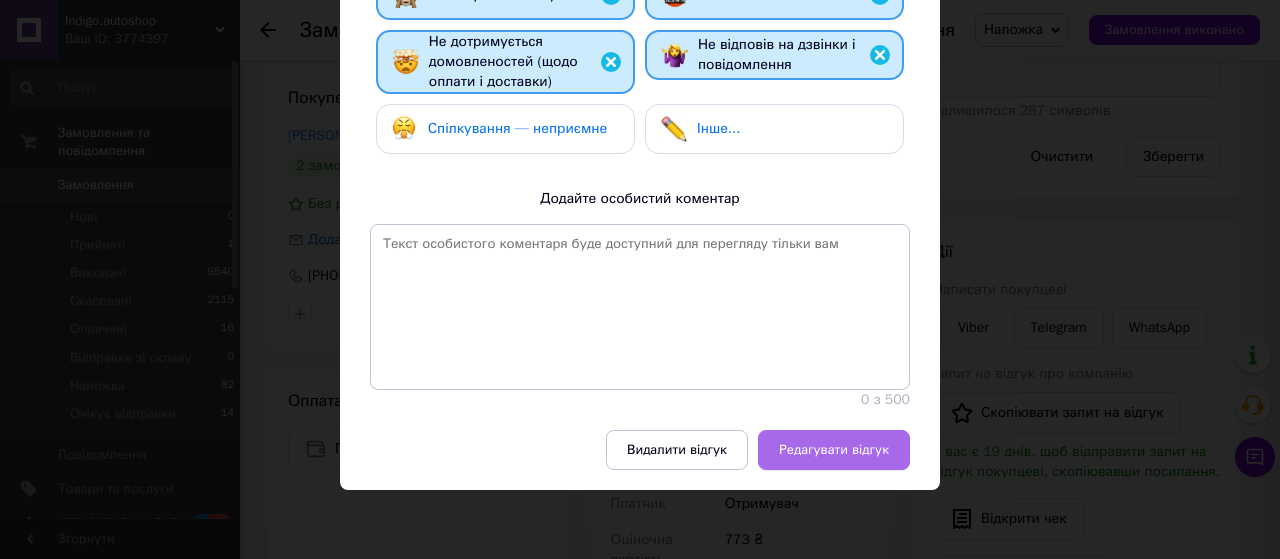 click on "Редагувати відгук" at bounding box center (834, 450) 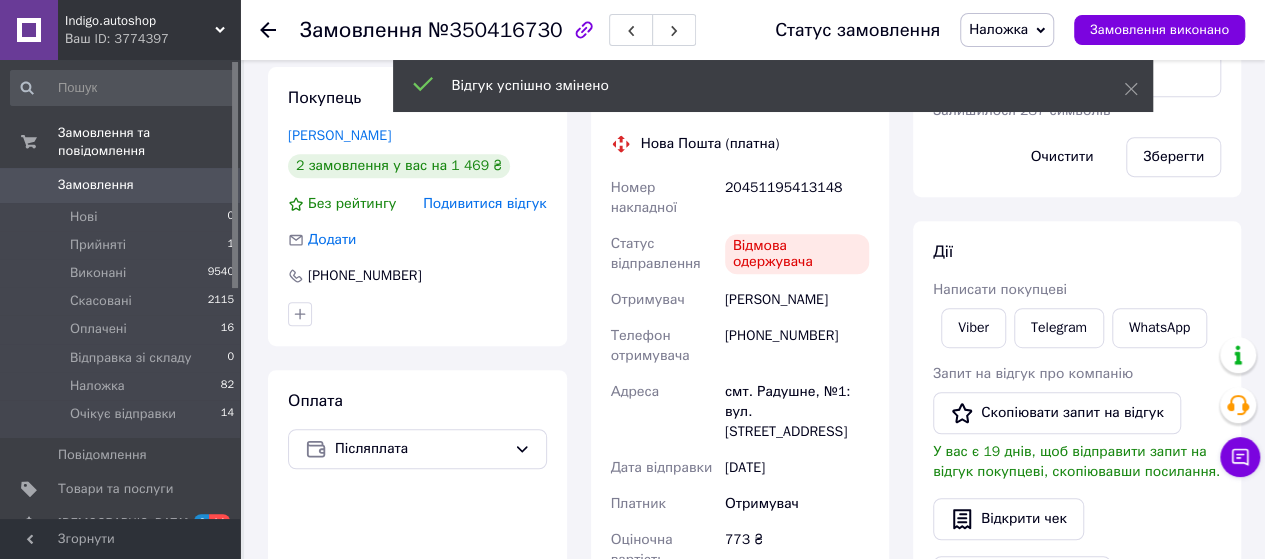 click on "Наложка" at bounding box center [998, 29] 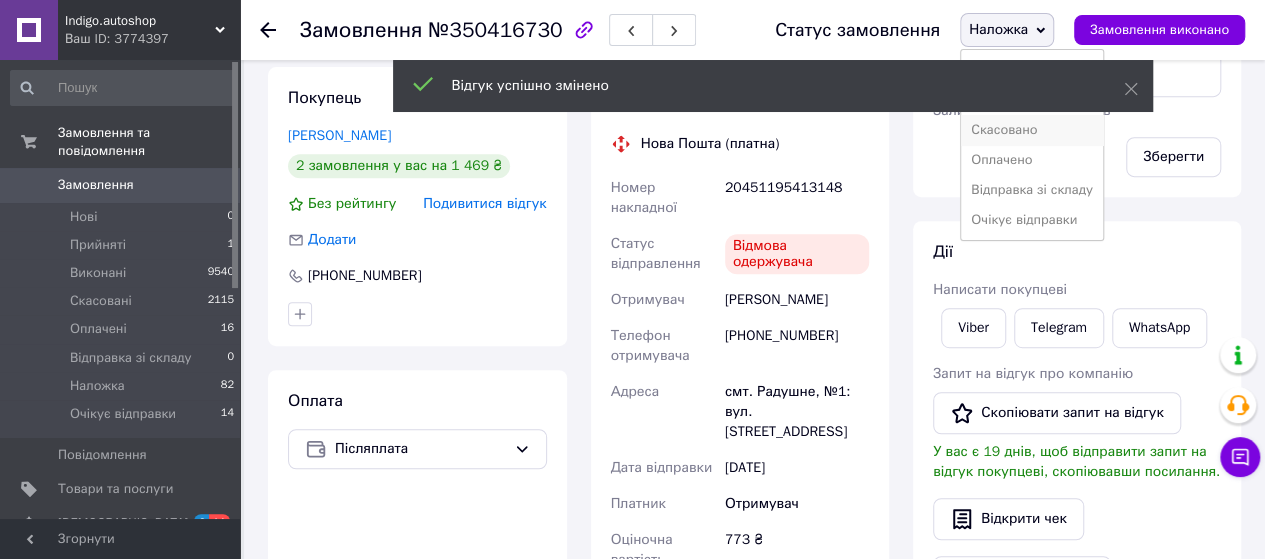 drag, startPoint x: 1000, startPoint y: 129, endPoint x: 790, endPoint y: 117, distance: 210.34258 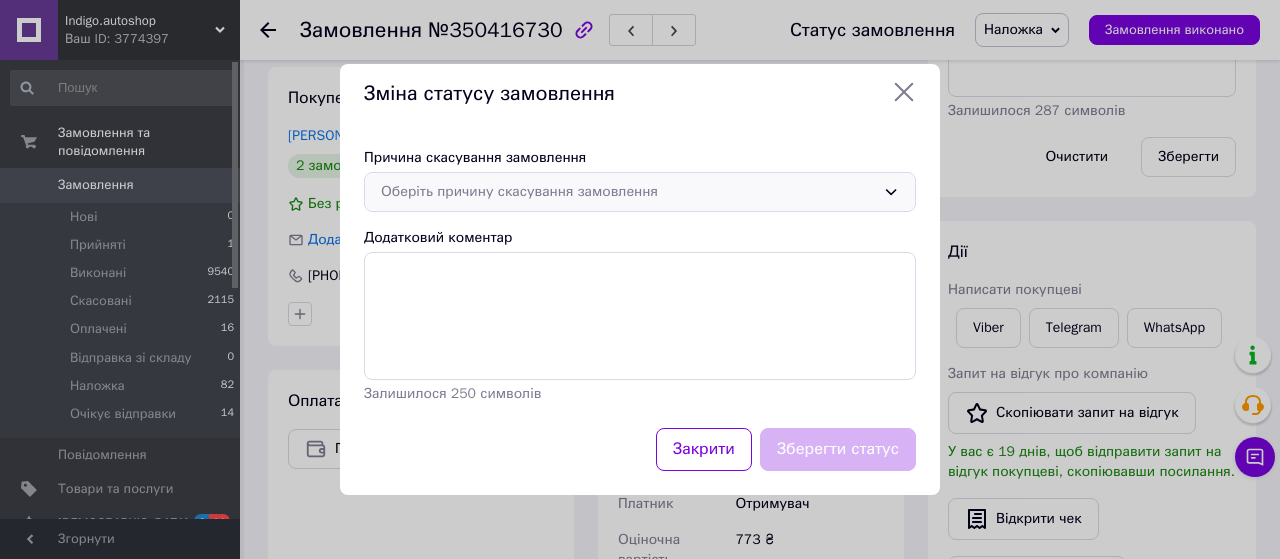 click on "Оберіть причину скасування замовлення" at bounding box center (628, 192) 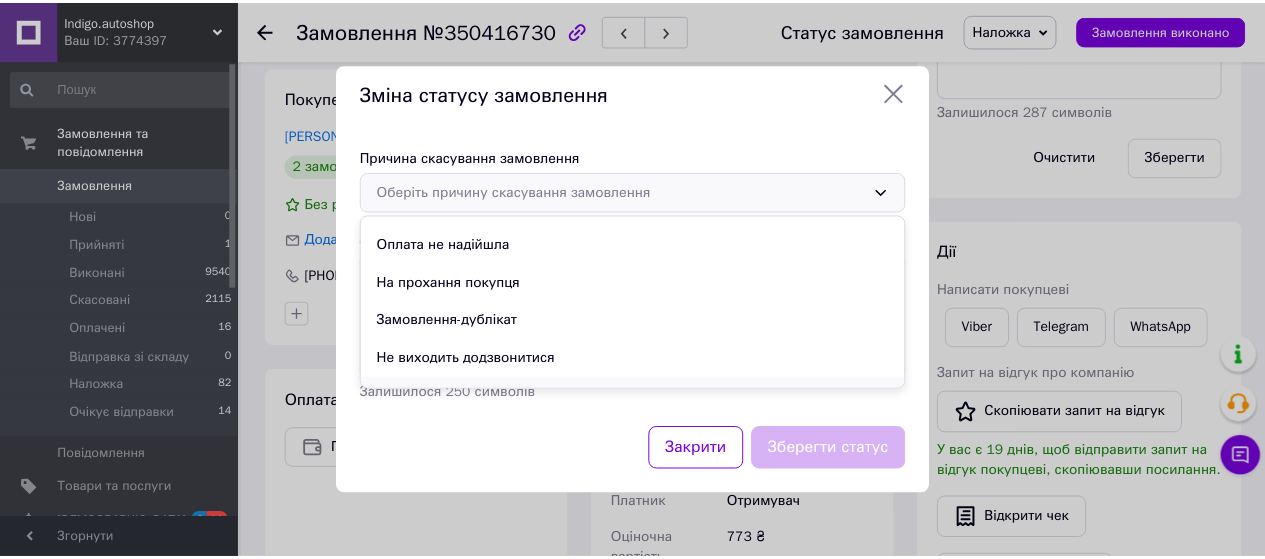 scroll, scrollTop: 93, scrollLeft: 0, axis: vertical 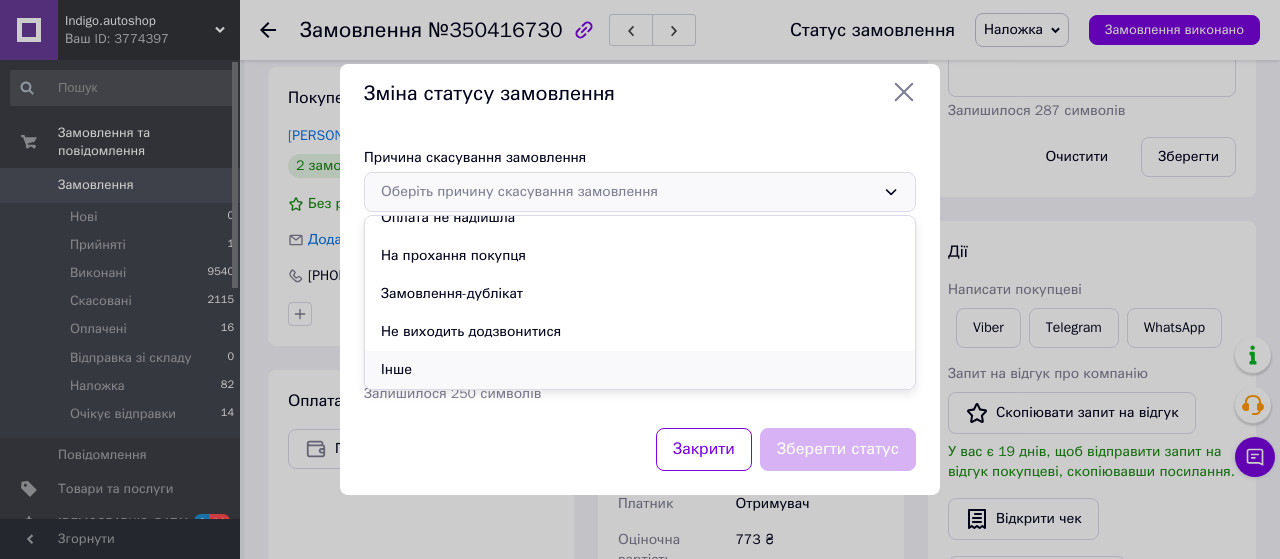 click on "Інше" at bounding box center (640, 370) 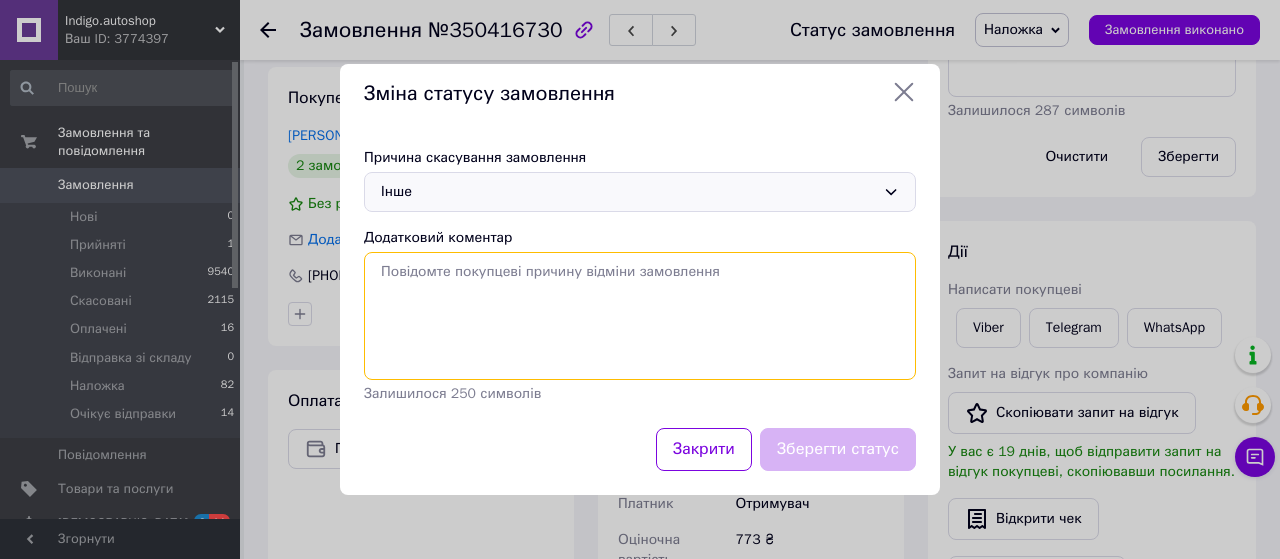 click on "Додатковий коментар" at bounding box center [640, 316] 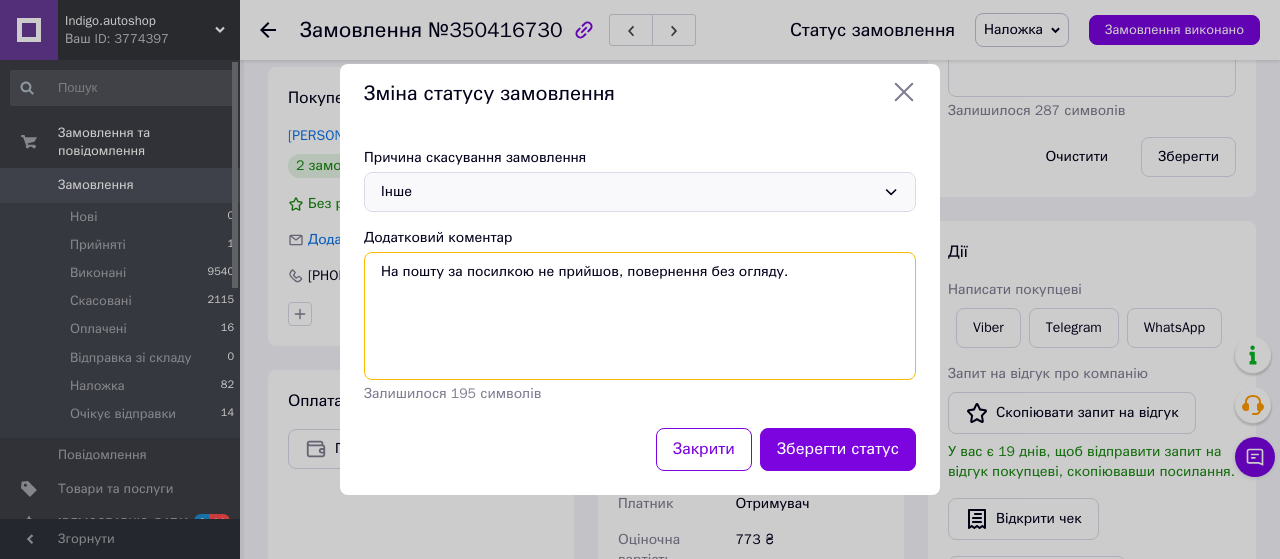 drag, startPoint x: 379, startPoint y: 272, endPoint x: 824, endPoint y: 279, distance: 445.05505 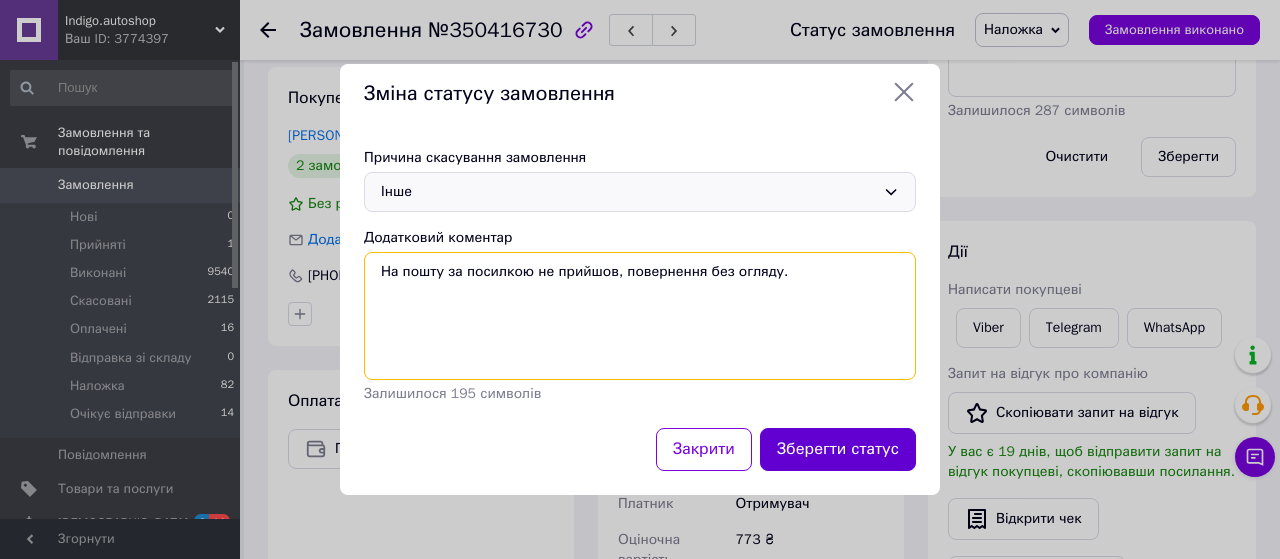 type on "На пошту за посилкою не прийшов, повернення без огляду." 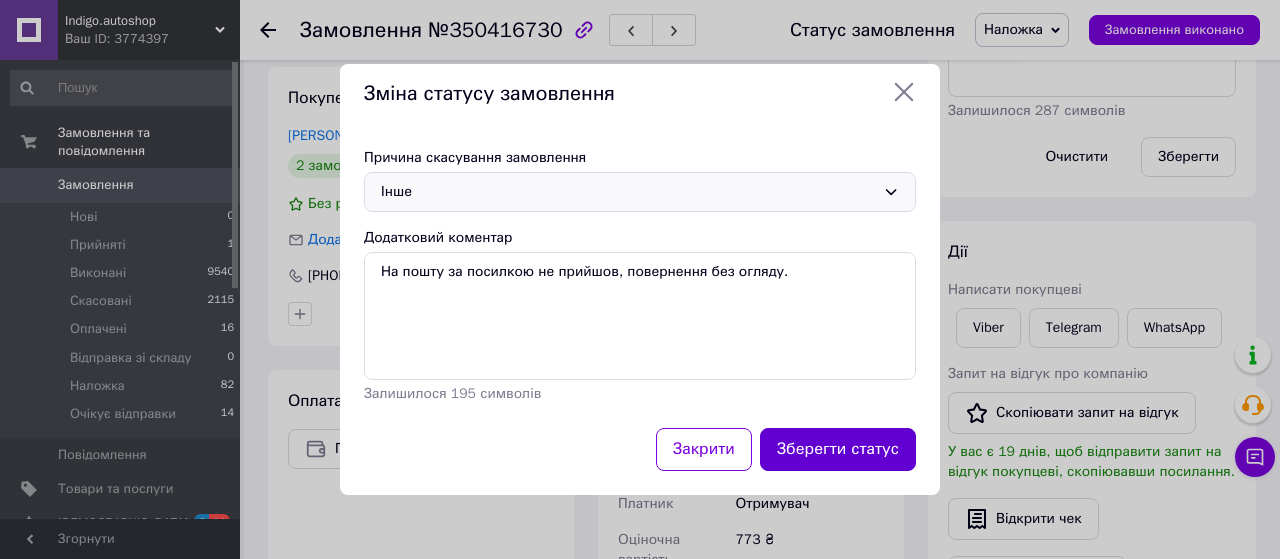 click on "Зберегти статус" at bounding box center [838, 449] 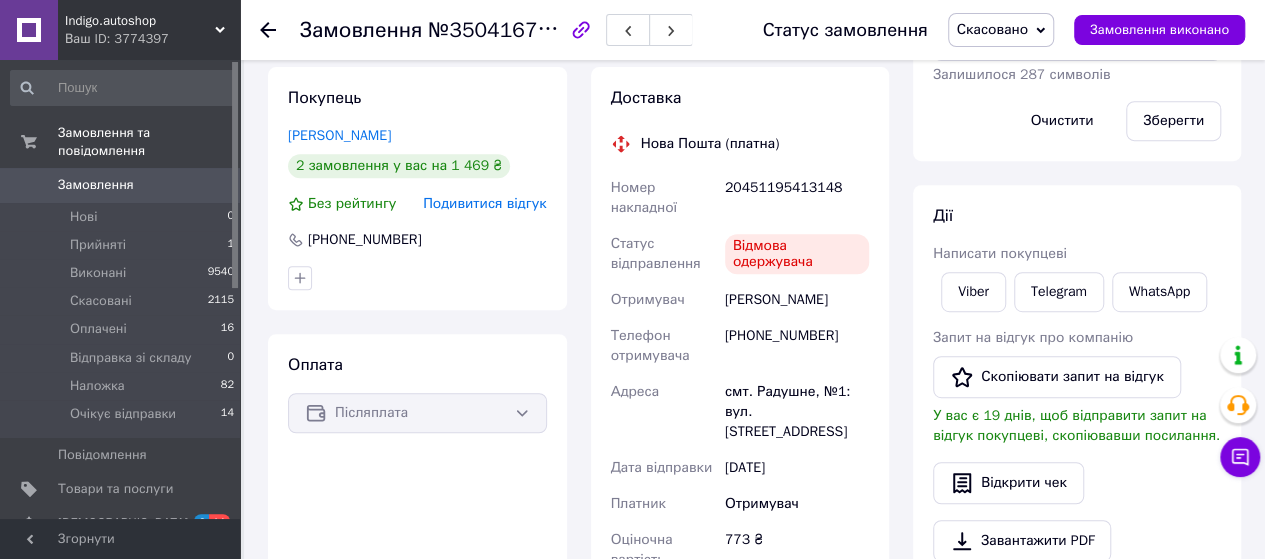 scroll, scrollTop: 413, scrollLeft: 0, axis: vertical 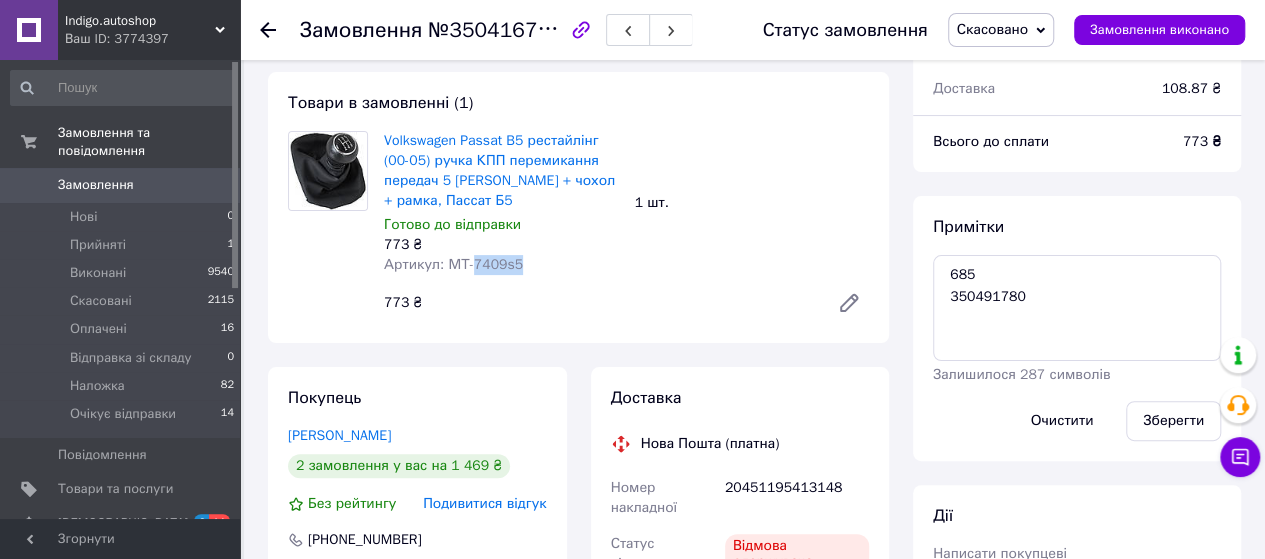 drag, startPoint x: 484, startPoint y: 265, endPoint x: 516, endPoint y: 267, distance: 32.06244 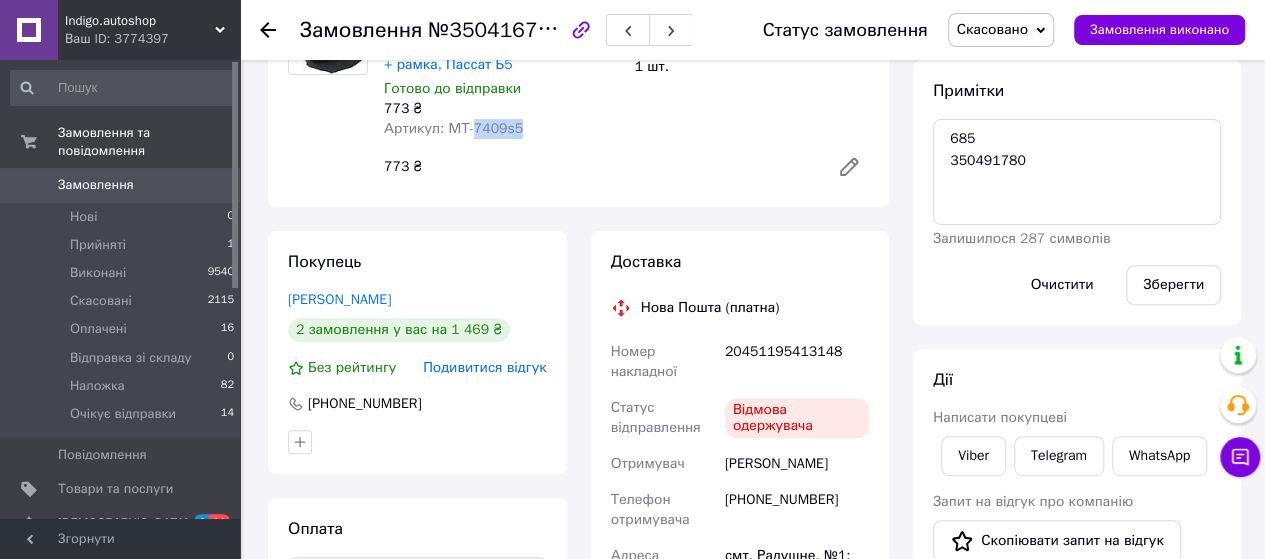 scroll, scrollTop: 300, scrollLeft: 0, axis: vertical 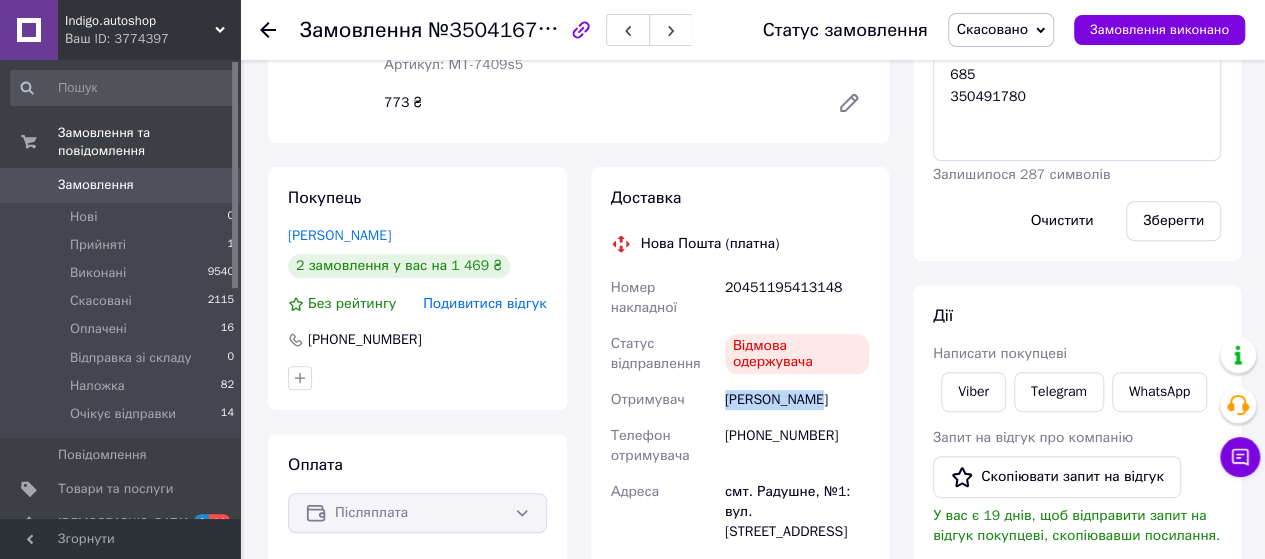 drag, startPoint x: 723, startPoint y: 400, endPoint x: 820, endPoint y: 407, distance: 97.25225 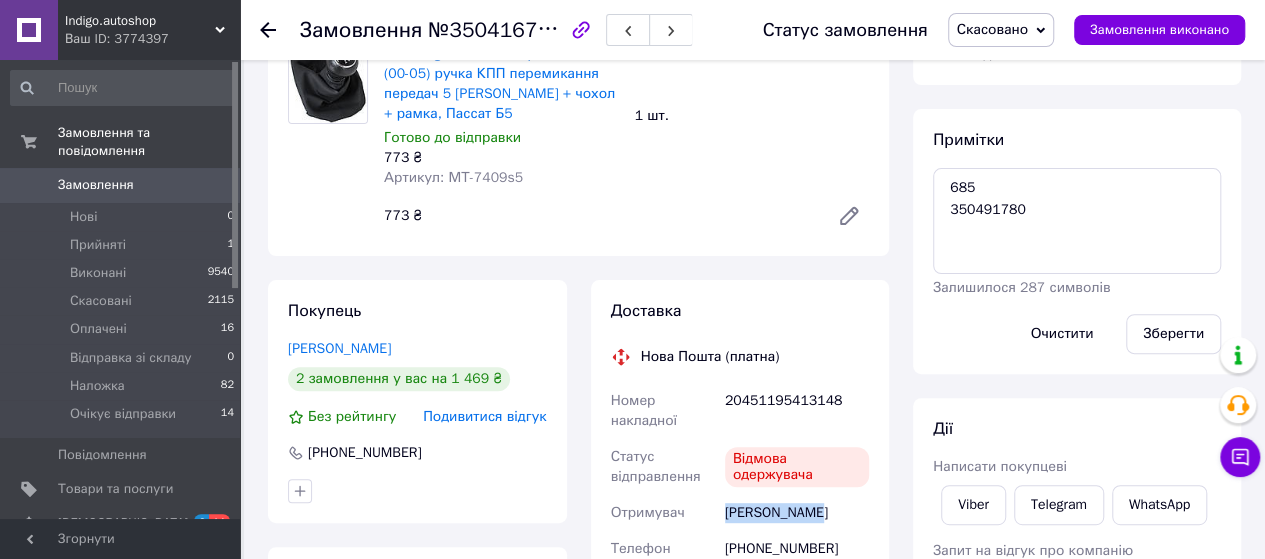 scroll, scrollTop: 100, scrollLeft: 0, axis: vertical 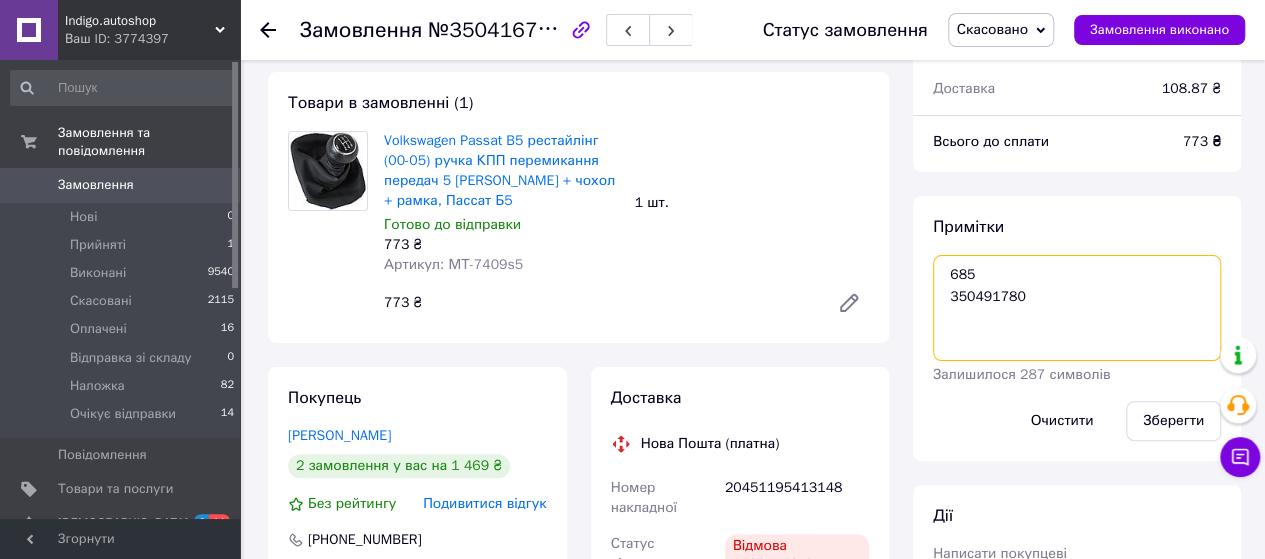 click on "685
350491780" at bounding box center (1077, 308) 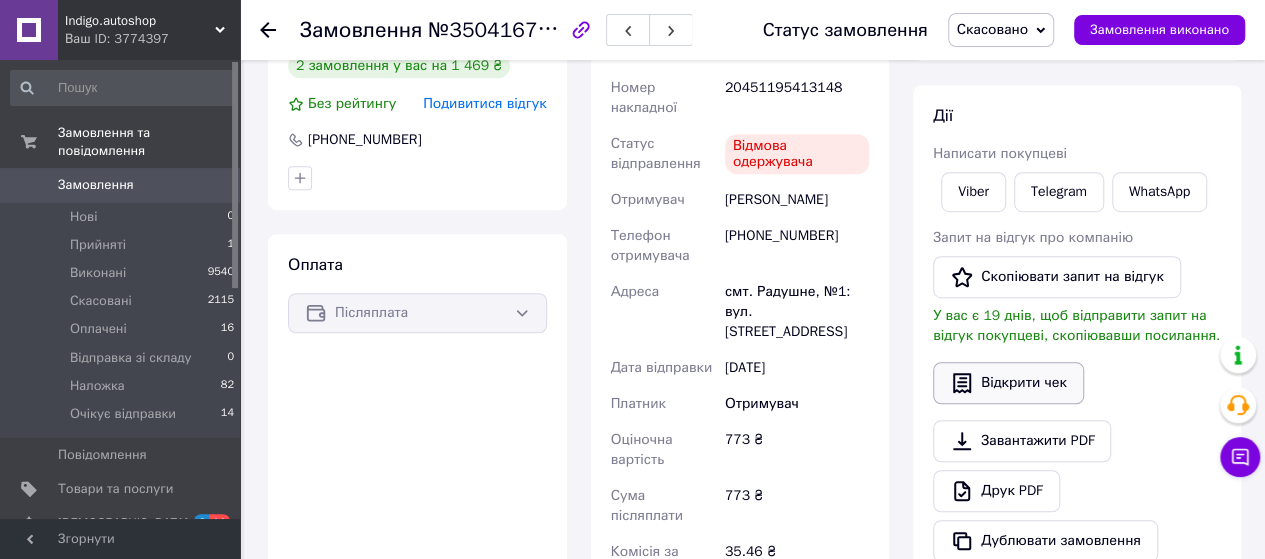 click on "Відкрити чек" at bounding box center [1008, 383] 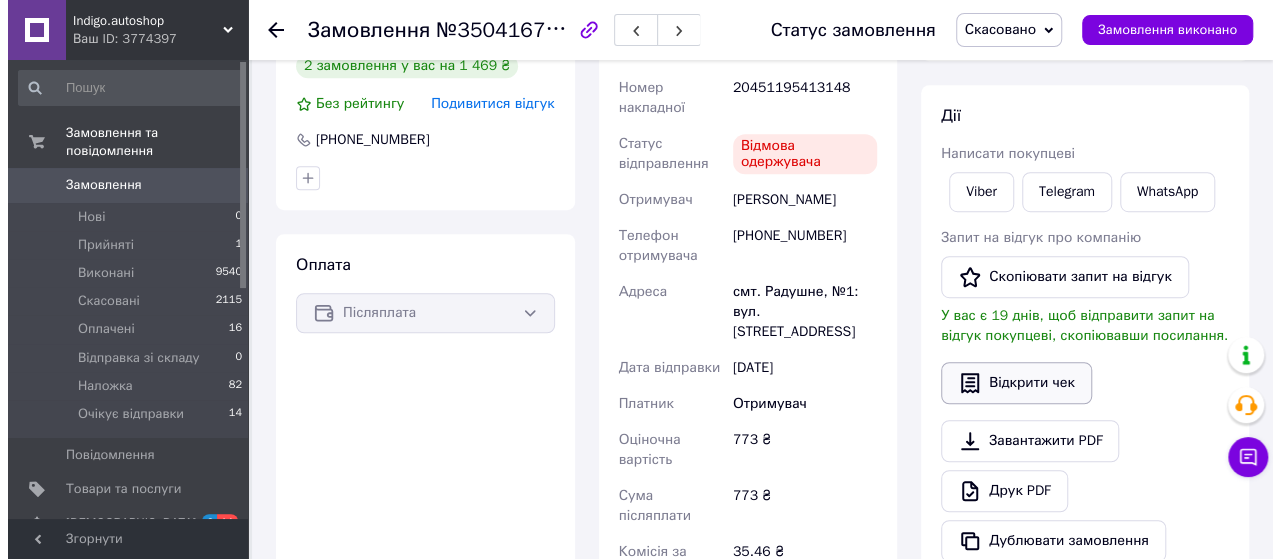 scroll, scrollTop: 480, scrollLeft: 0, axis: vertical 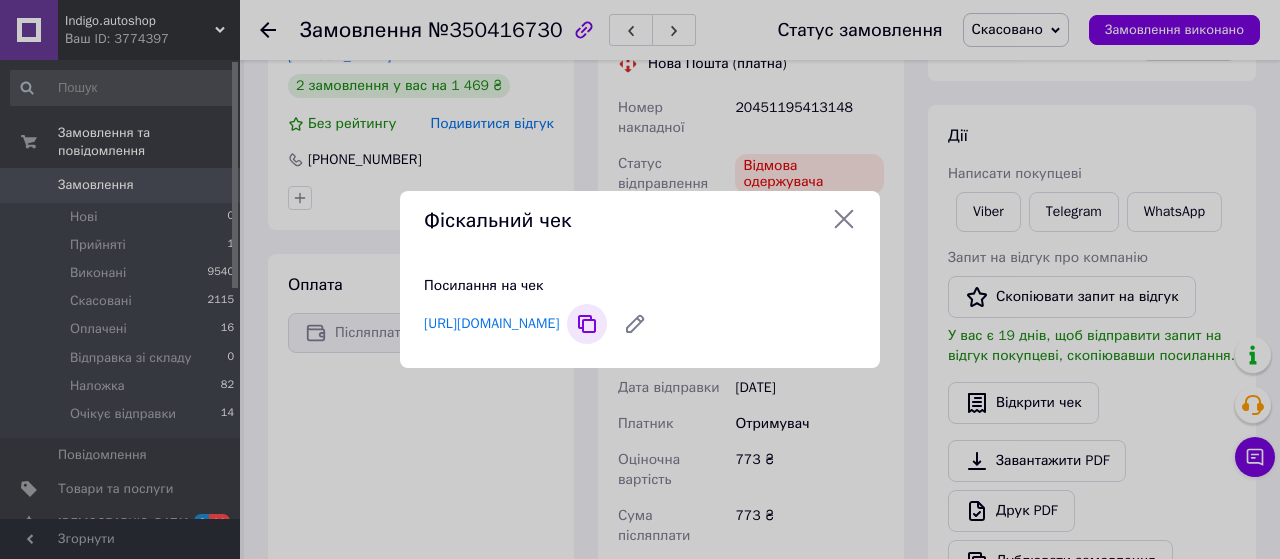click 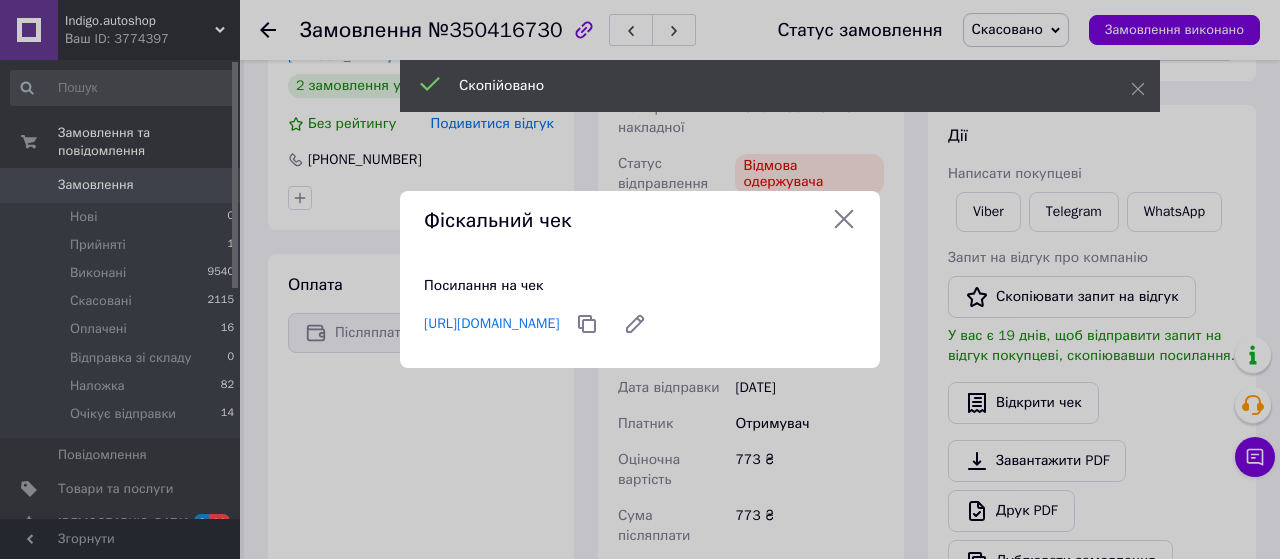 click 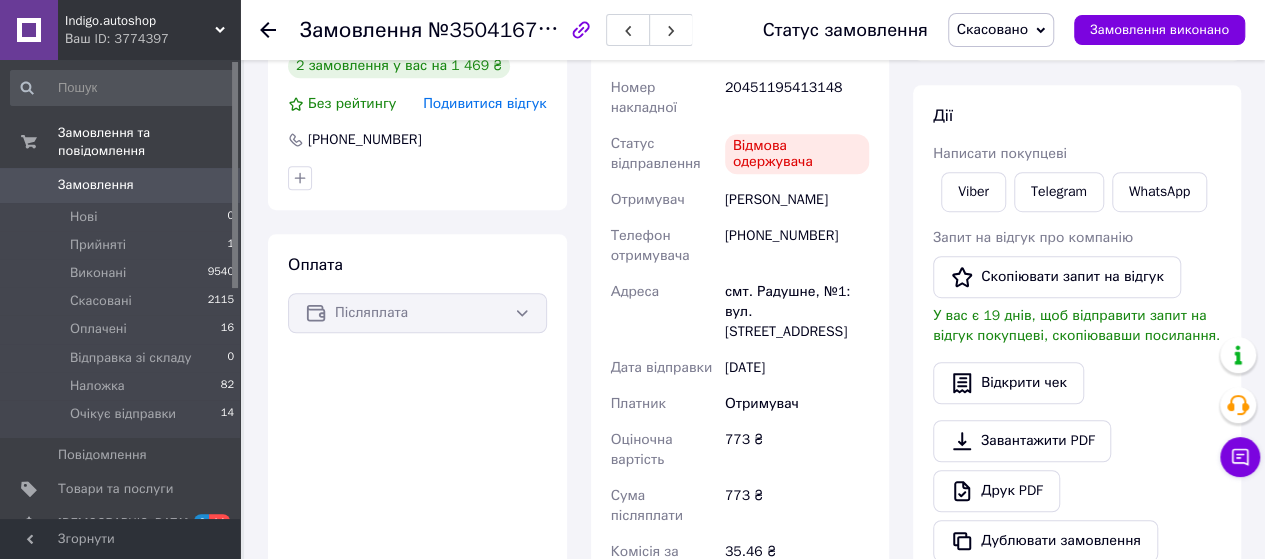 scroll, scrollTop: 100, scrollLeft: 0, axis: vertical 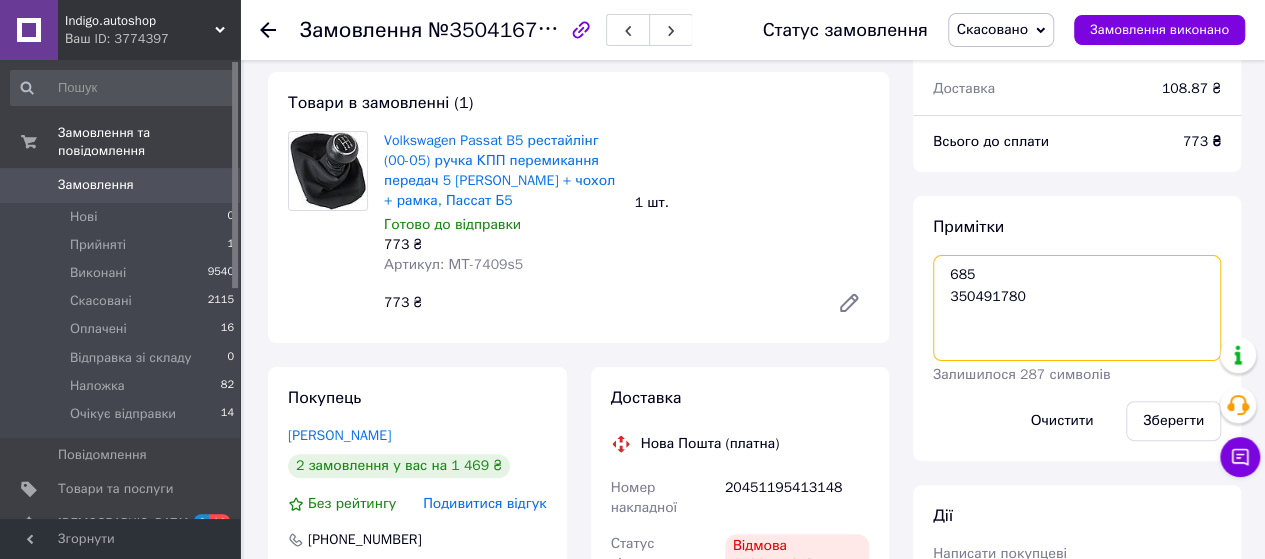 click on "685
350491780" at bounding box center [1077, 308] 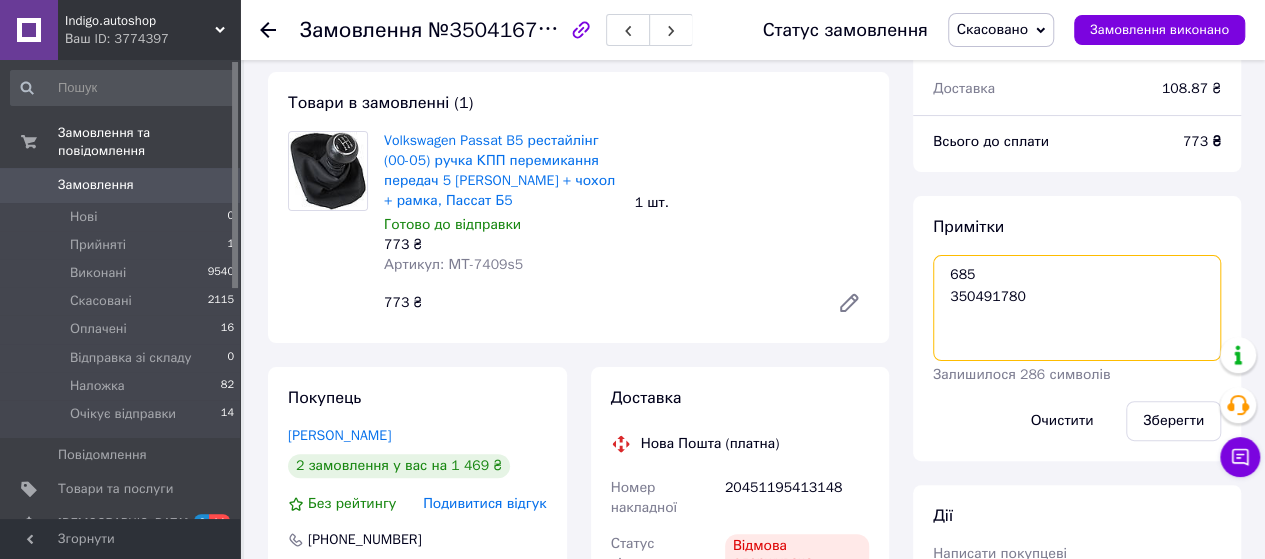 paste on "https://check.checkbox.ua/5837ae7e-dd12-43a1-9a3d-ff6da4f221e0" 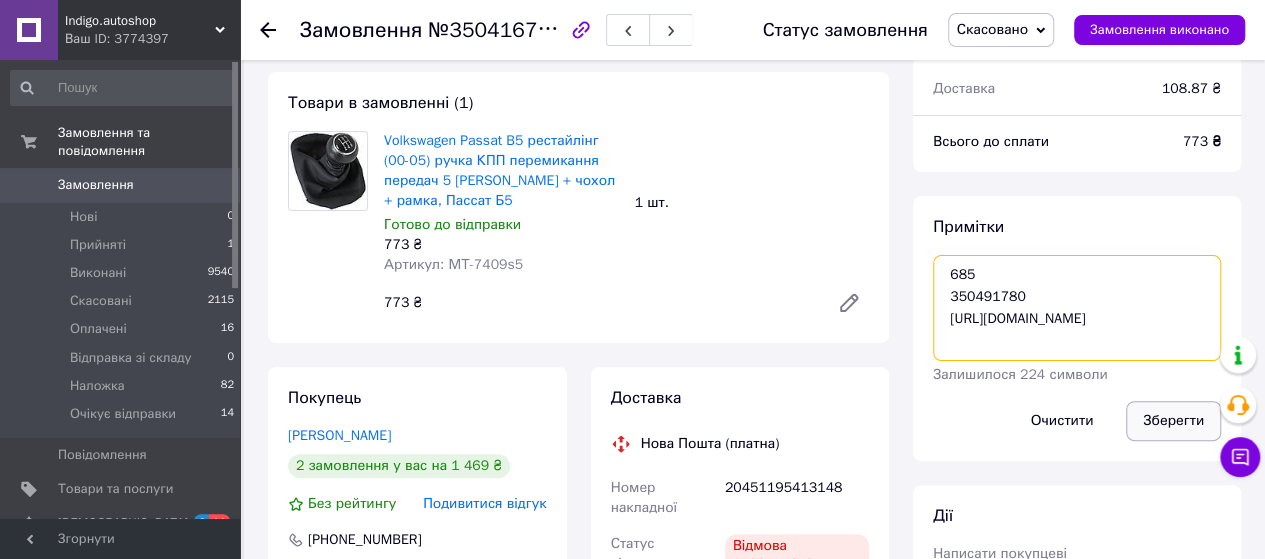 type on "685
350491780
https://check.checkbox.ua/5837ae7e-dd12-43a1-9a3d-ff6da4f221e0" 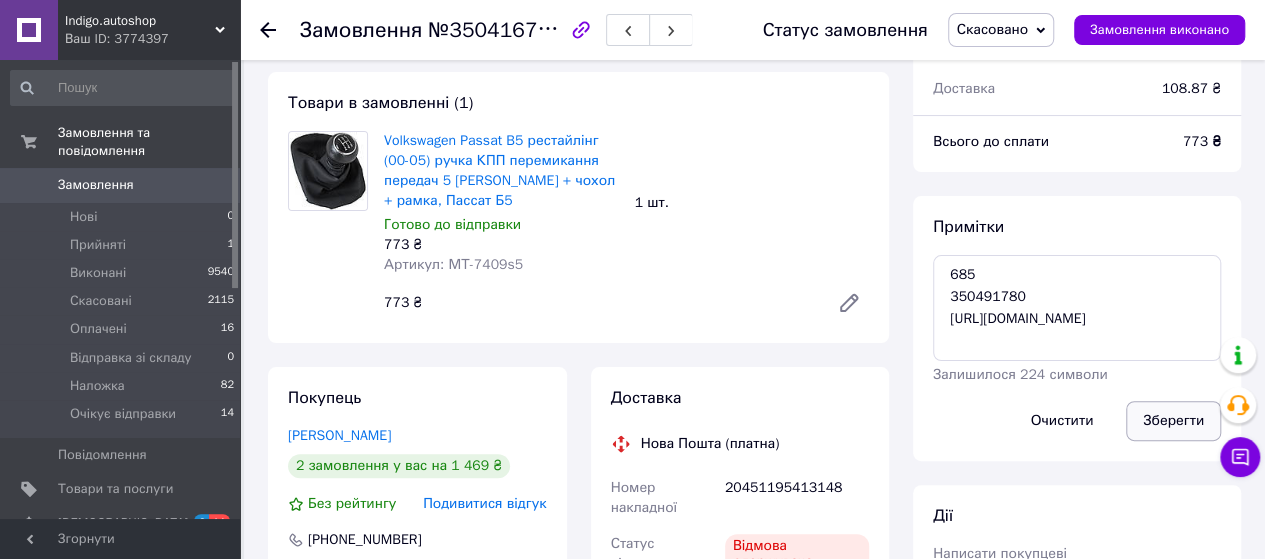 click on "Зберегти" at bounding box center [1173, 421] 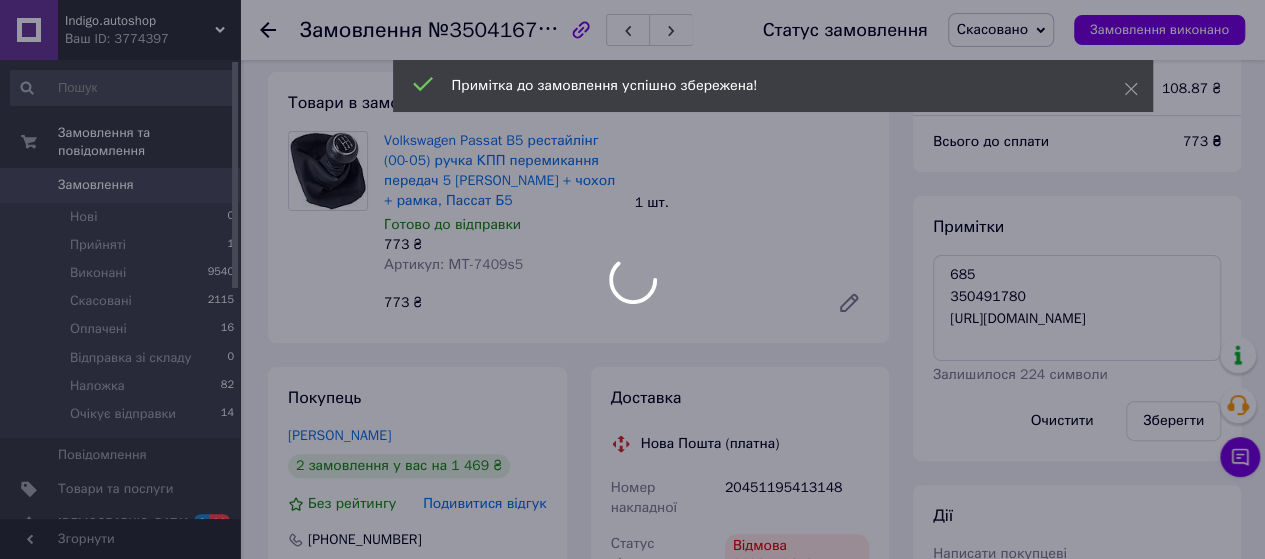 scroll, scrollTop: 482, scrollLeft: 0, axis: vertical 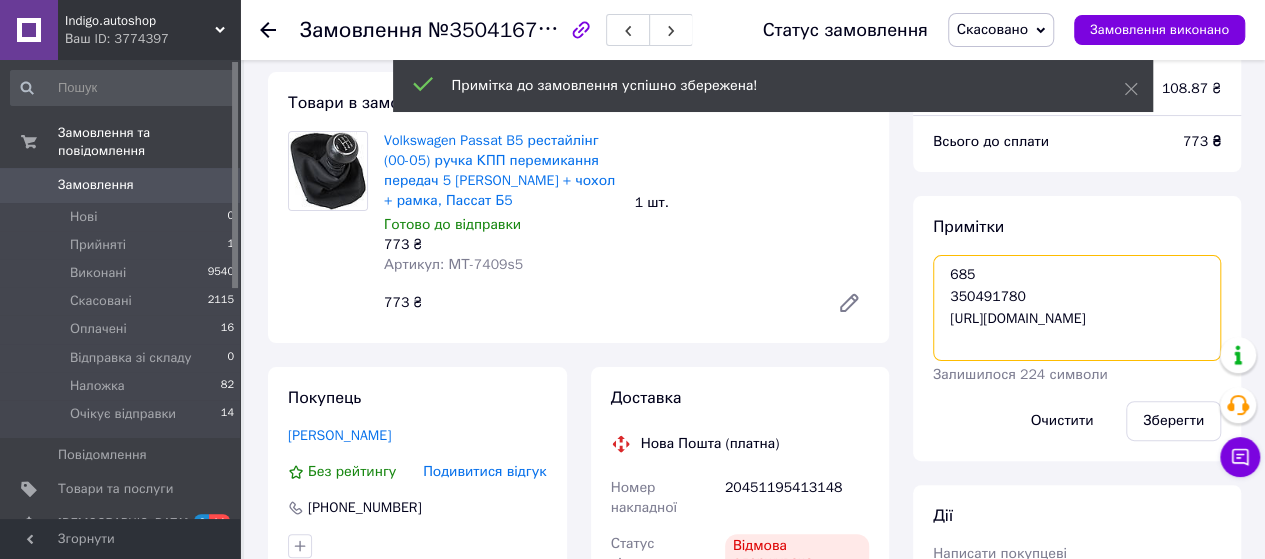 drag, startPoint x: 973, startPoint y: 296, endPoint x: 991, endPoint y: 297, distance: 18.027756 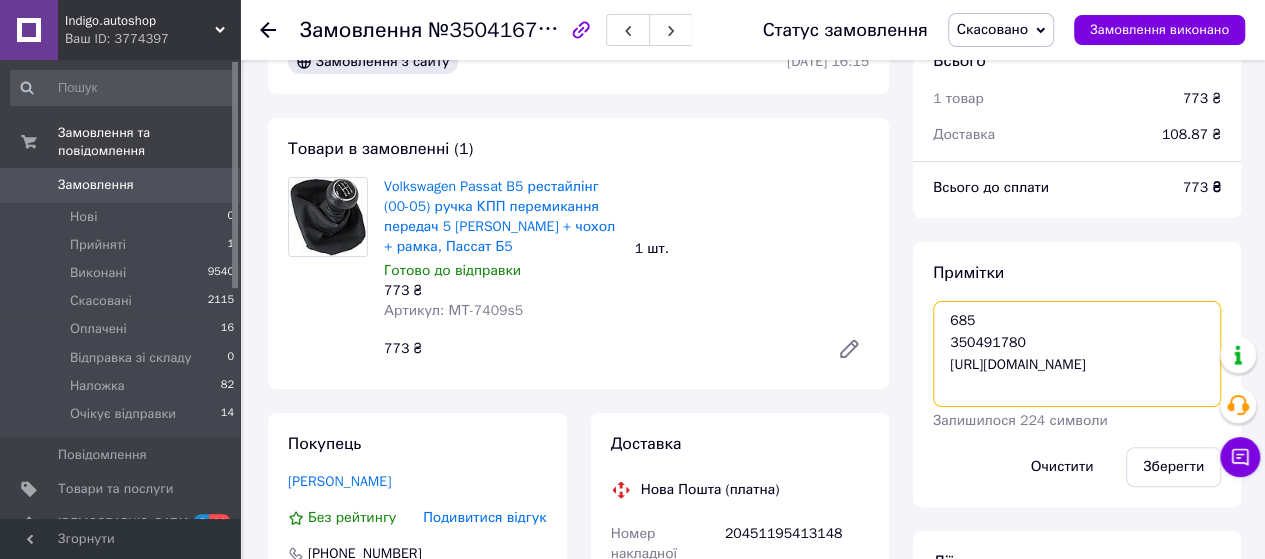scroll, scrollTop: 0, scrollLeft: 0, axis: both 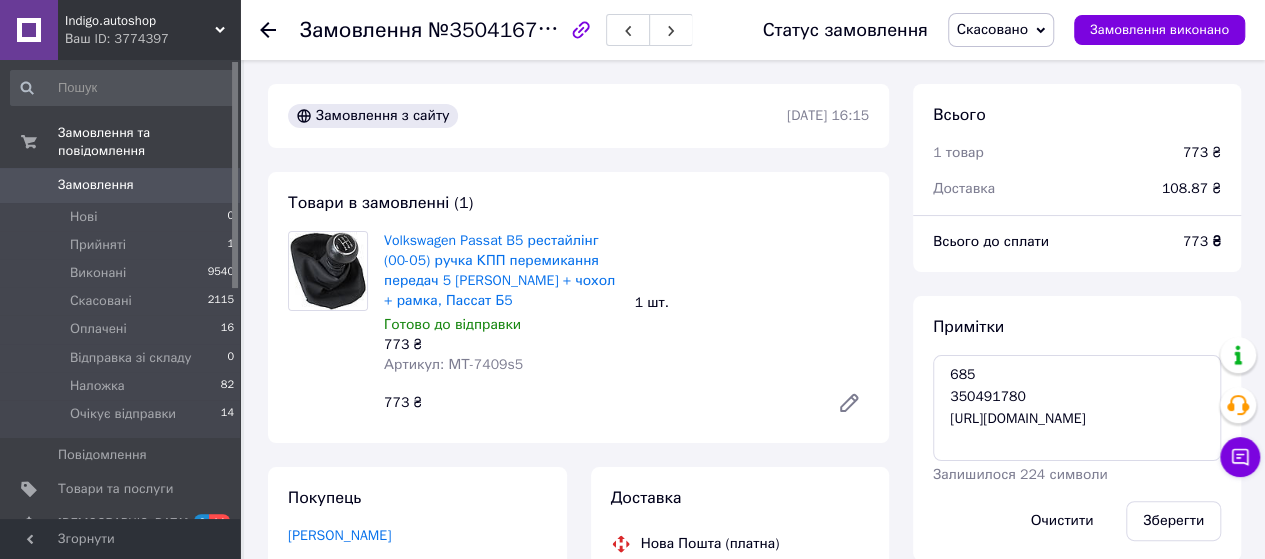 click on "Всього 1 товар 773 ₴ Доставка 108.87 ₴ Всього до сплати 773 ₴ Примітки 685
350491780
https://check.checkbox.ua/5837ae7e-dd12-43a1-9a3d-ff6da4f221e0 Залишилося 224 символи Очистити Зберегти Дії Написати покупцеві Viber Telegram WhatsApp Запит на відгук про компанію   Скопіювати запит на відгук У вас є 19 днів, щоб відправити запит на відгук покупцеві, скопіювавши посилання.   Відкрити чек   Завантажити PDF   Друк PDF   Дублювати замовлення Мітки Особисті нотатки, які бачите лише ви. З їх допомогою можна фільтрувати замовлення -30Червень4" at bounding box center [1077, 696] 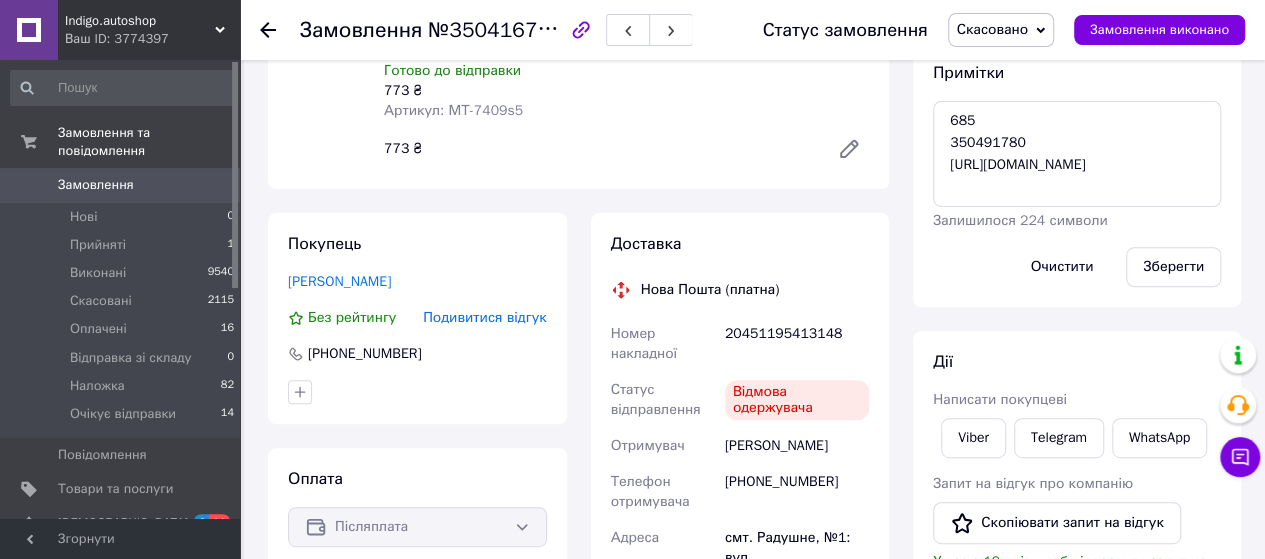 scroll, scrollTop: 500, scrollLeft: 0, axis: vertical 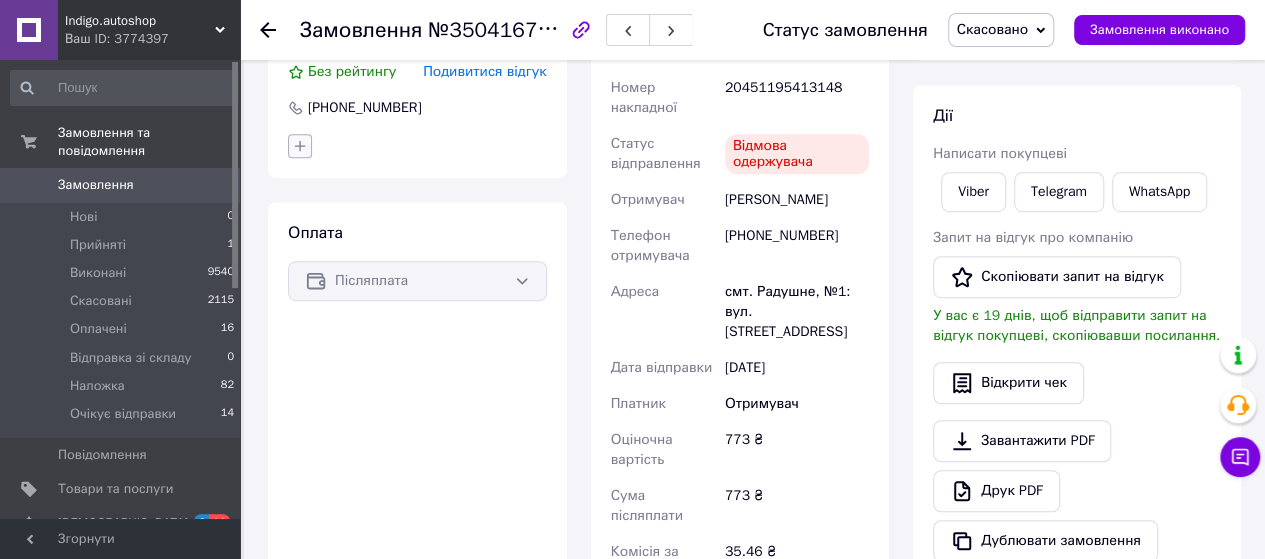 click 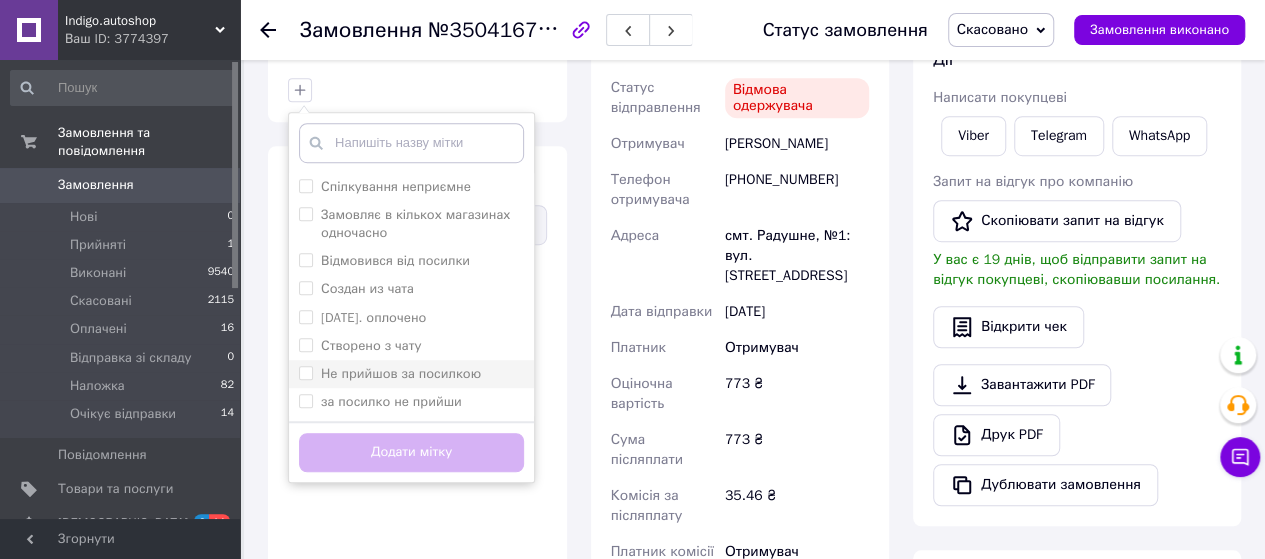 scroll, scrollTop: 600, scrollLeft: 0, axis: vertical 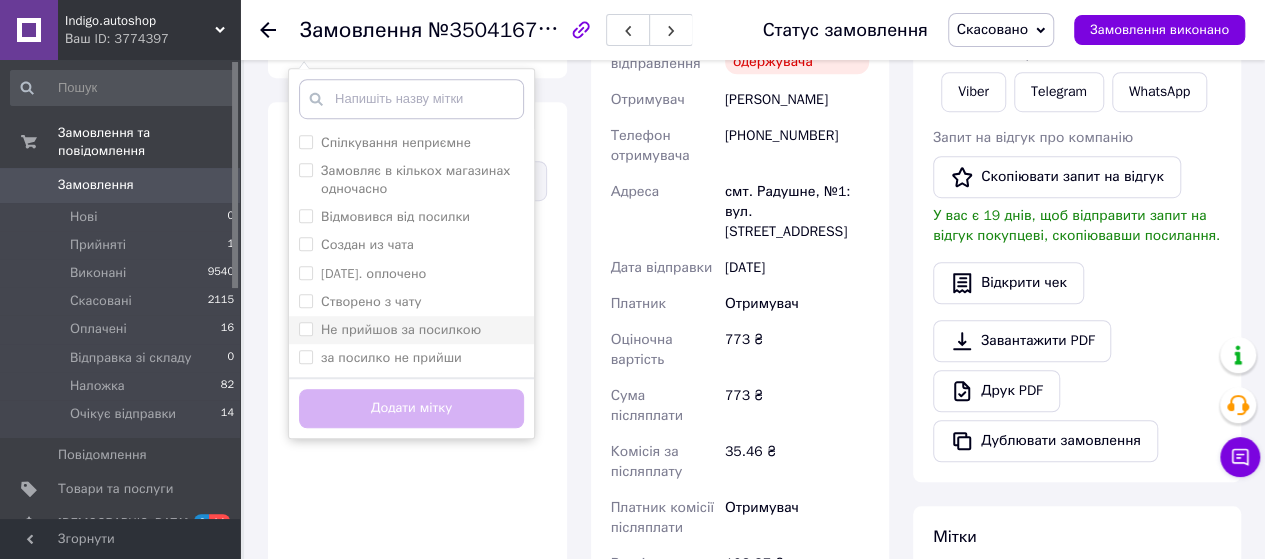 click on "Не прийшов за посилкою" at bounding box center (401, 329) 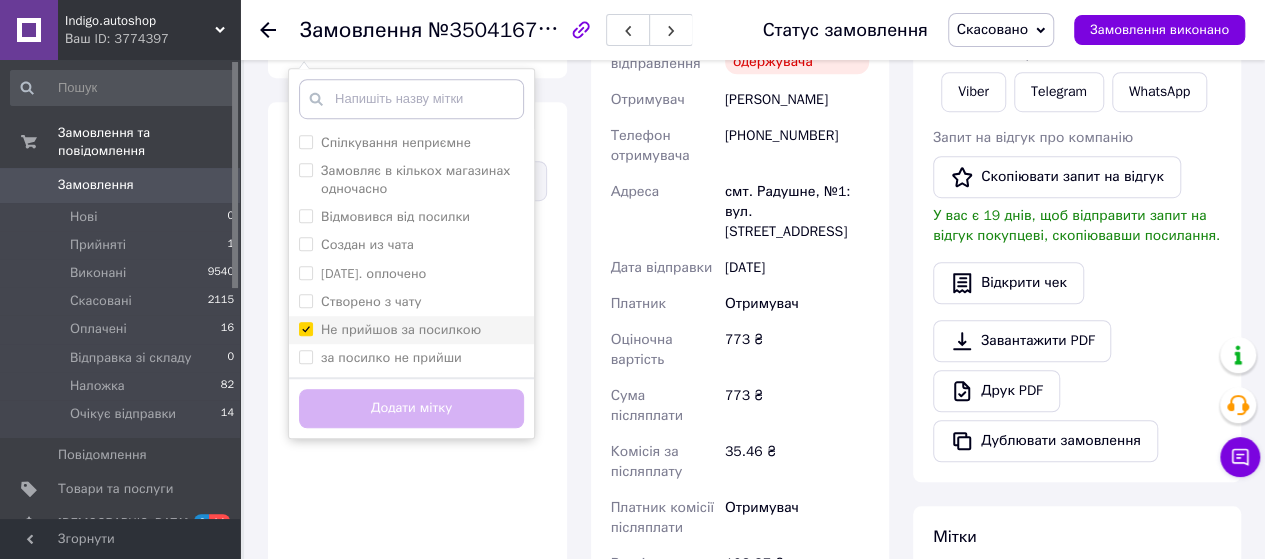 checkbox on "true" 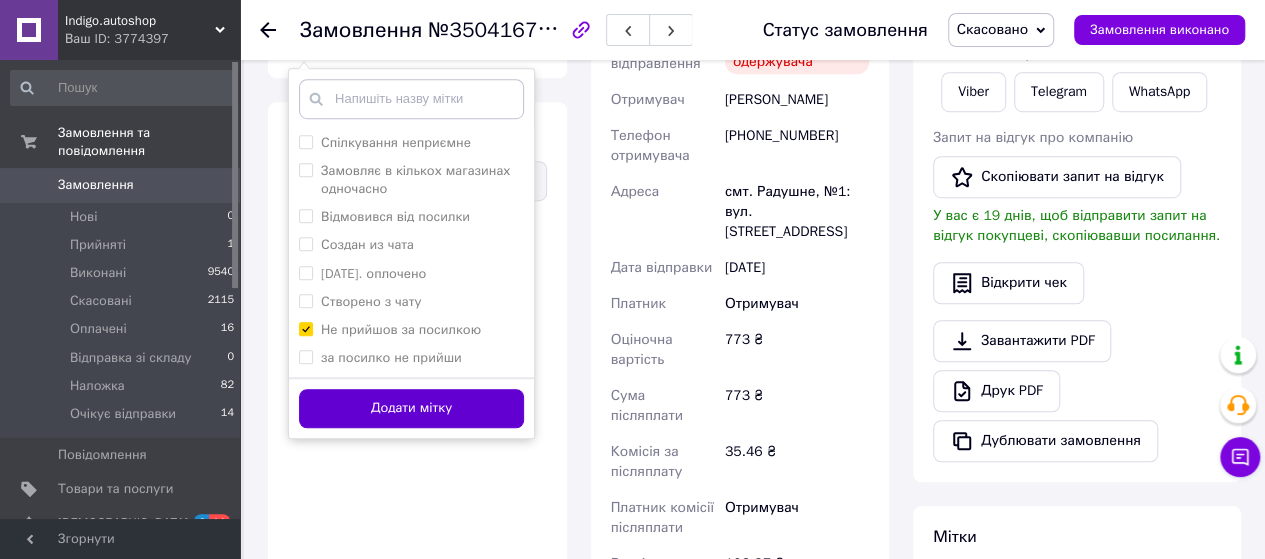 click on "Додати мітку" at bounding box center [411, 408] 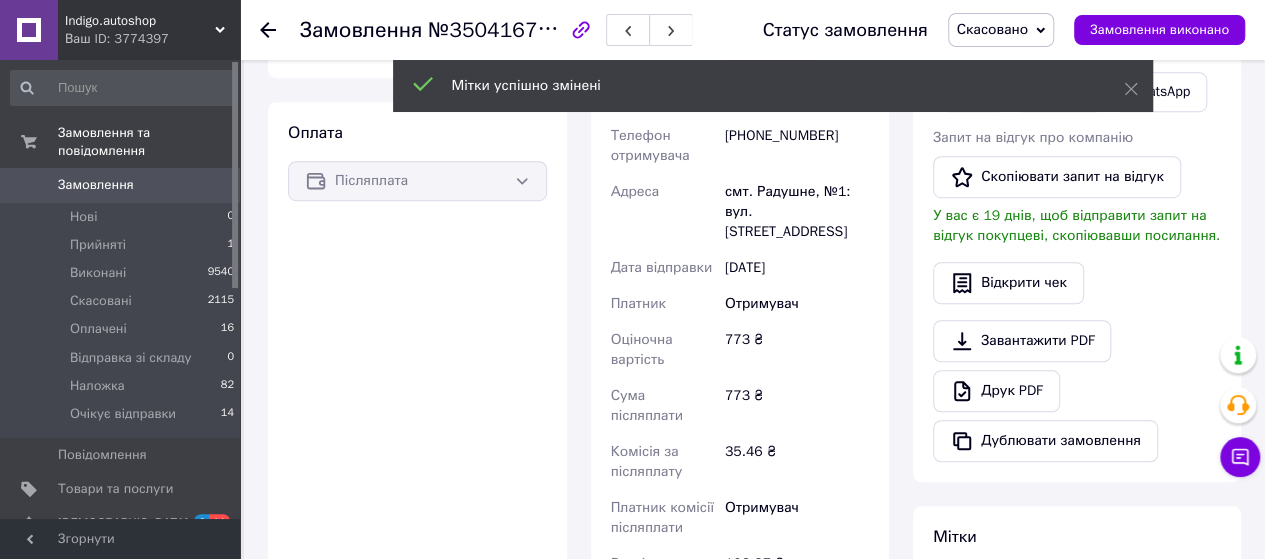 click on "Оплата Післяплата" at bounding box center (417, 390) 